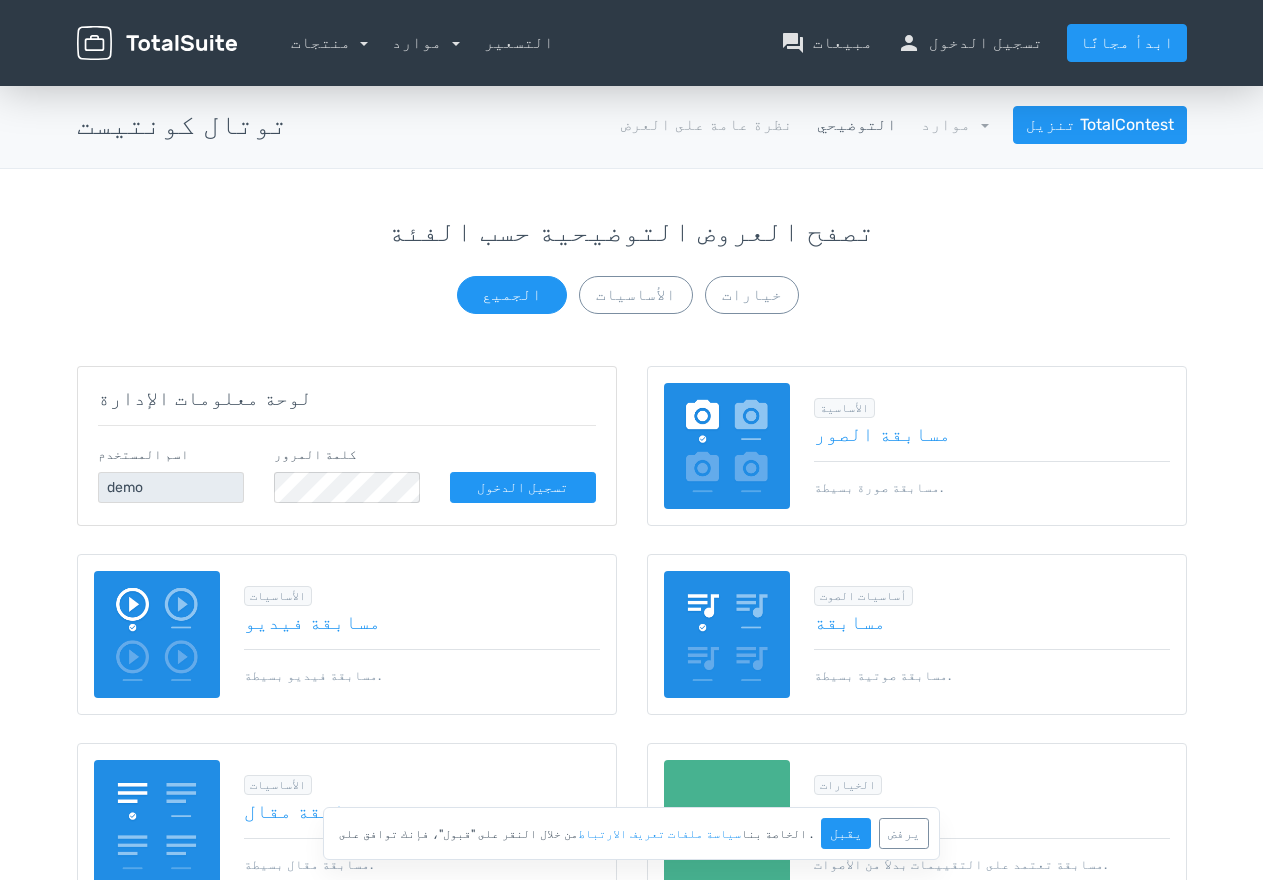 scroll, scrollTop: 0, scrollLeft: 0, axis: both 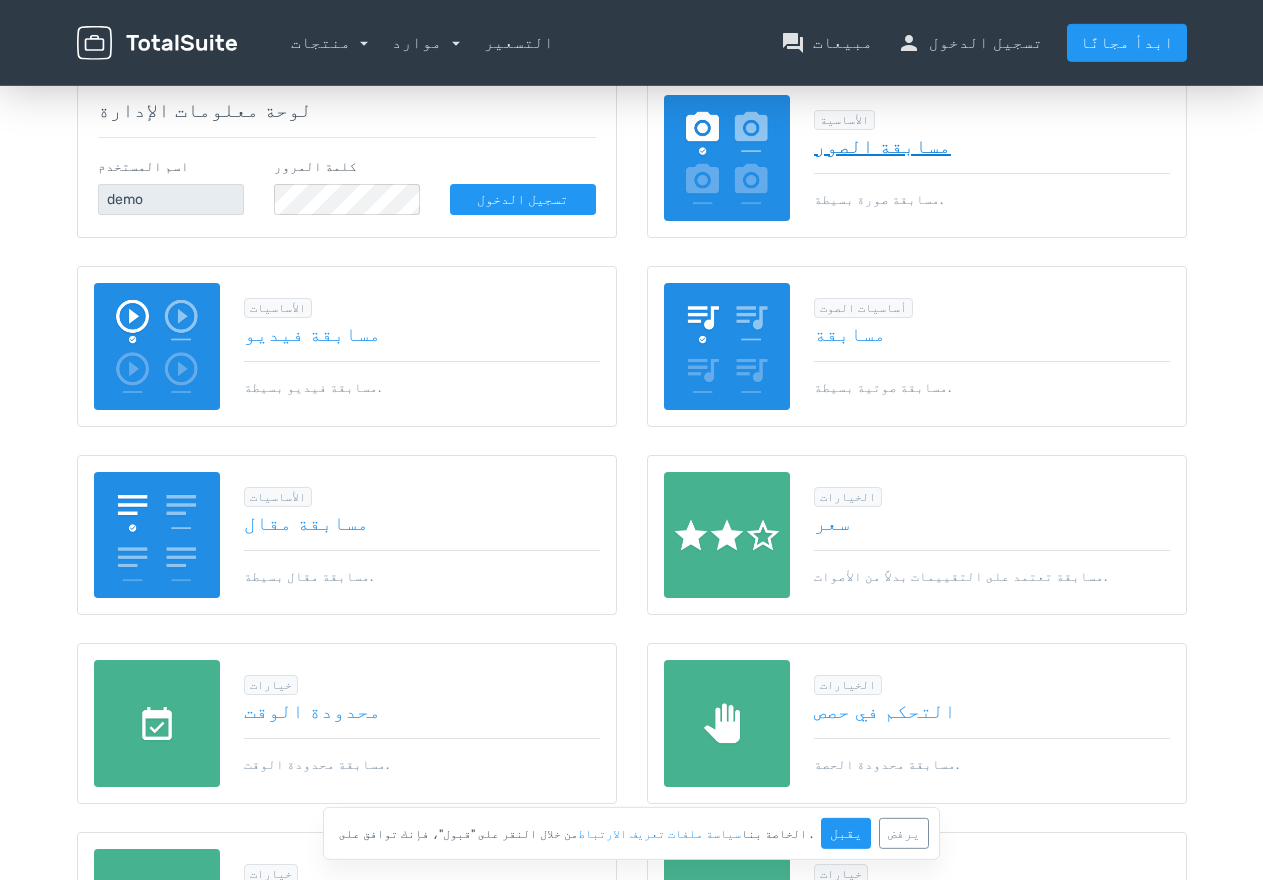 click on "مسابقة الصور" at bounding box center (992, 146) 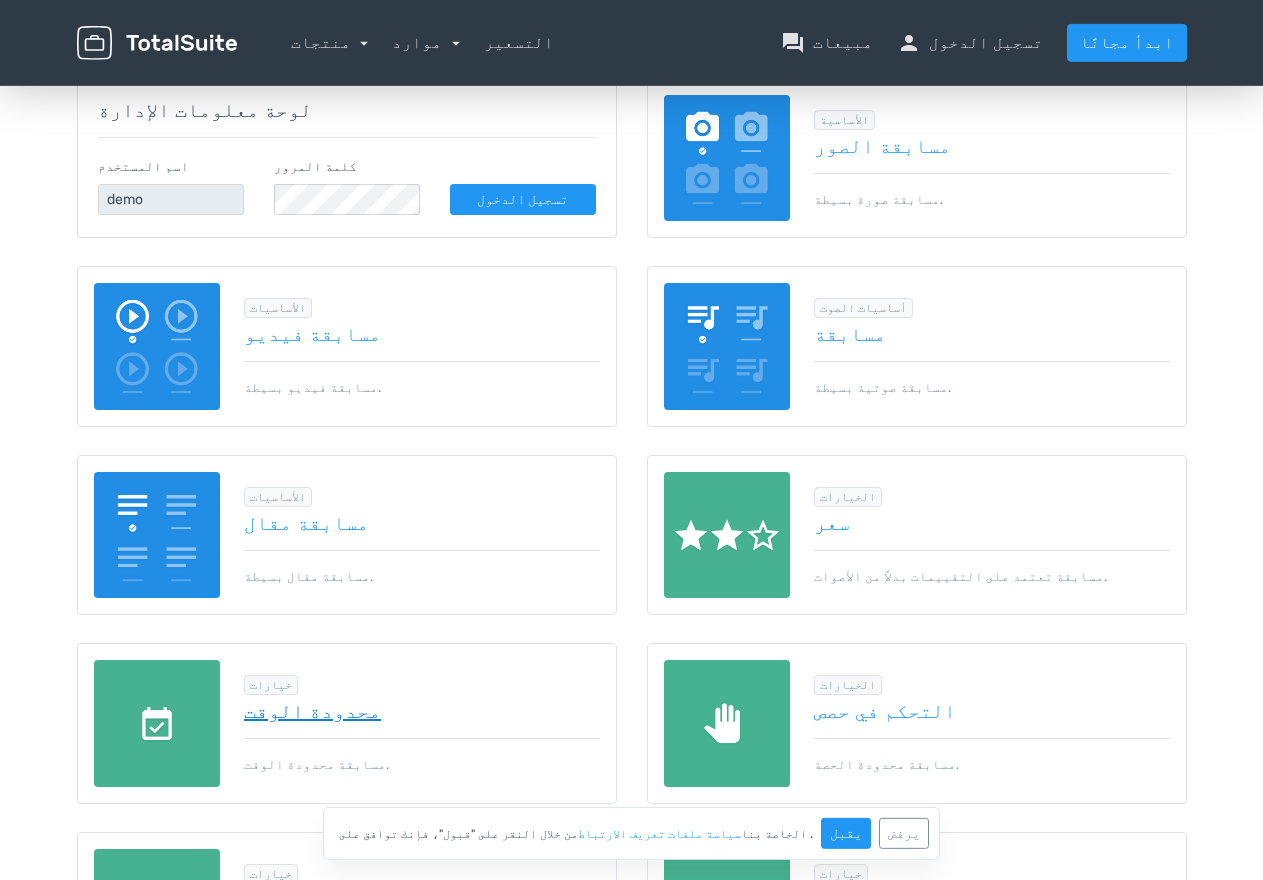 click on "محدودة الوقت" at bounding box center [422, 711] 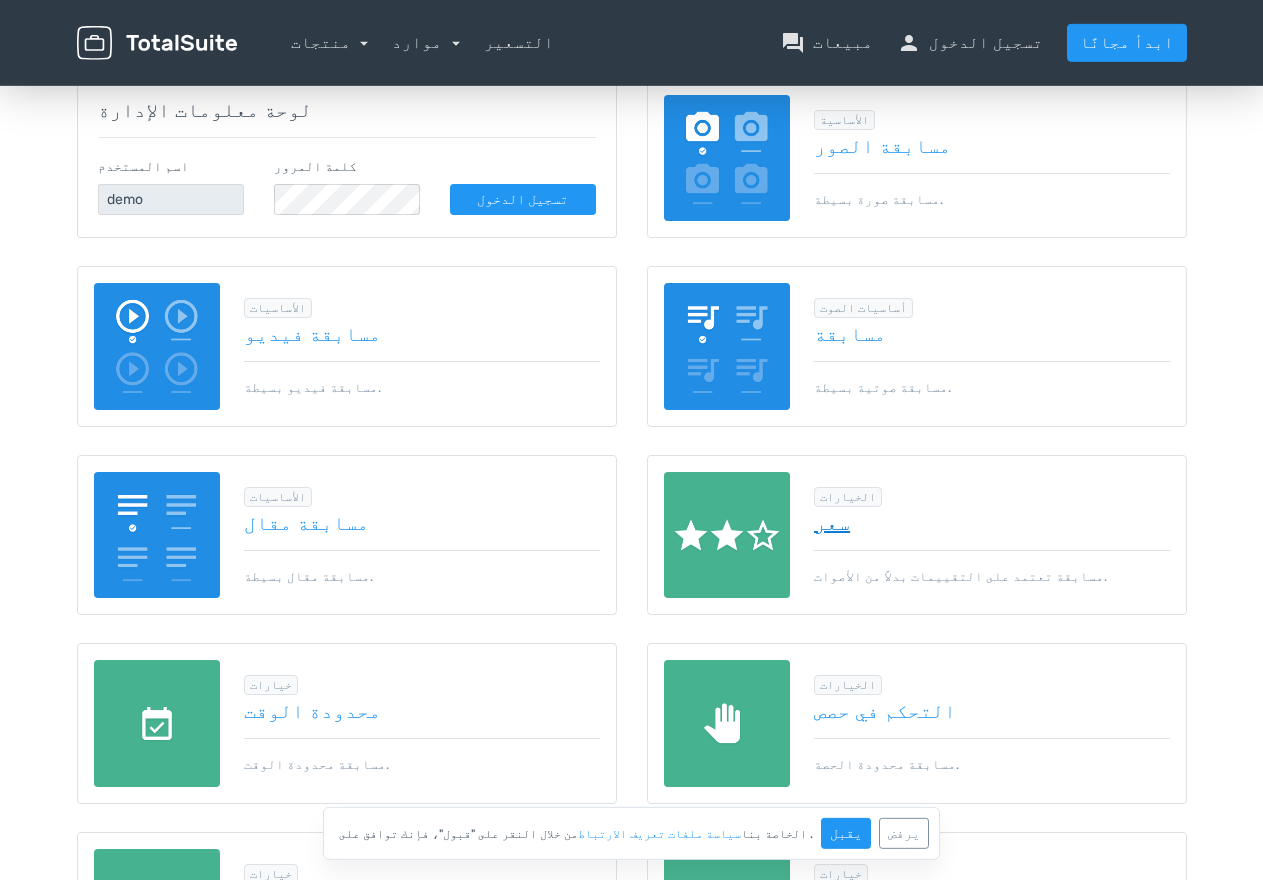 click on "سعر" at bounding box center (992, 523) 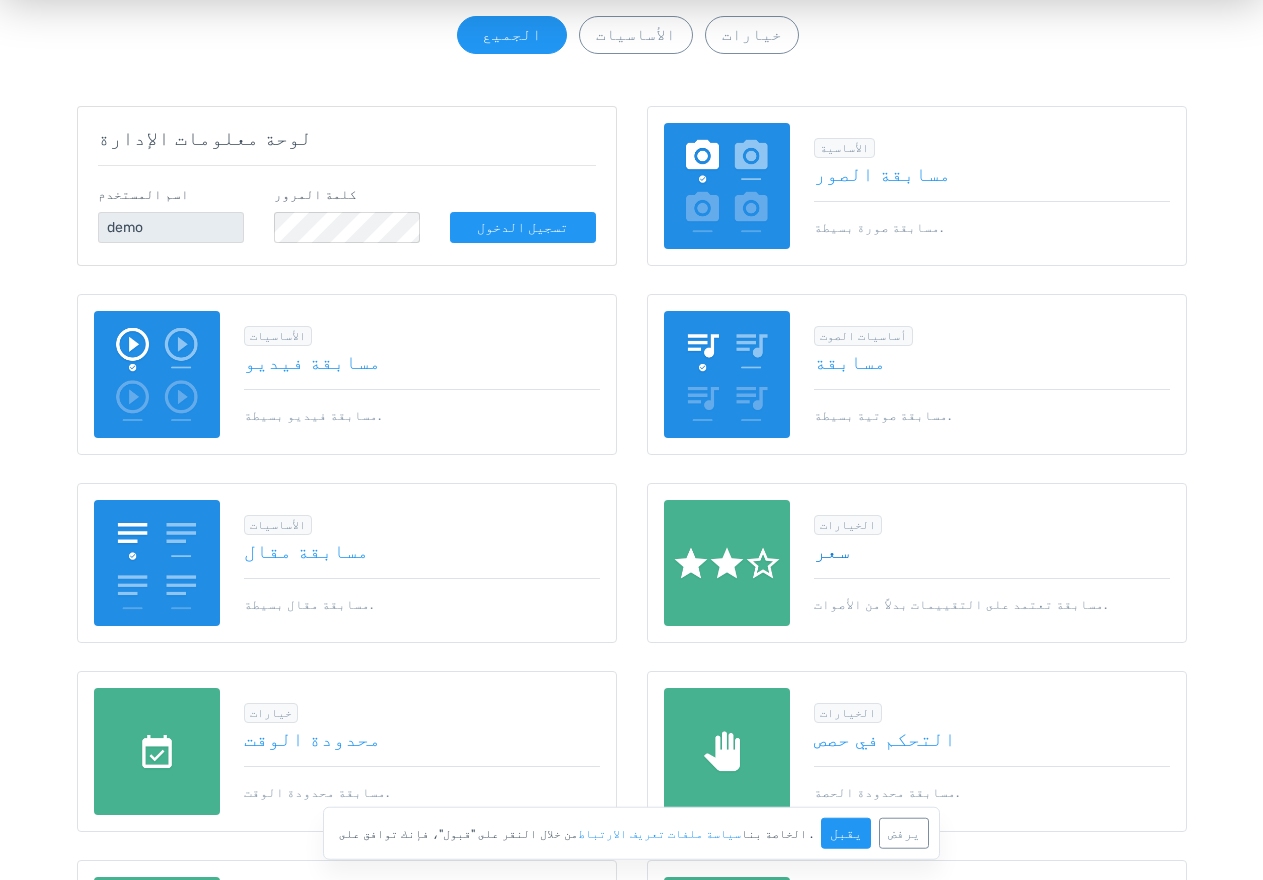 scroll, scrollTop: 265, scrollLeft: 0, axis: vertical 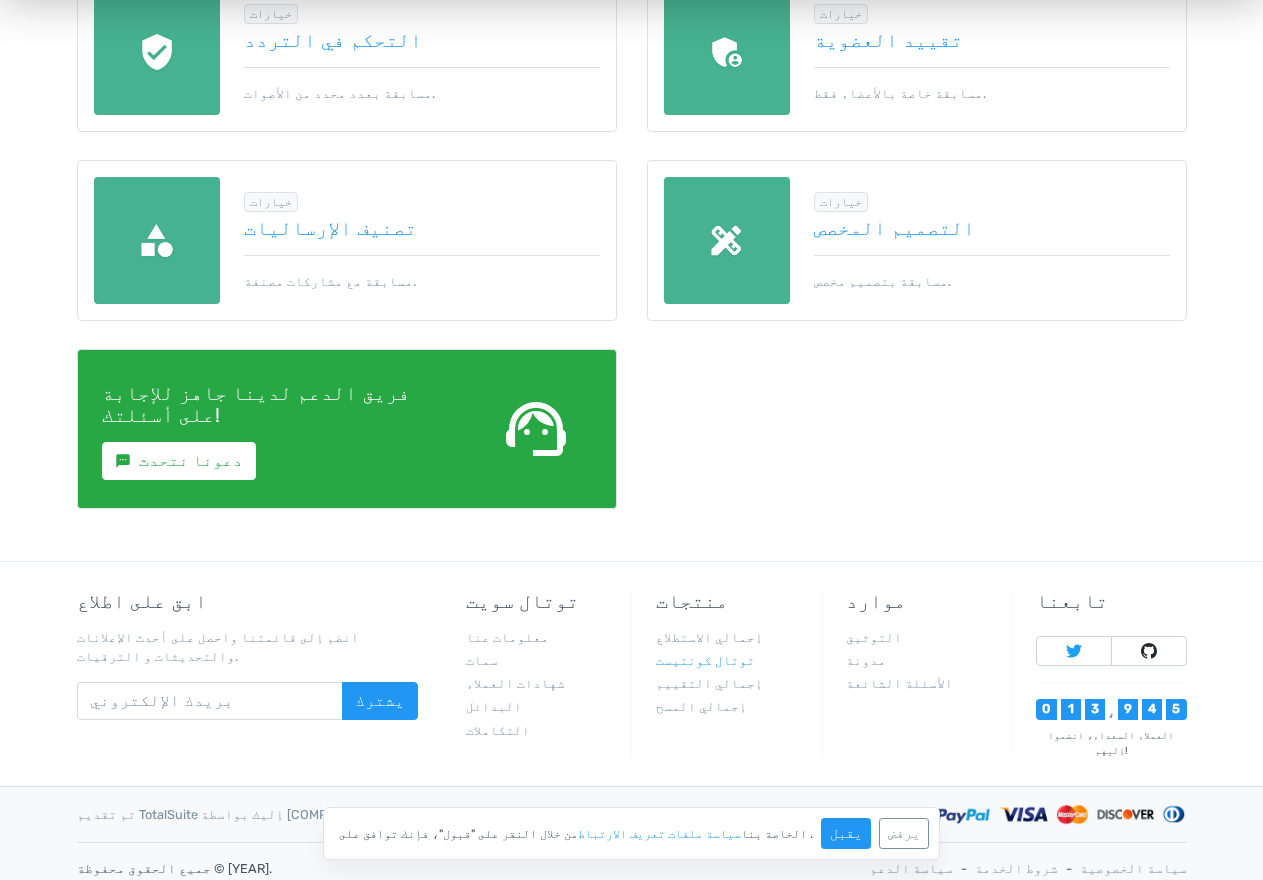 click on "توتال كونتيست" at bounding box center (705, 660) 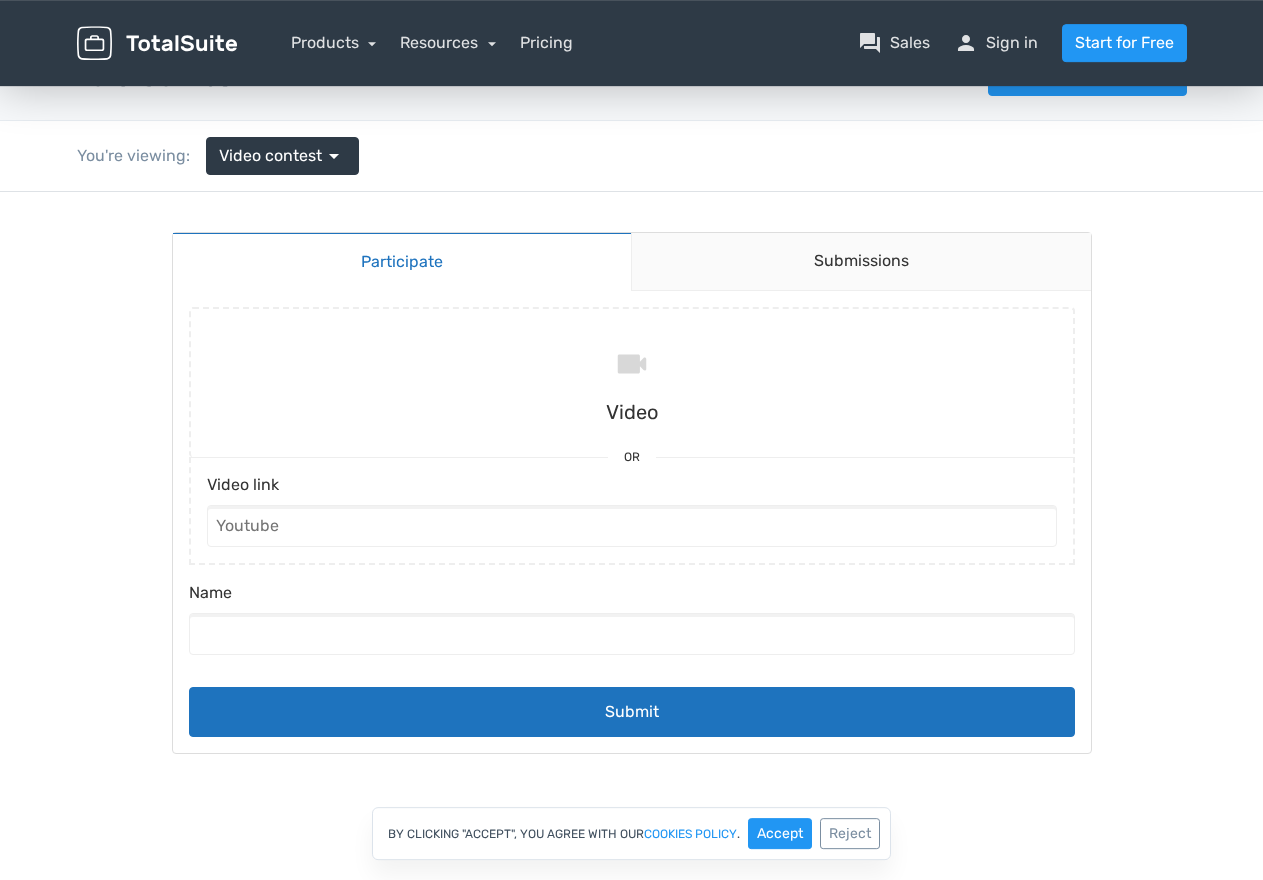 scroll, scrollTop: 0, scrollLeft: 0, axis: both 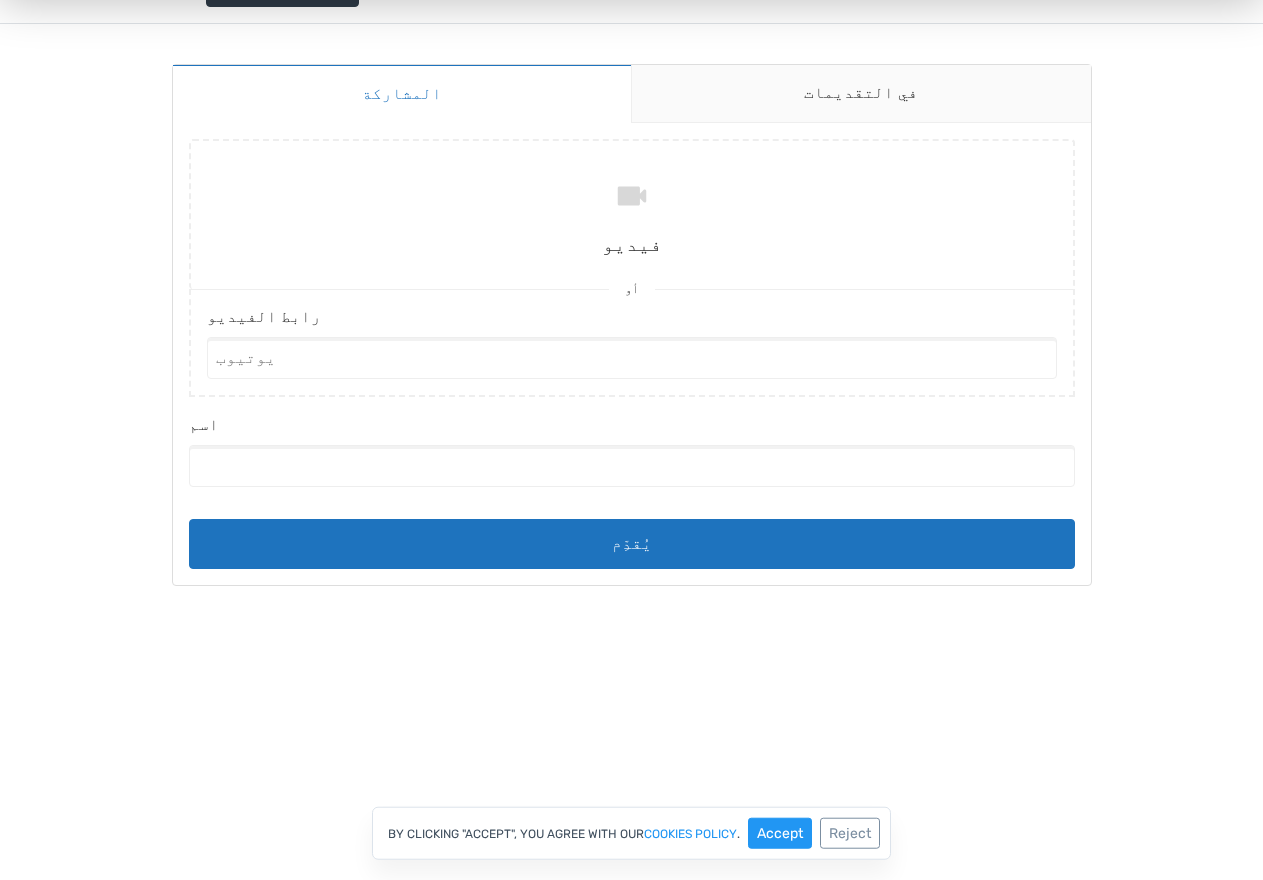 click on "المشاركة
في التقديمات
Participate
Submissions
Submitting
فيديو  أو  رابط الفيديو  اسم
يُقدِّم" at bounding box center (631, 344) 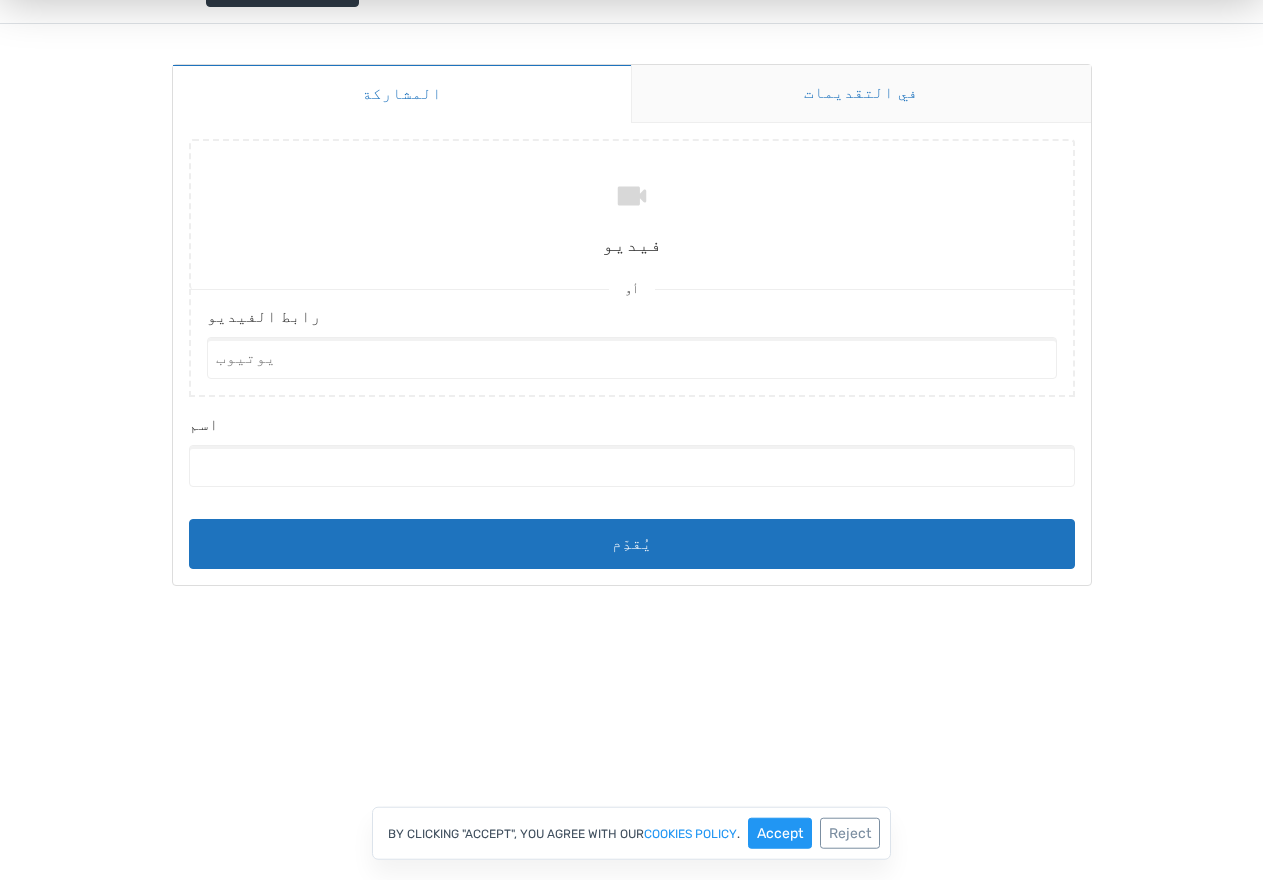 click on "في التقديمات" at bounding box center (861, 93) 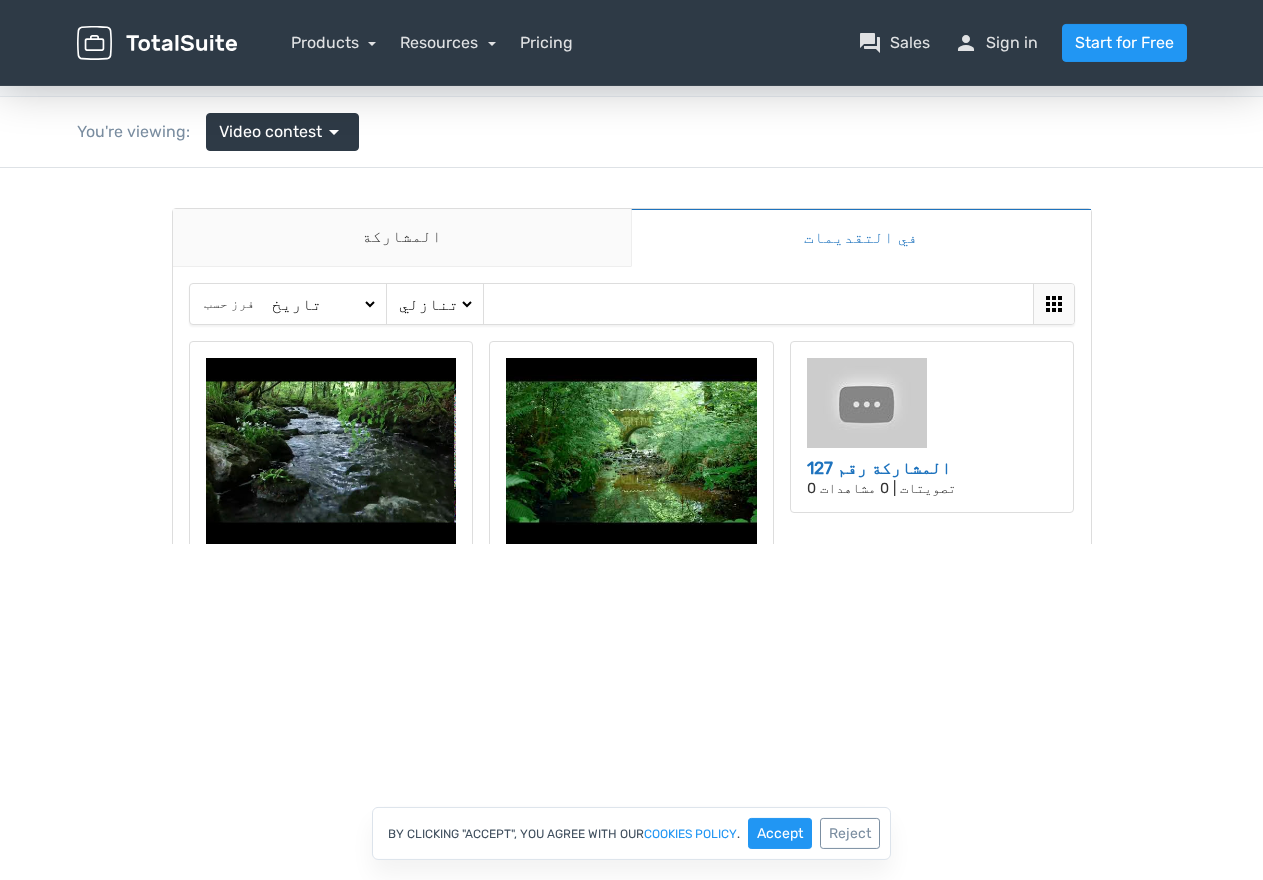 scroll, scrollTop: 84, scrollLeft: 0, axis: vertical 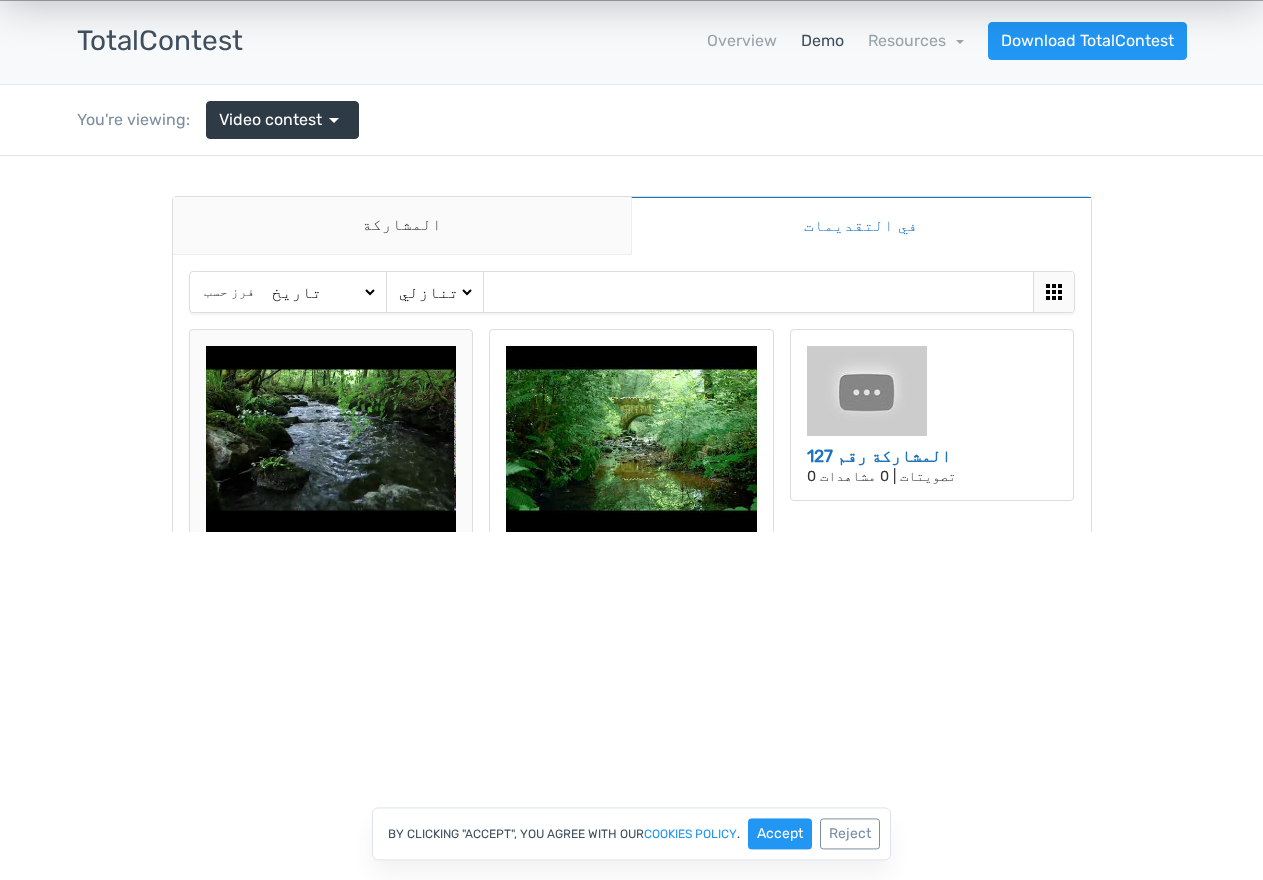 click at bounding box center [331, 440] 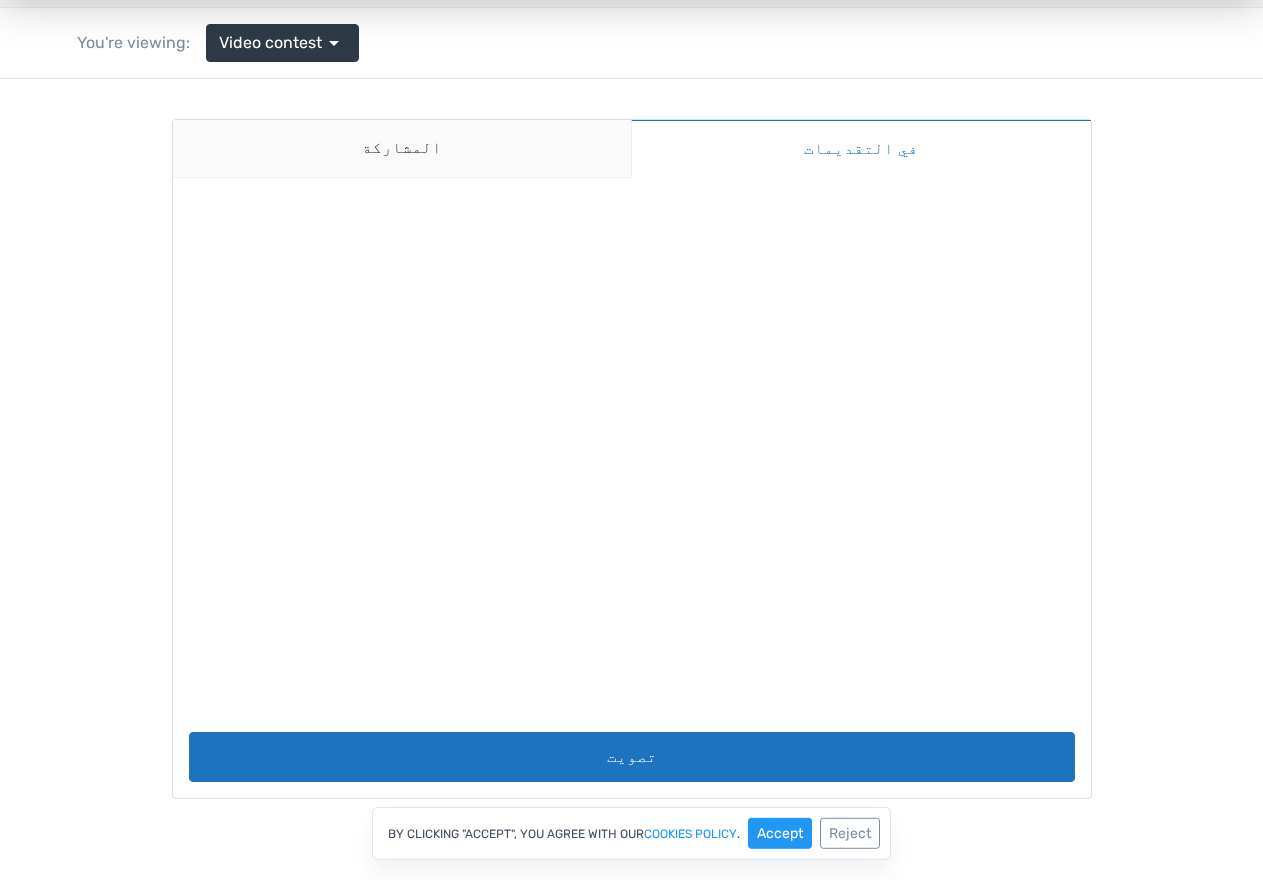 scroll, scrollTop: 276, scrollLeft: 0, axis: vertical 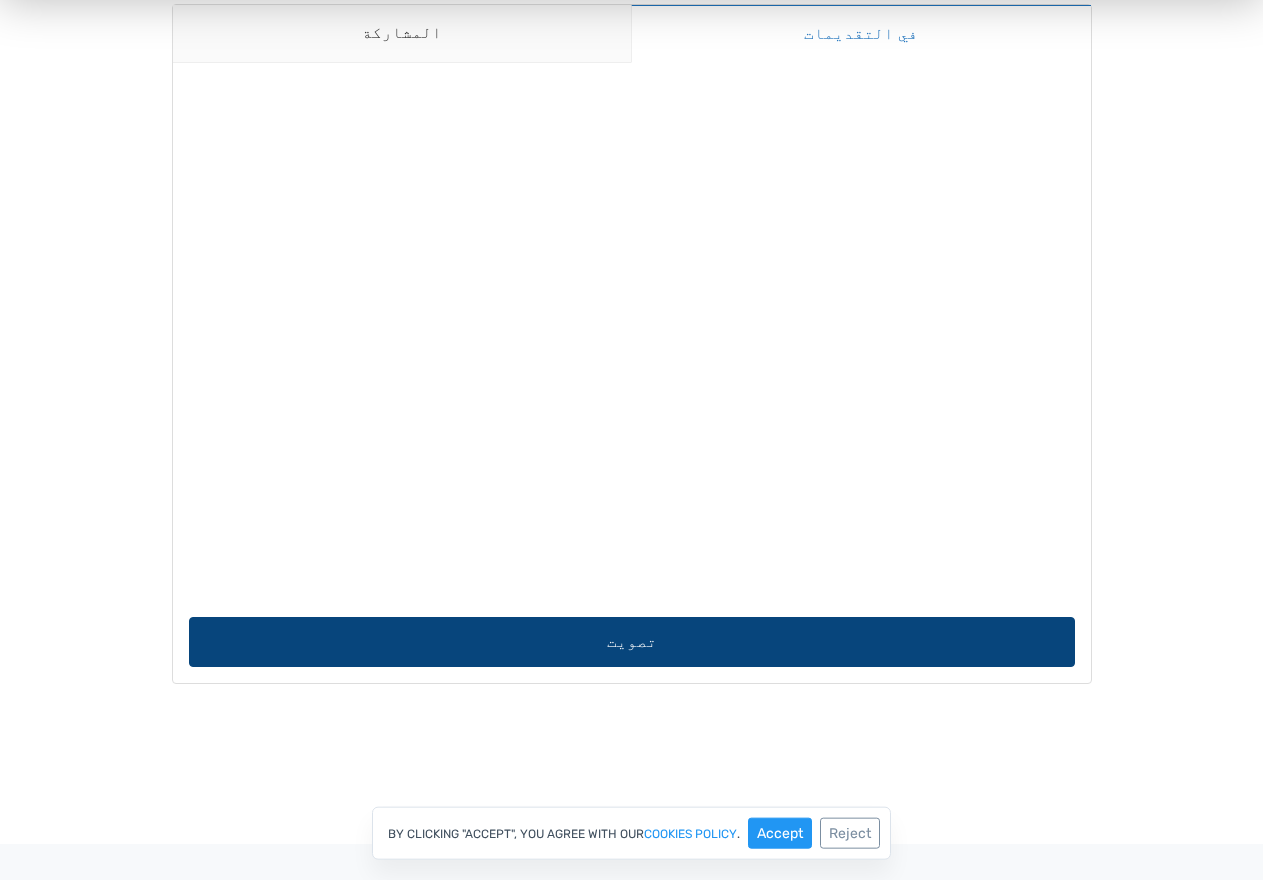 click on "تصويت" at bounding box center (632, 642) 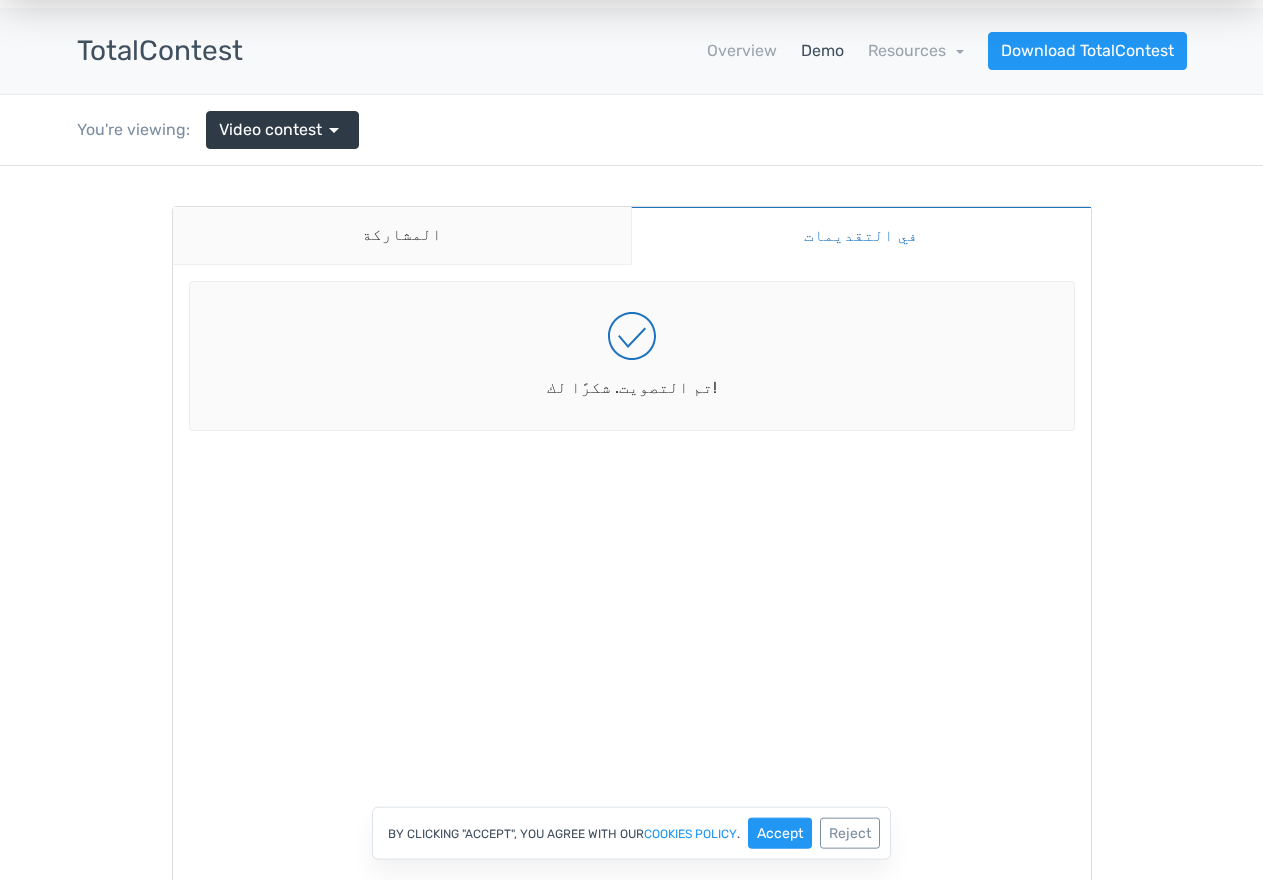 scroll, scrollTop: 0, scrollLeft: 0, axis: both 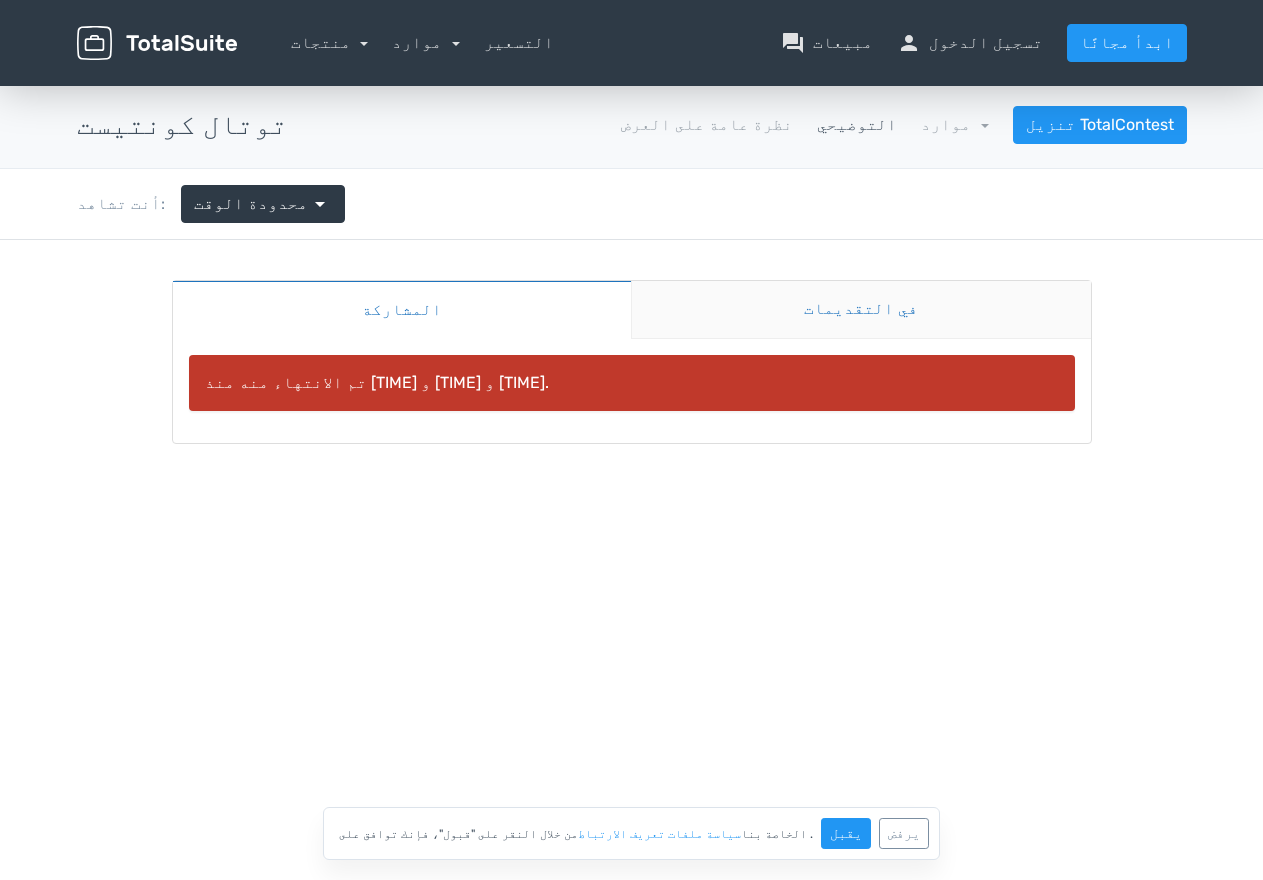 click on "في التقديمات" at bounding box center (861, 310) 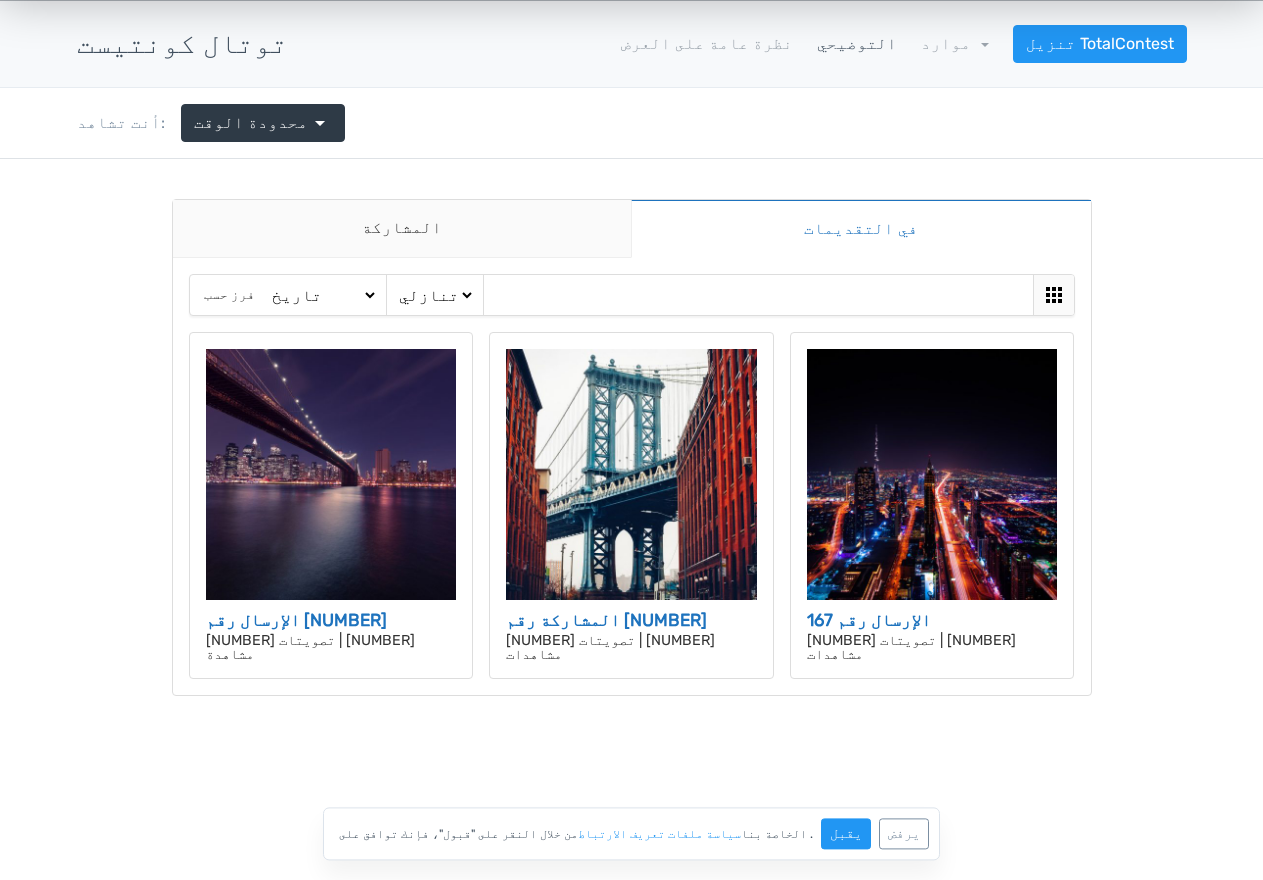 scroll, scrollTop: 86, scrollLeft: 0, axis: vertical 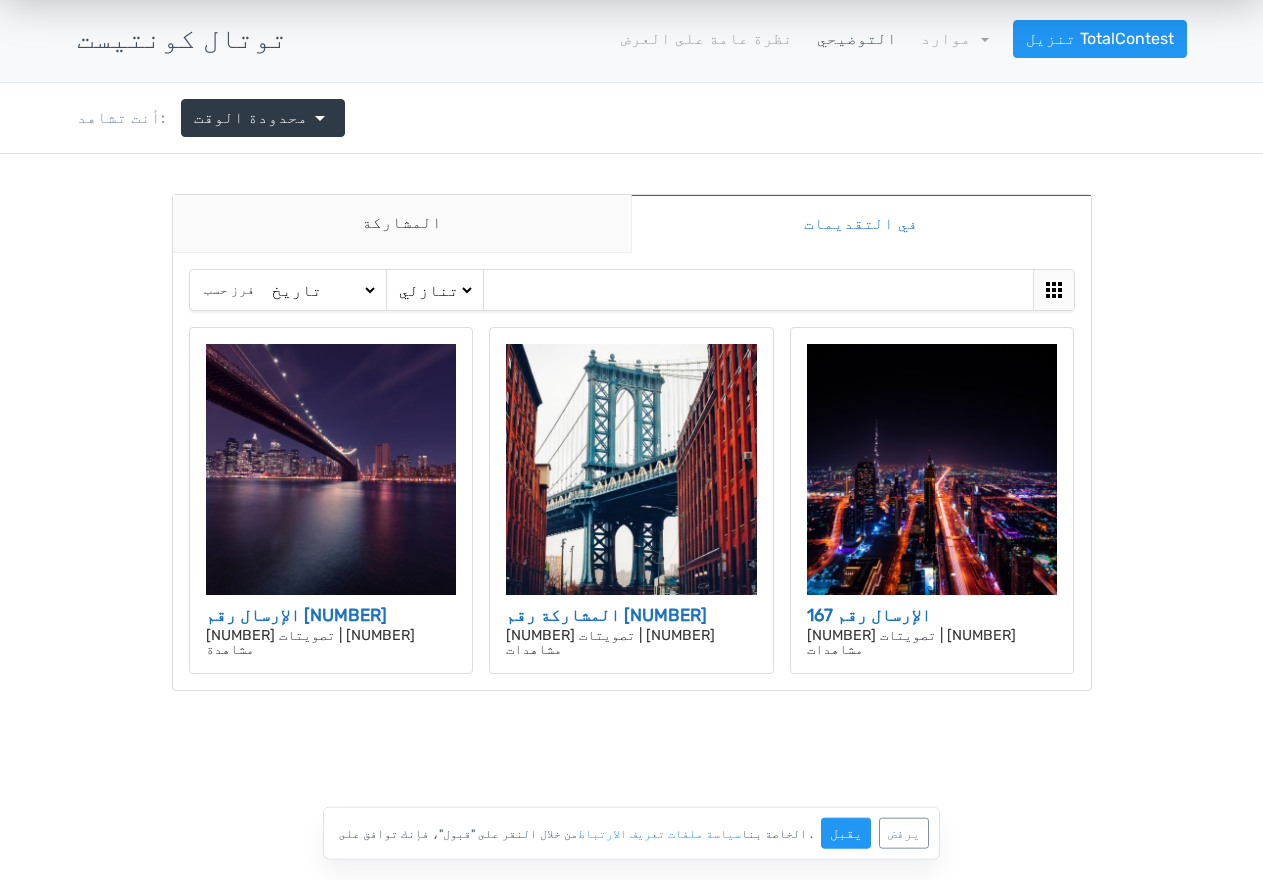 click 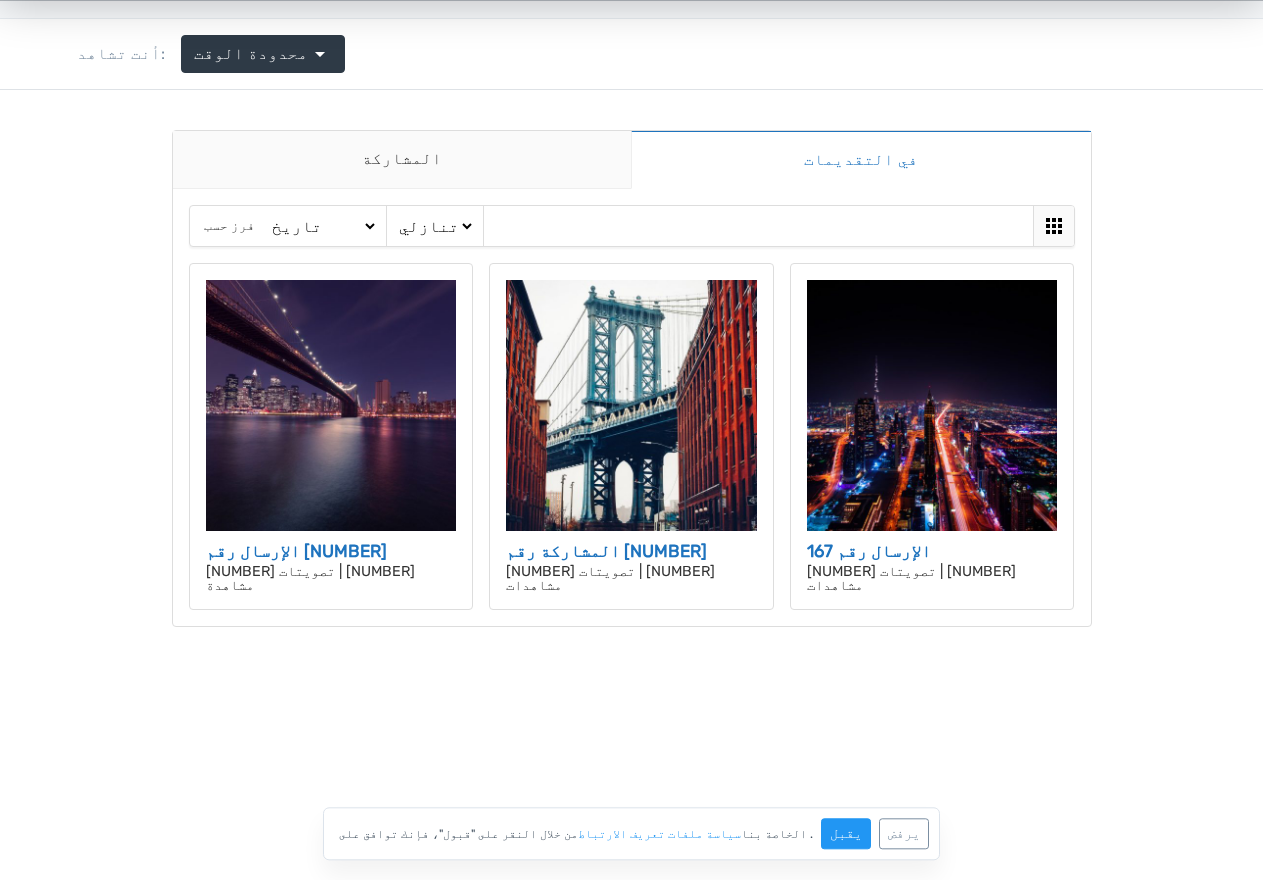 scroll, scrollTop: 142, scrollLeft: 0, axis: vertical 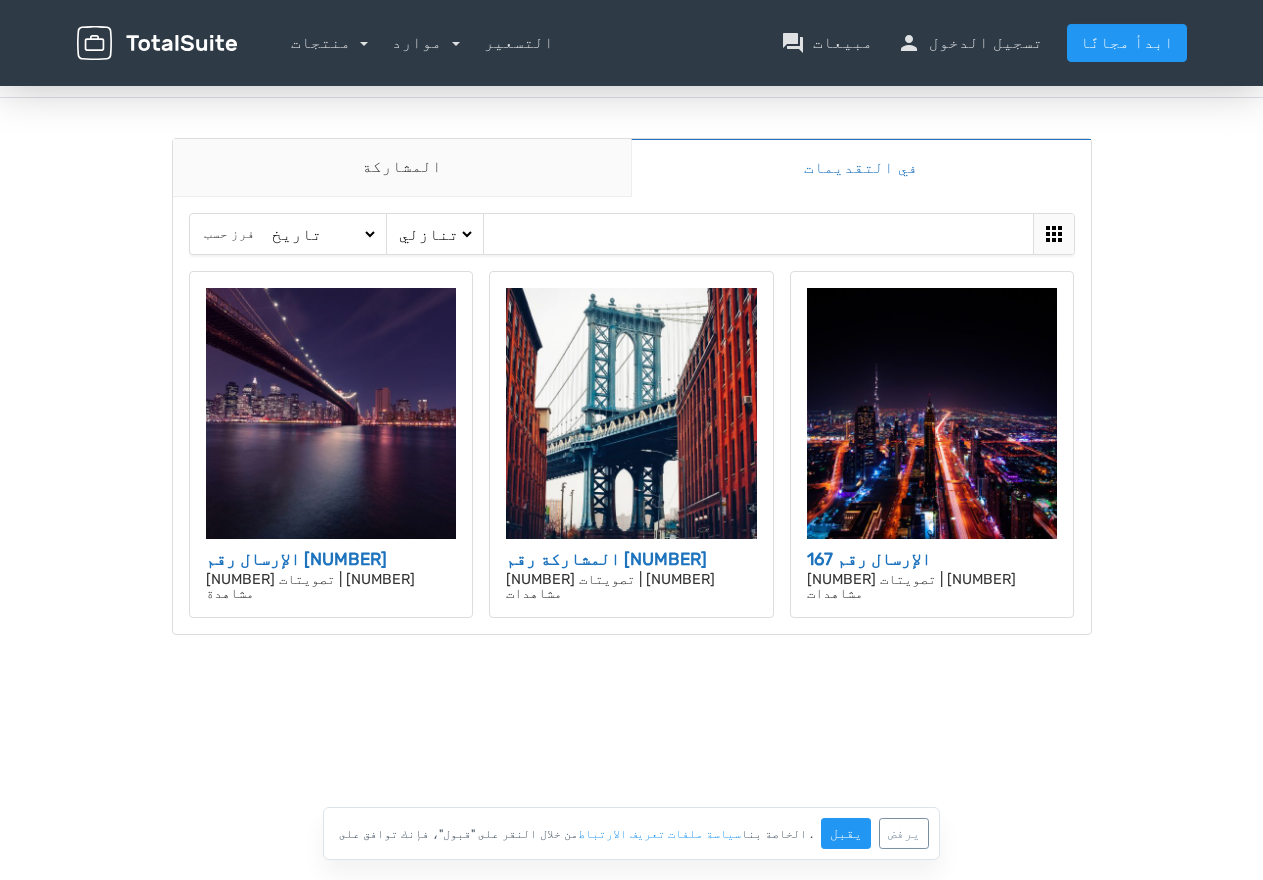 click 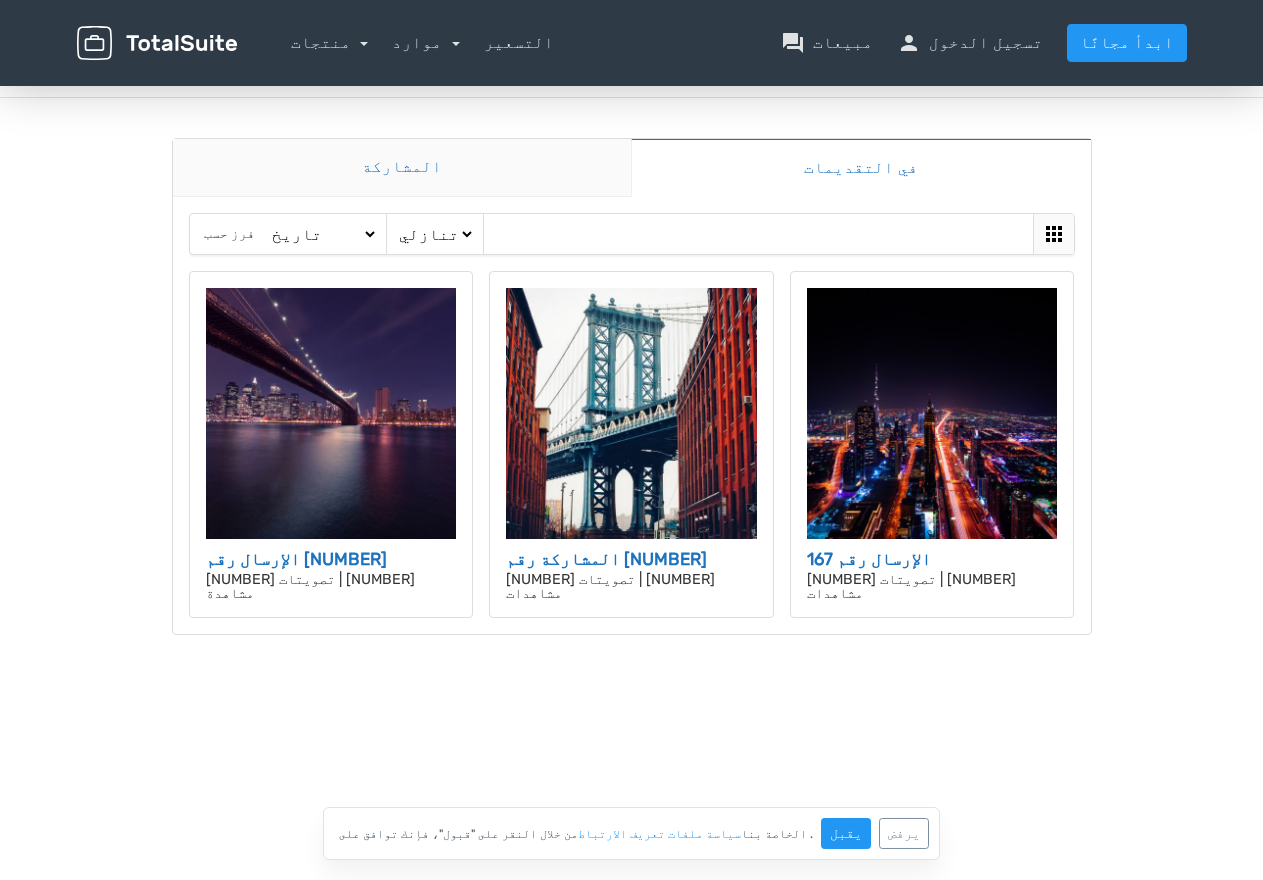 click on "المشاركة" at bounding box center (402, 167) 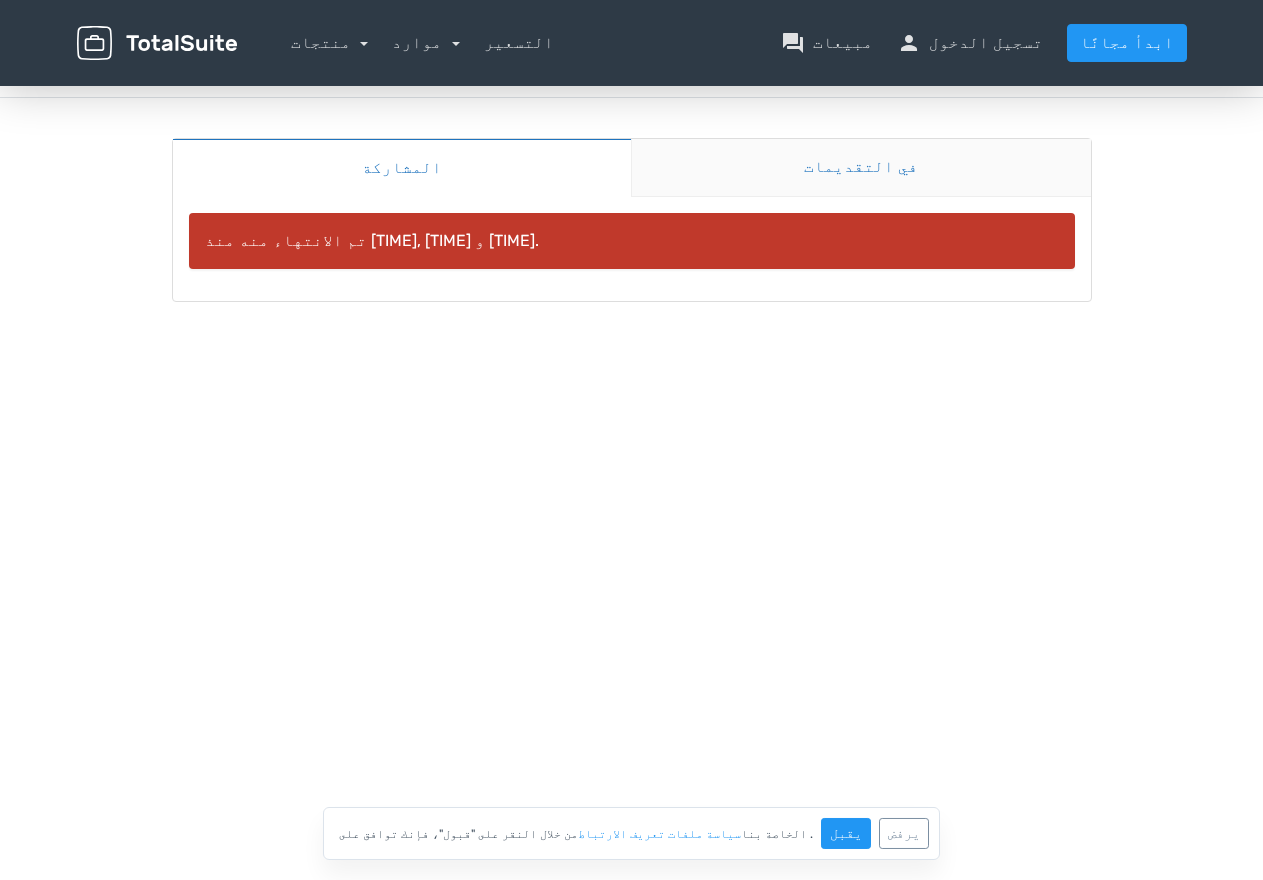 click on "في التقديمات" at bounding box center [861, 167] 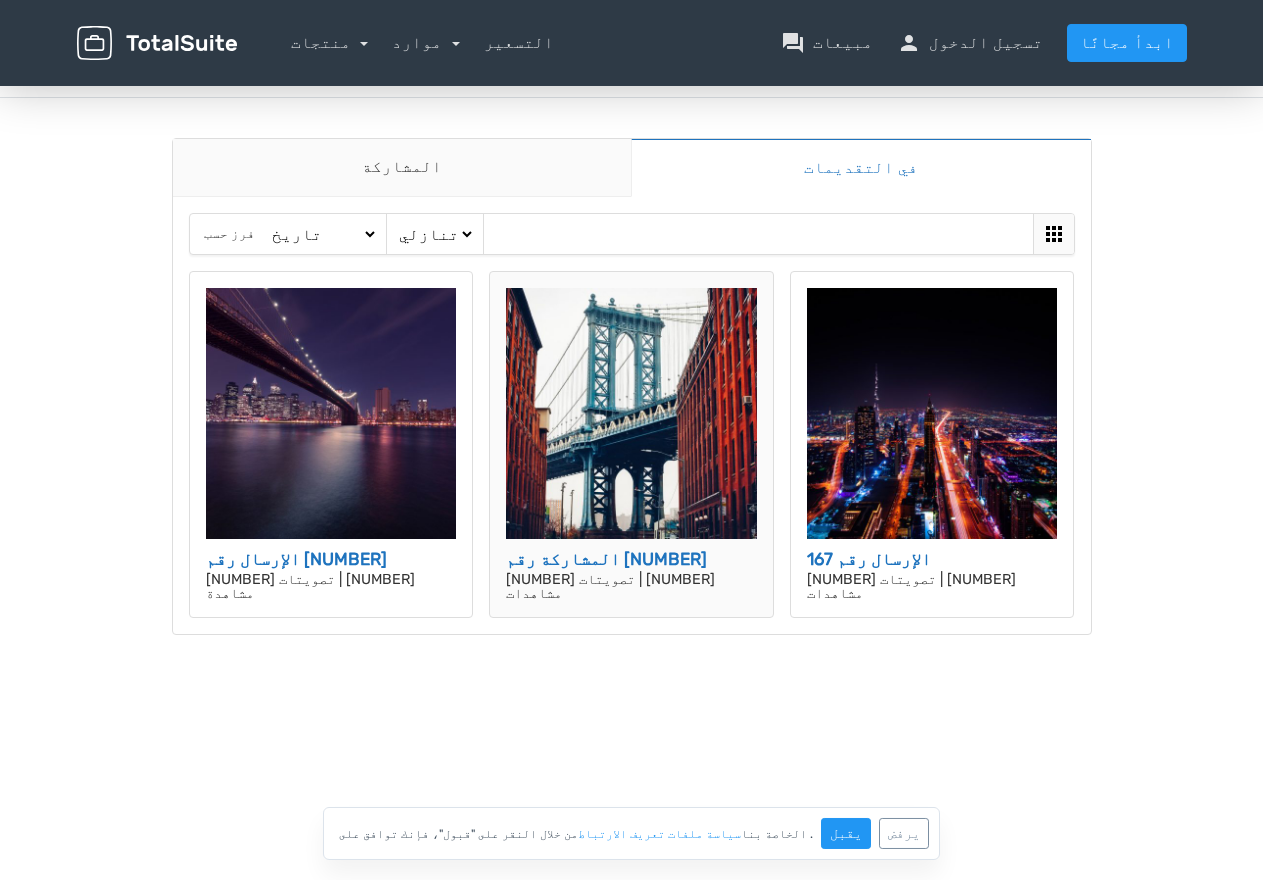 click at bounding box center (631, 412) 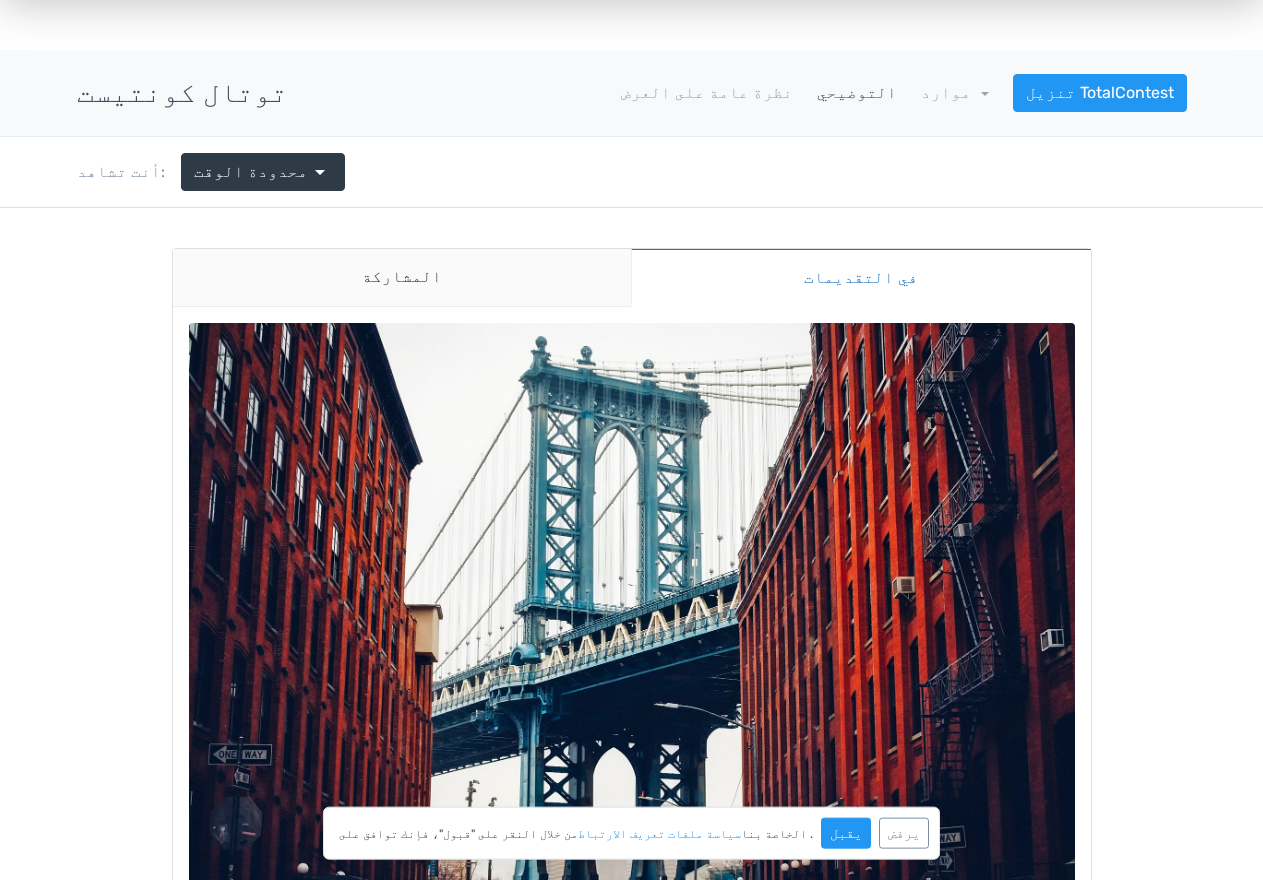 scroll, scrollTop: 13, scrollLeft: 0, axis: vertical 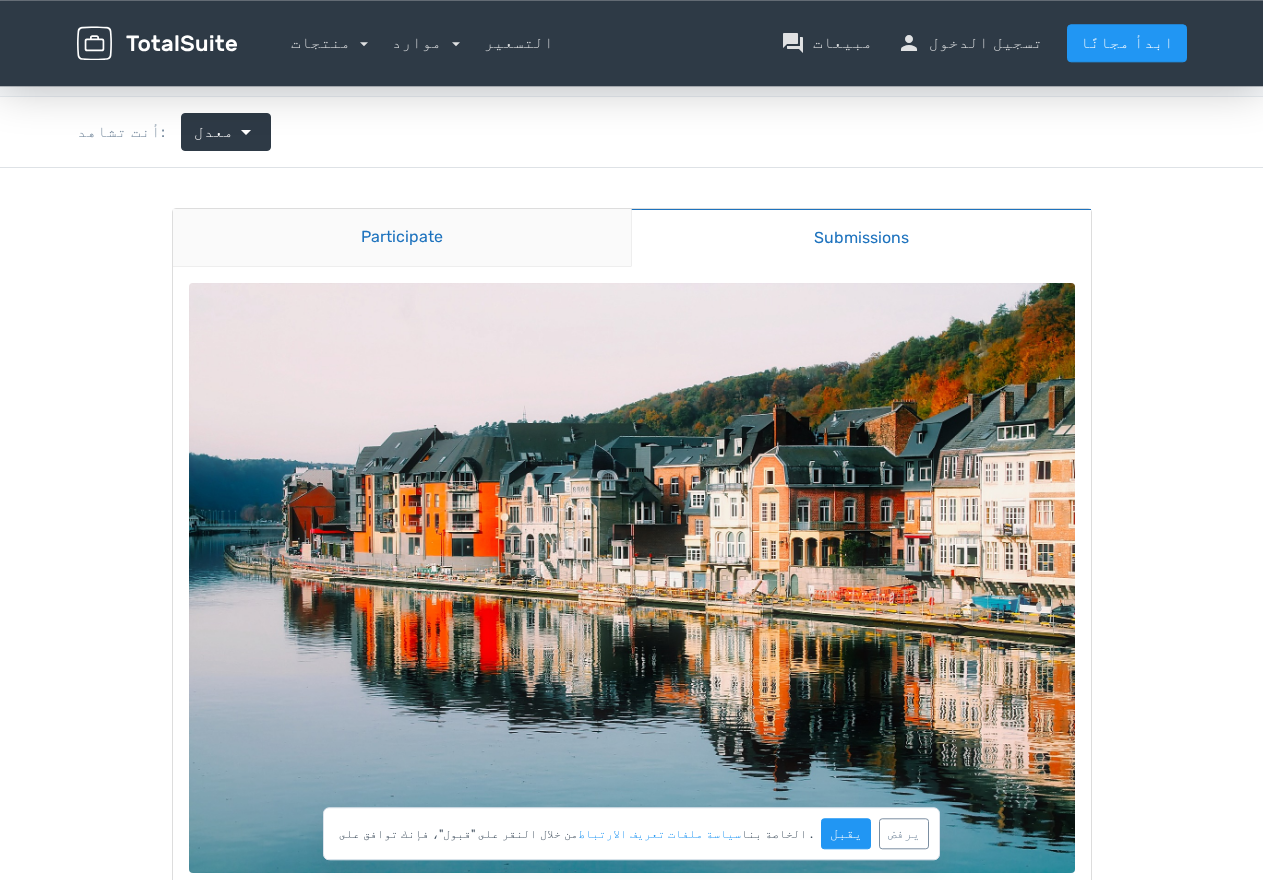 click on "Participate" at bounding box center [402, 238] 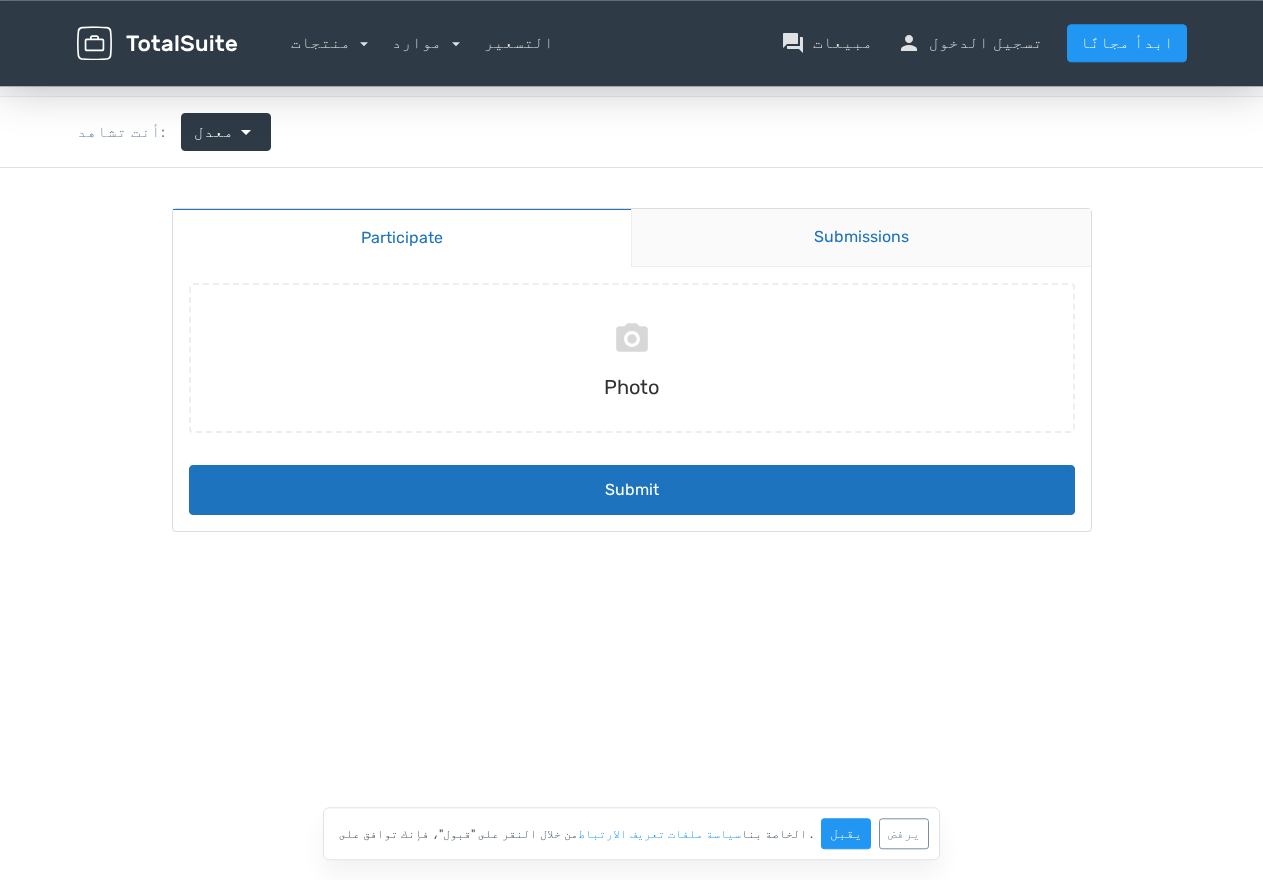 click on "Submissions" at bounding box center [861, 238] 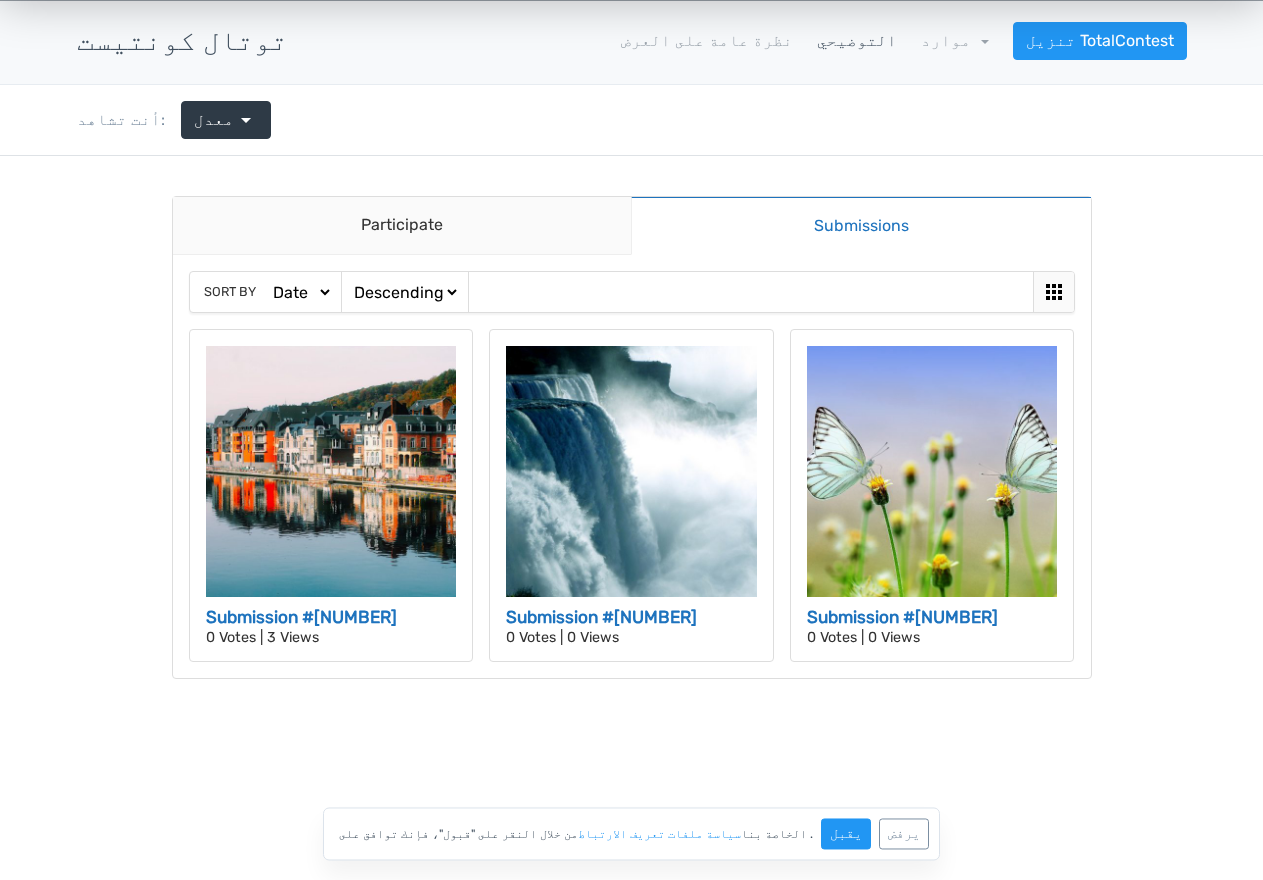 scroll, scrollTop: 143, scrollLeft: 0, axis: vertical 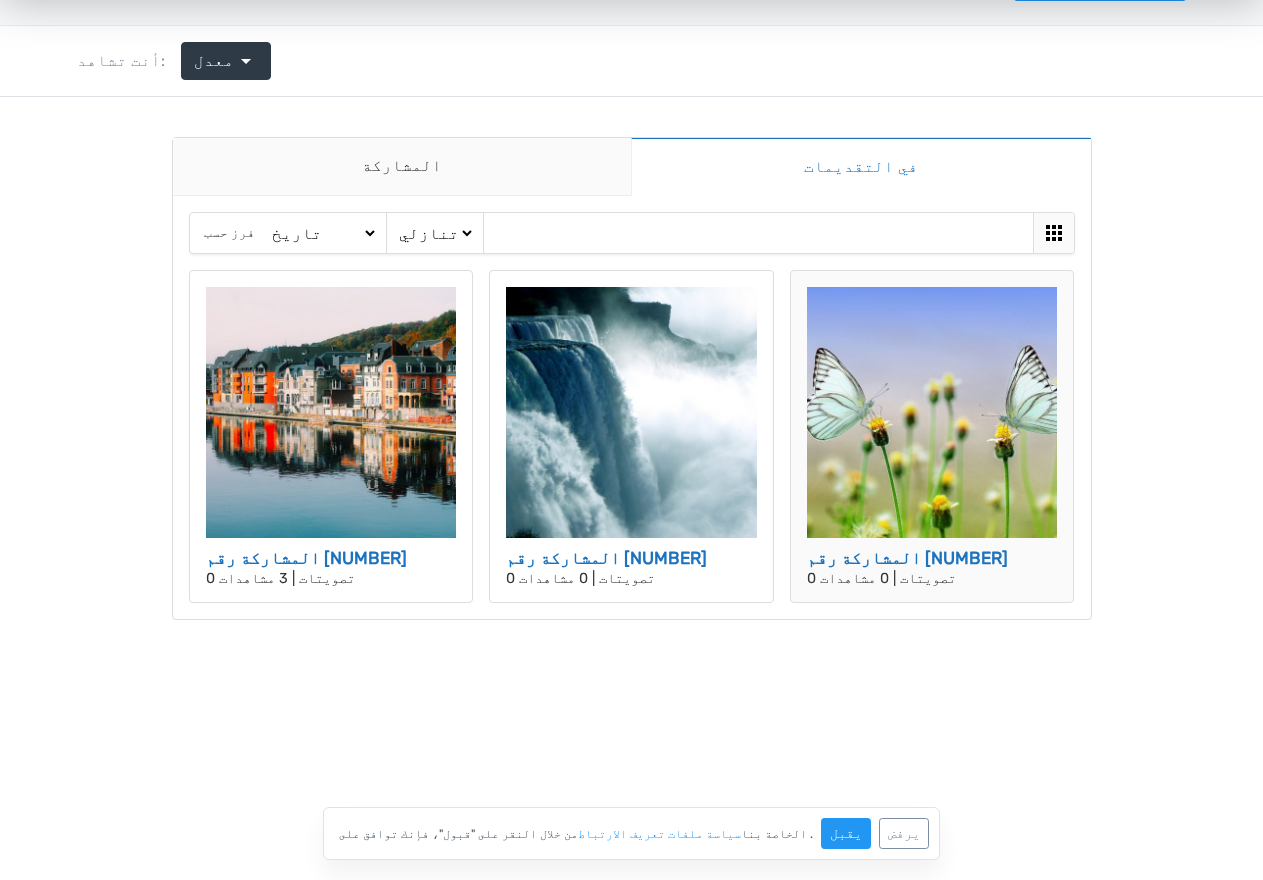 click at bounding box center (932, 412) 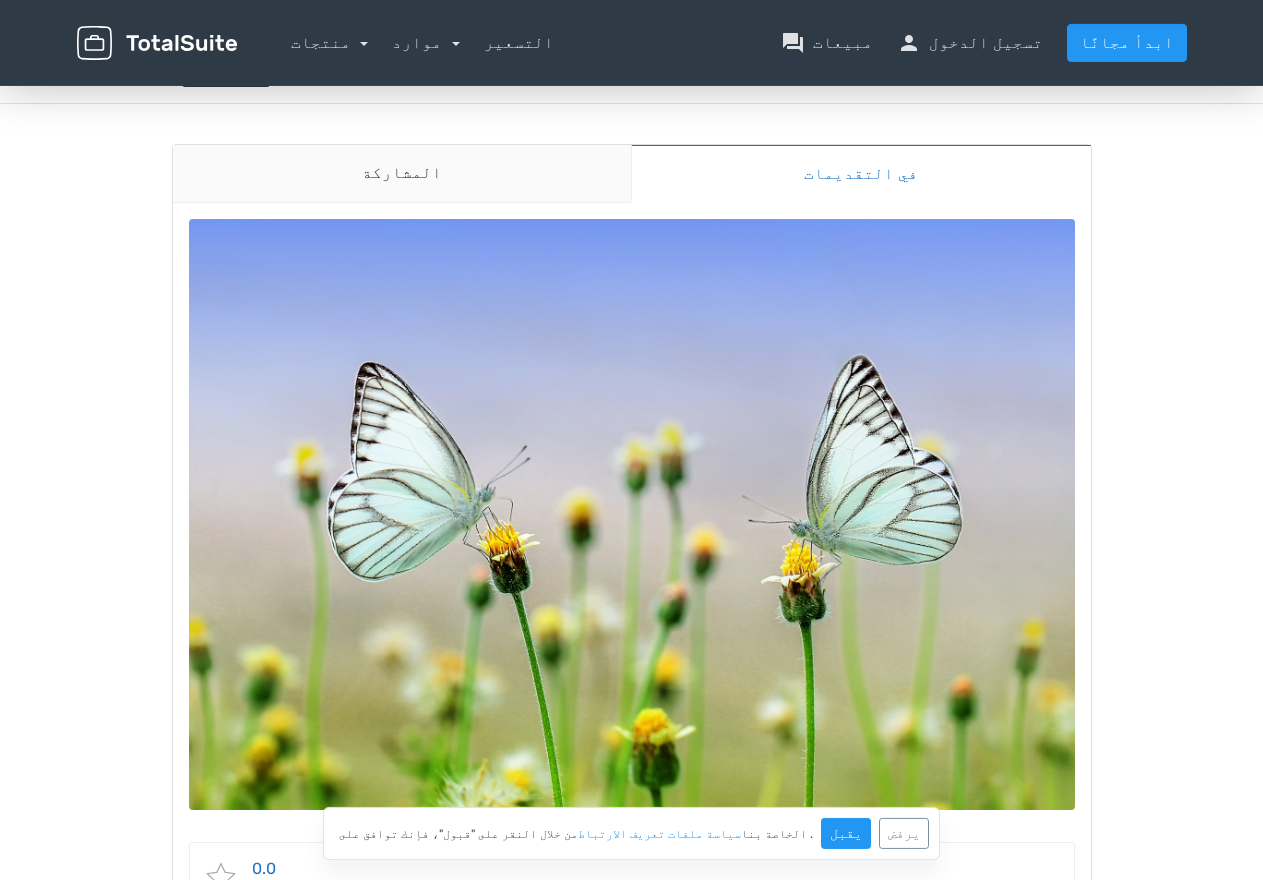 scroll, scrollTop: 122, scrollLeft: 0, axis: vertical 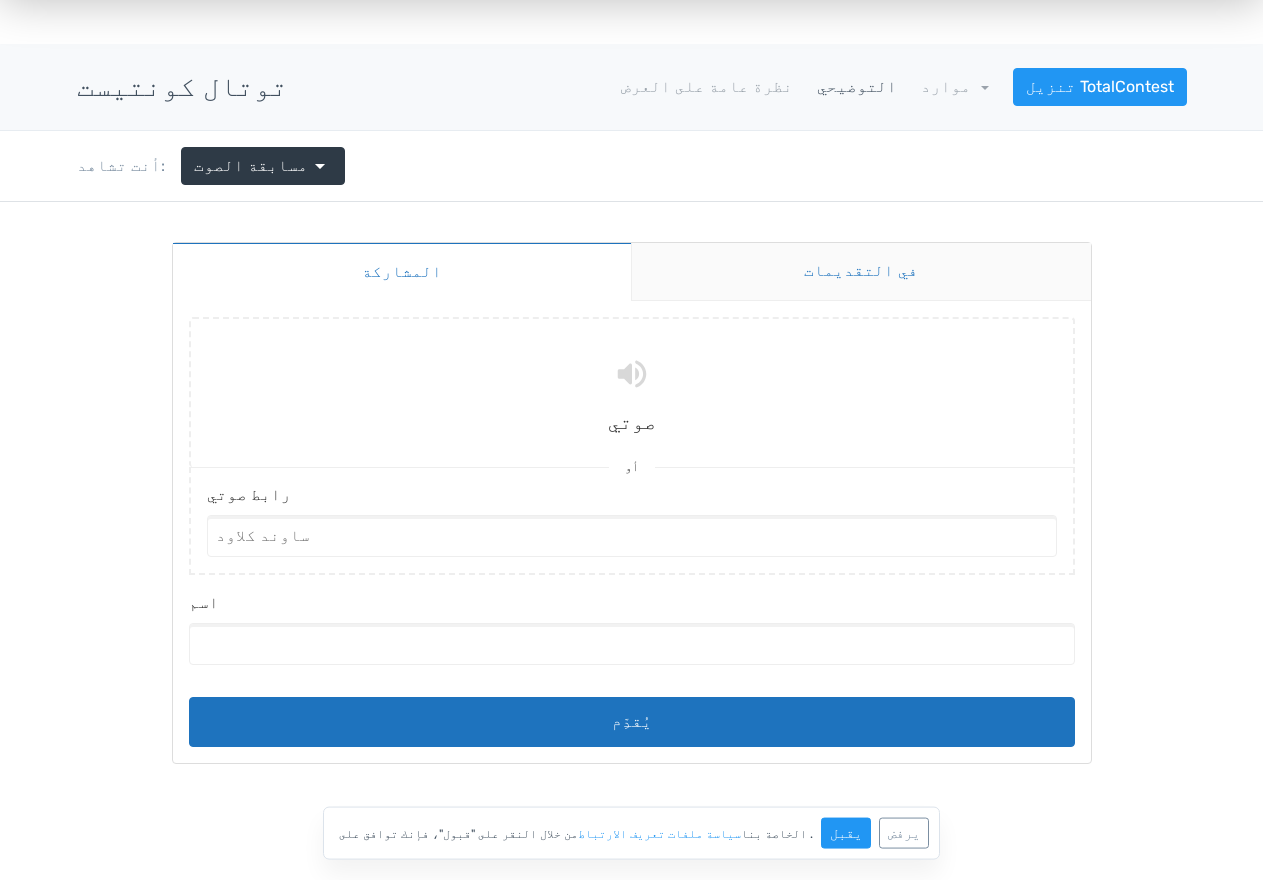 click on "في التقديمات" at bounding box center [861, 271] 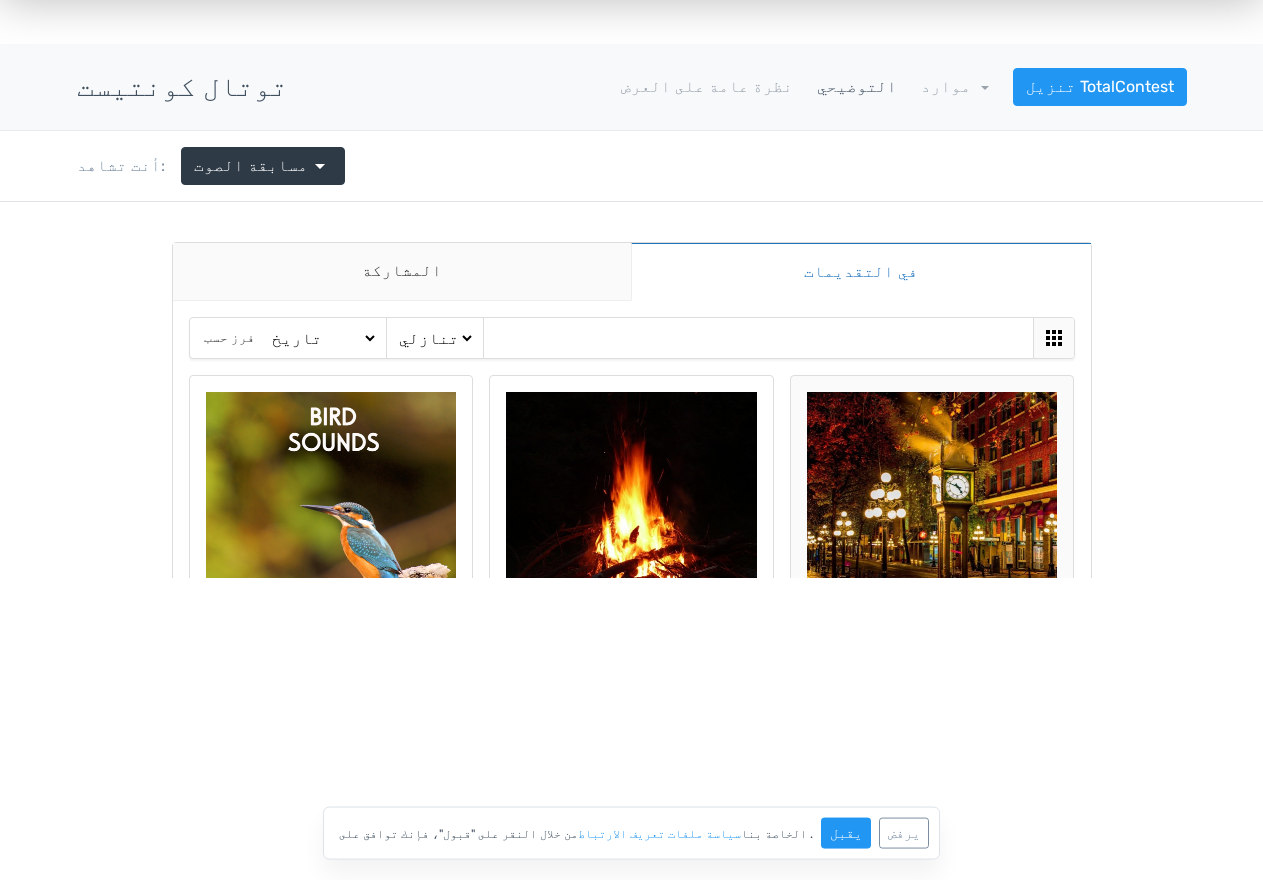 click at bounding box center [932, 516] 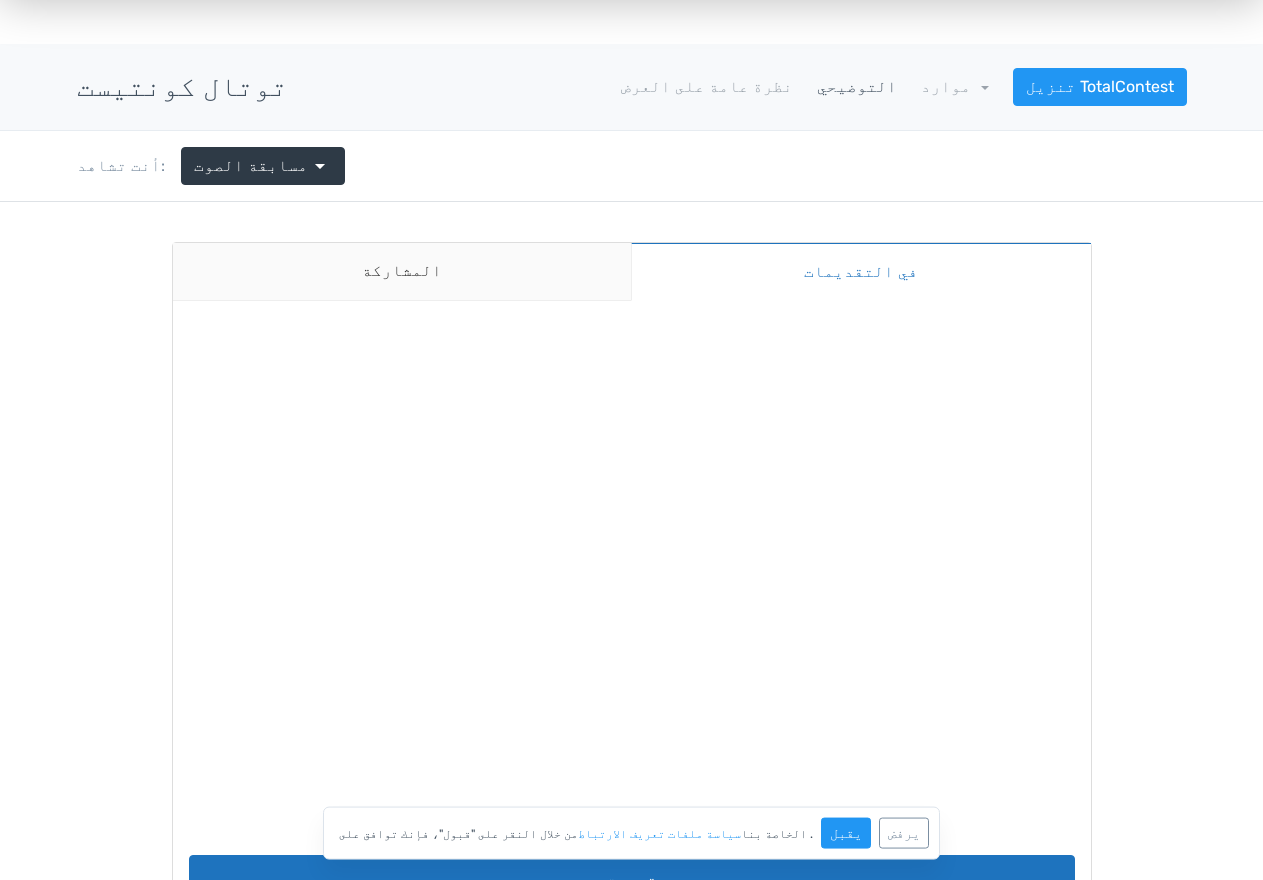 scroll, scrollTop: 139, scrollLeft: 0, axis: vertical 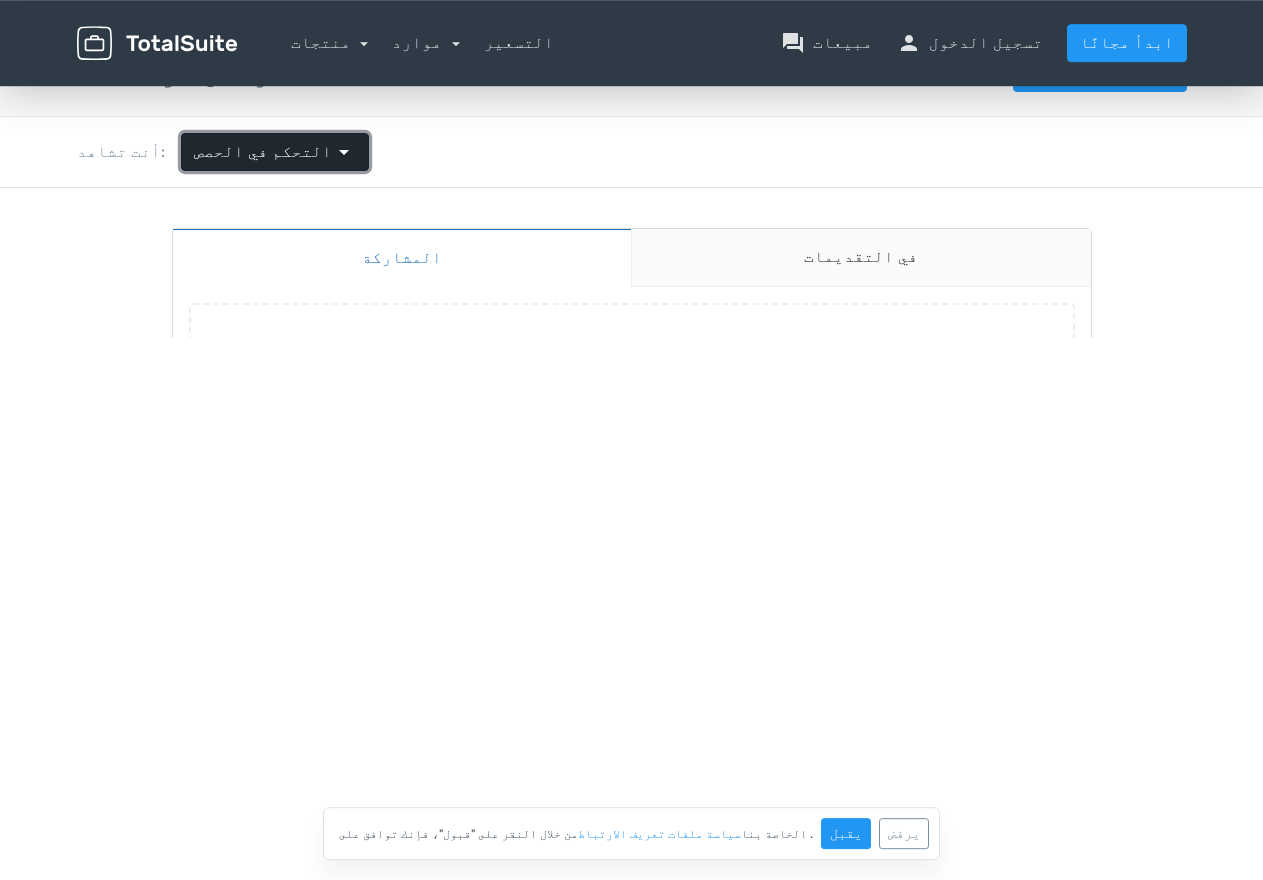 click on "arrow_drop_down" at bounding box center (344, 152) 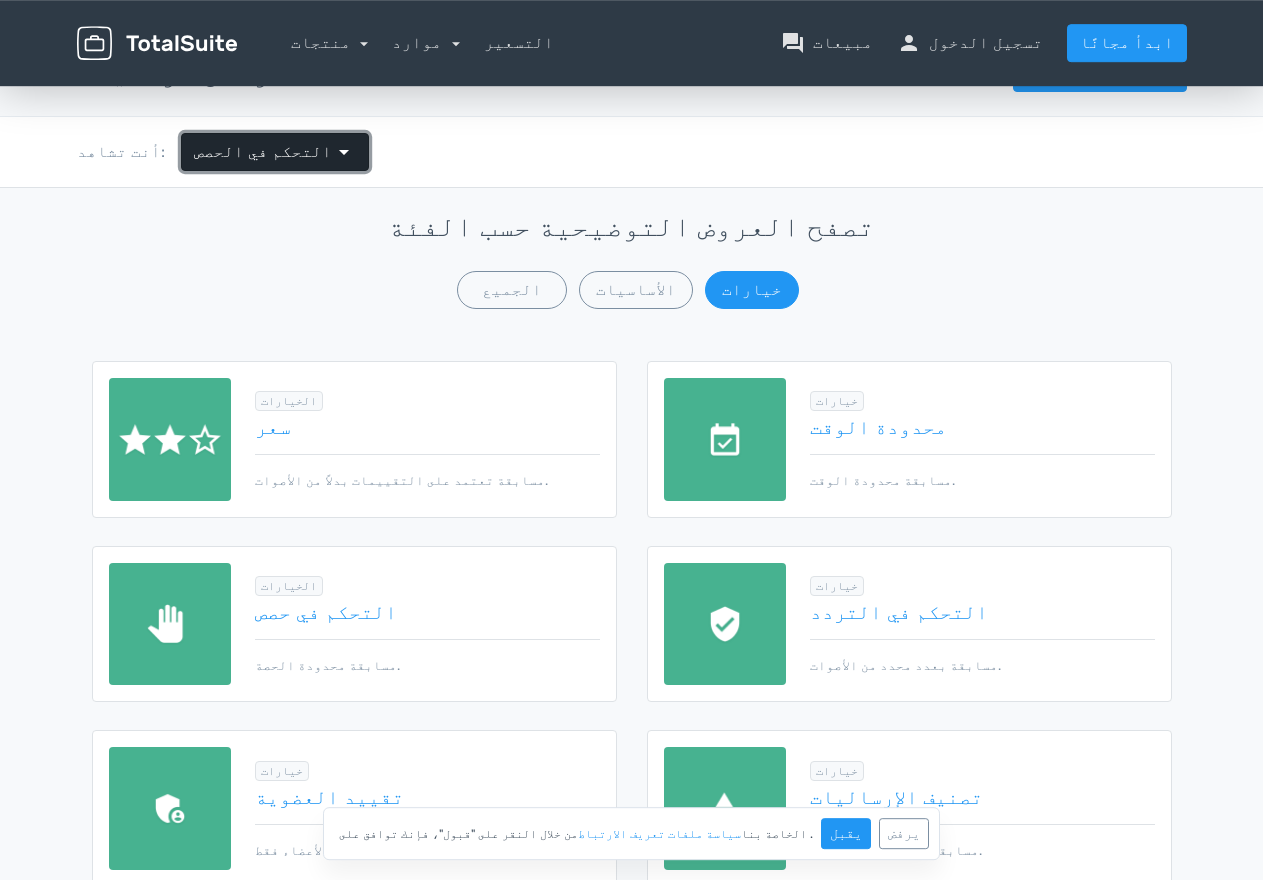 click on "arrow_drop_down" at bounding box center [344, 152] 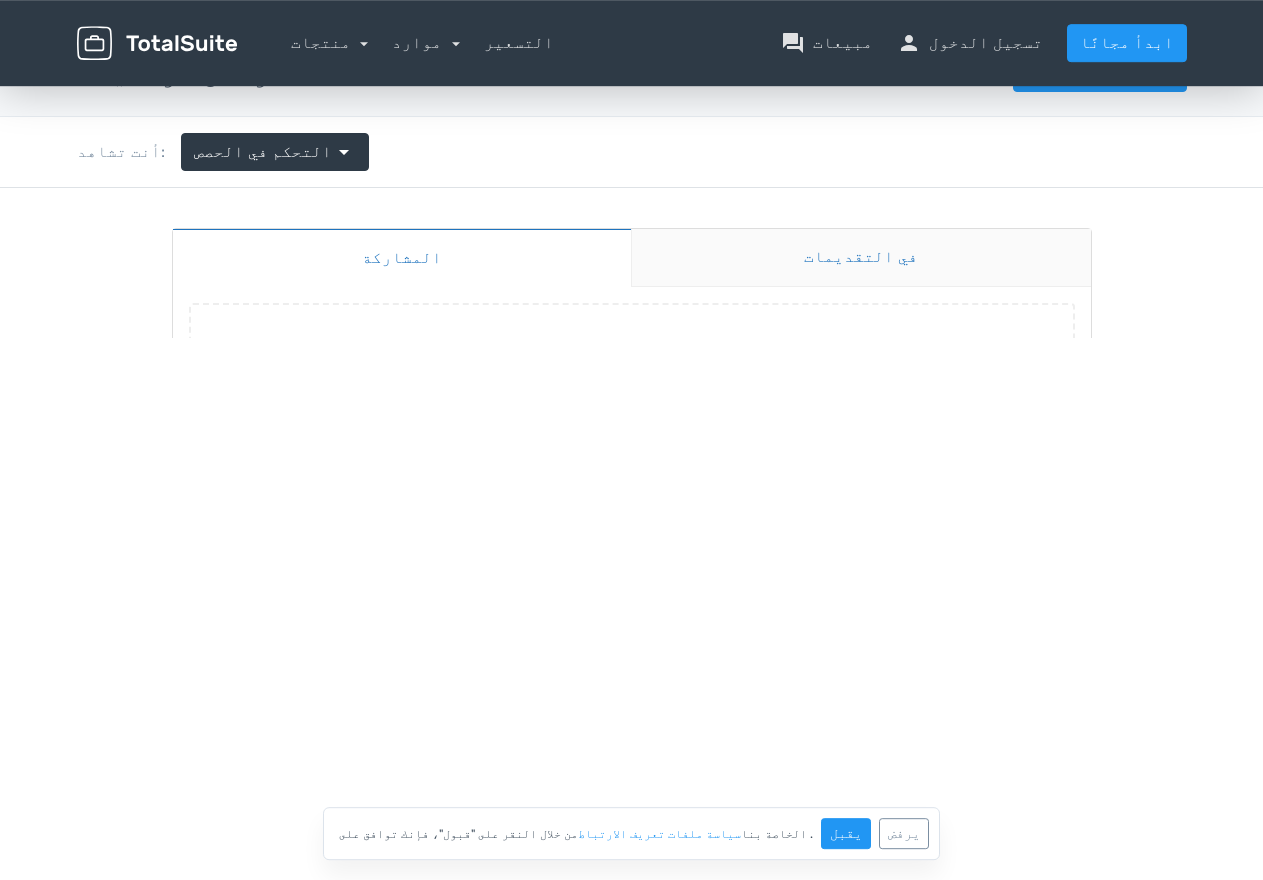 click on "في التقديمات" at bounding box center (861, 258) 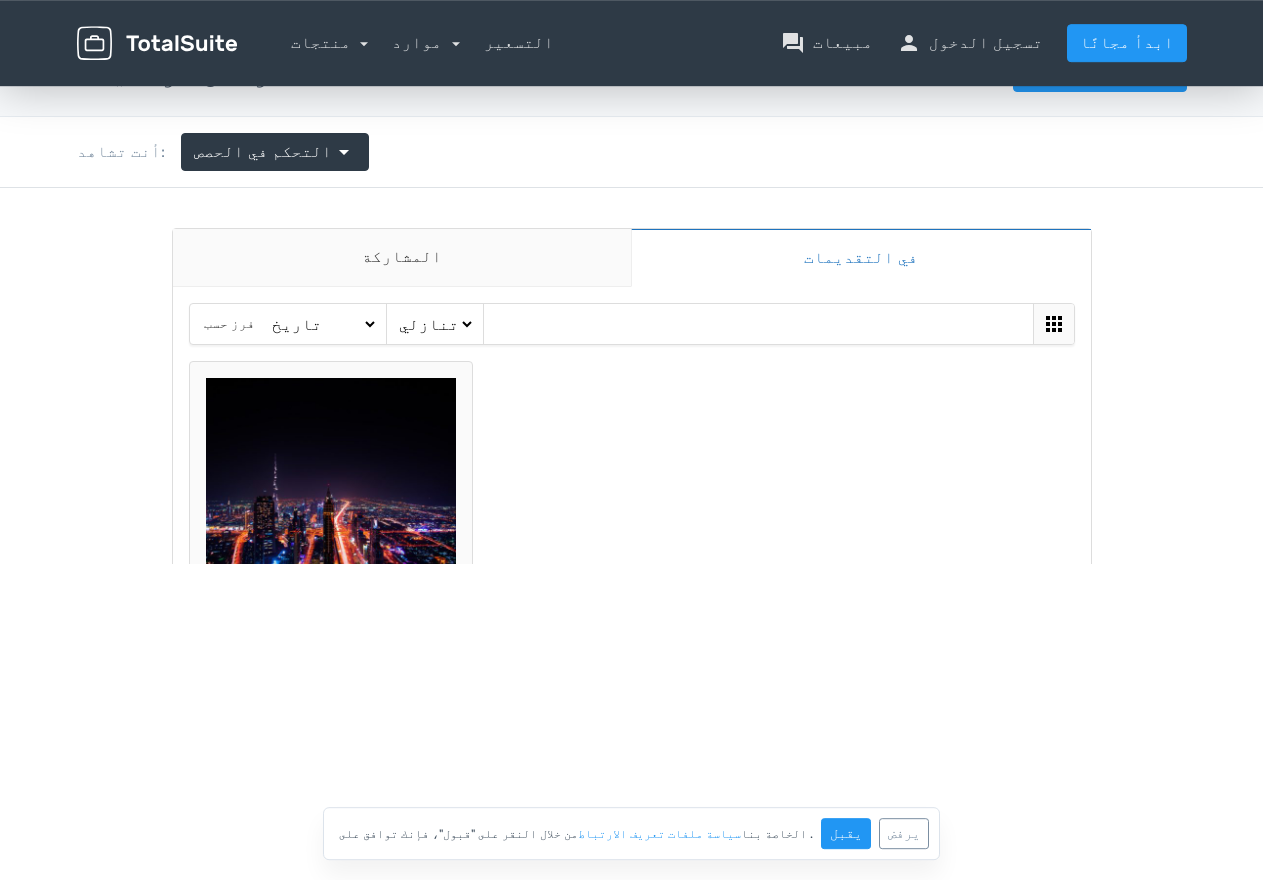 click at bounding box center [331, 503] 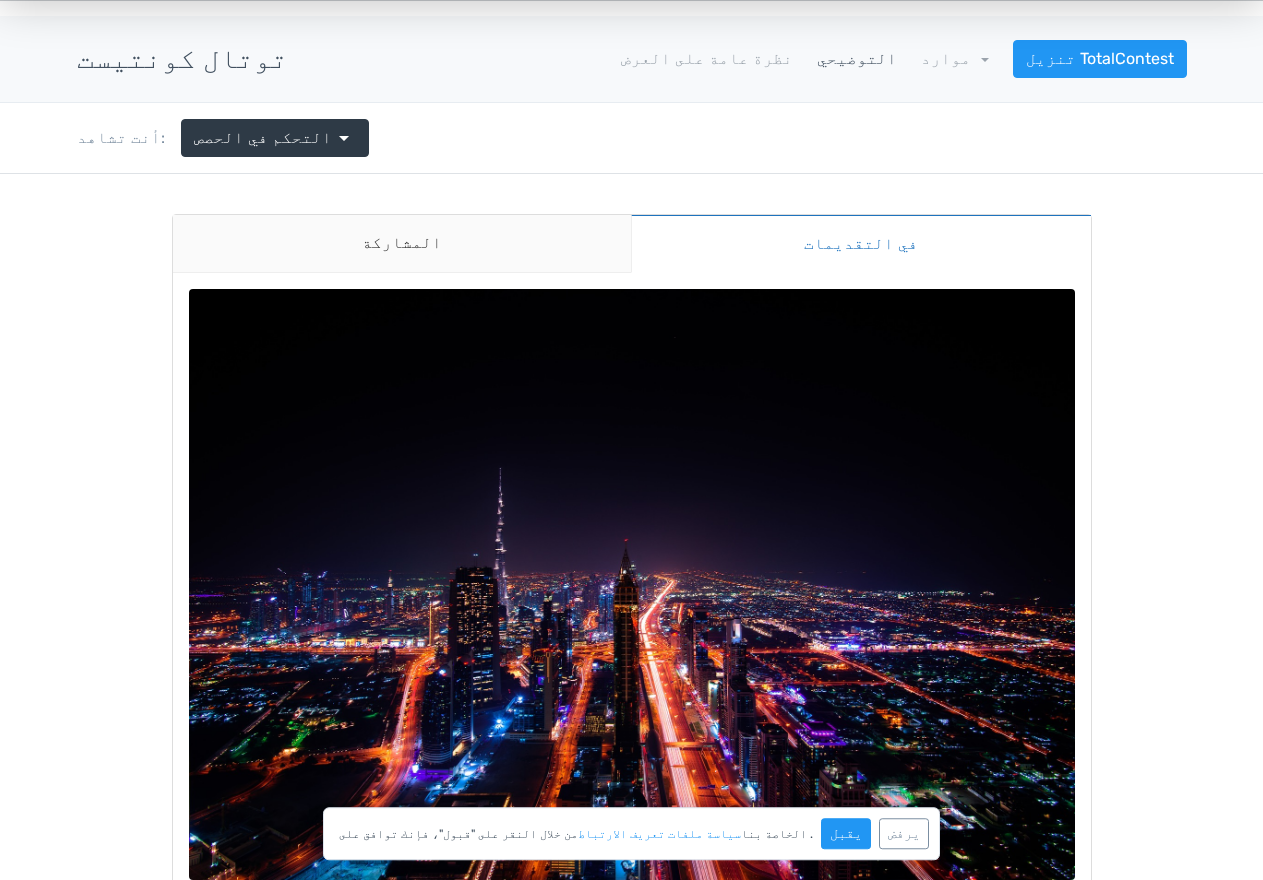 scroll, scrollTop: 64, scrollLeft: 0, axis: vertical 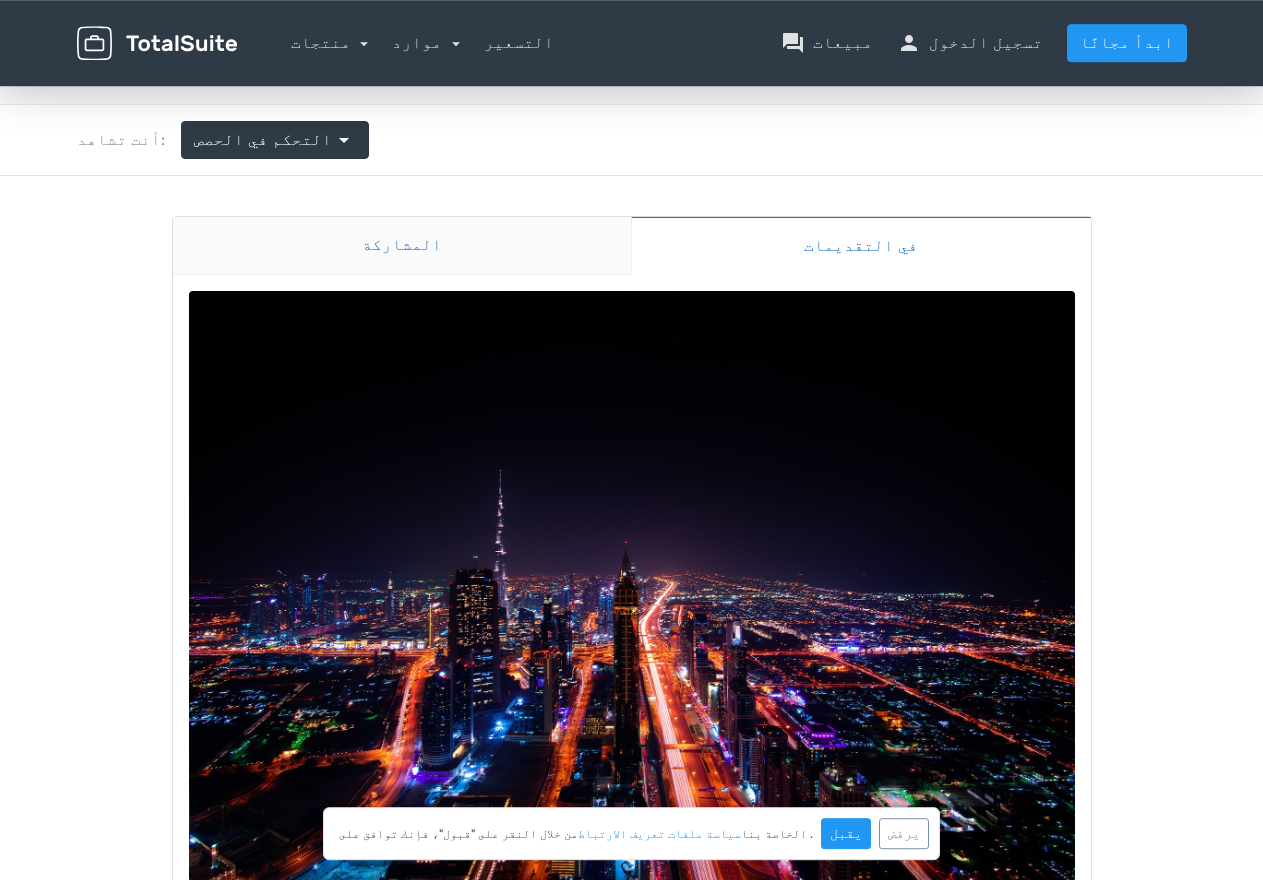 click on "المشاركة" at bounding box center (402, 246) 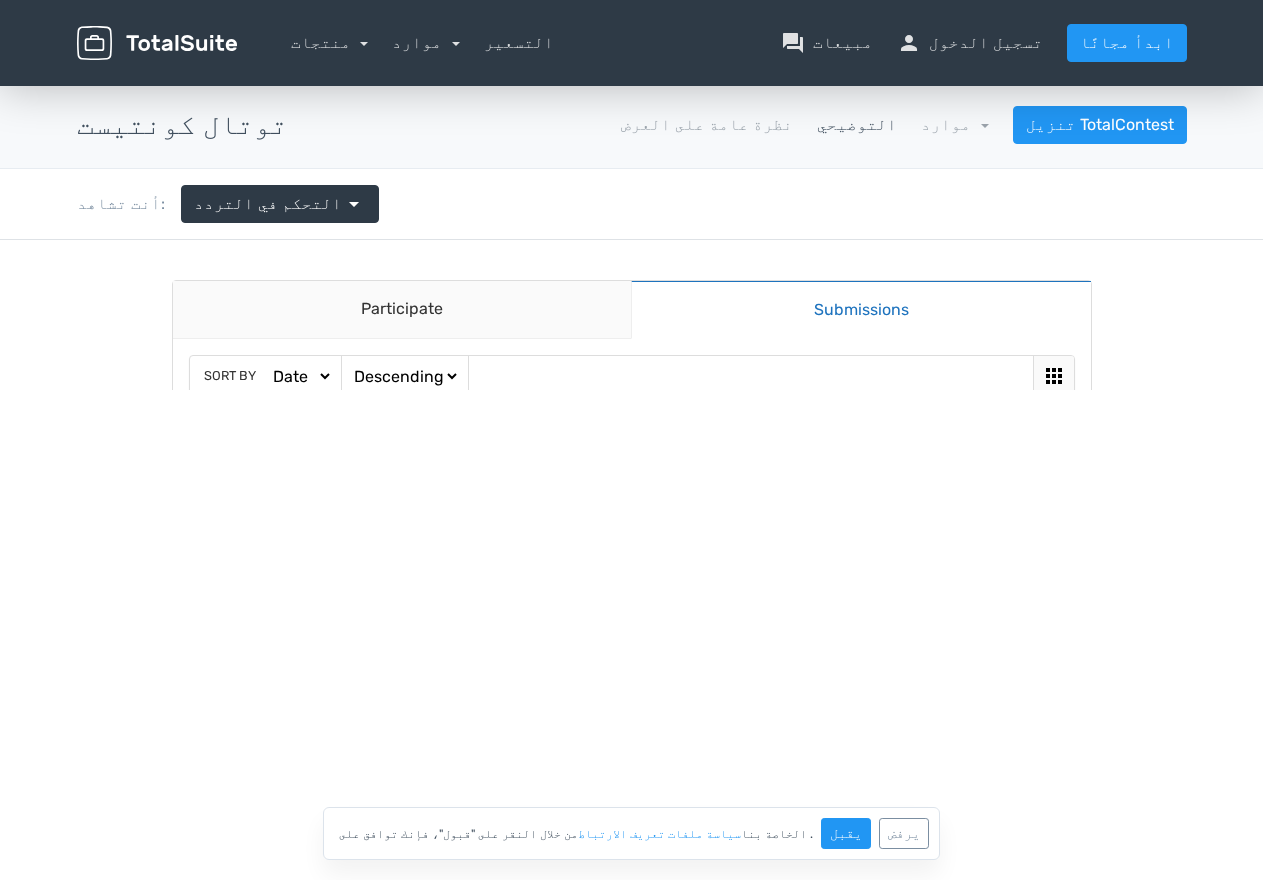 scroll, scrollTop: 0, scrollLeft: 0, axis: both 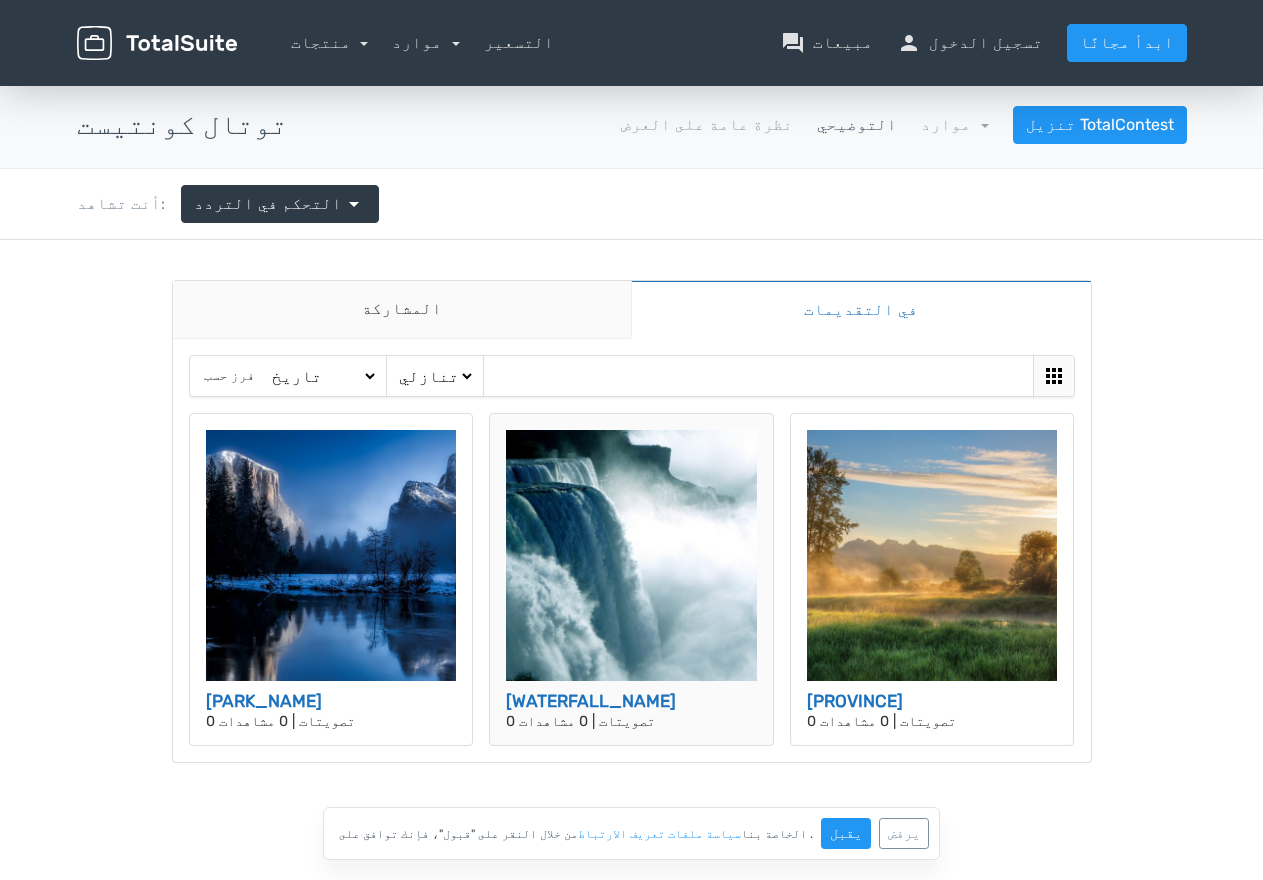 click at bounding box center [631, 555] 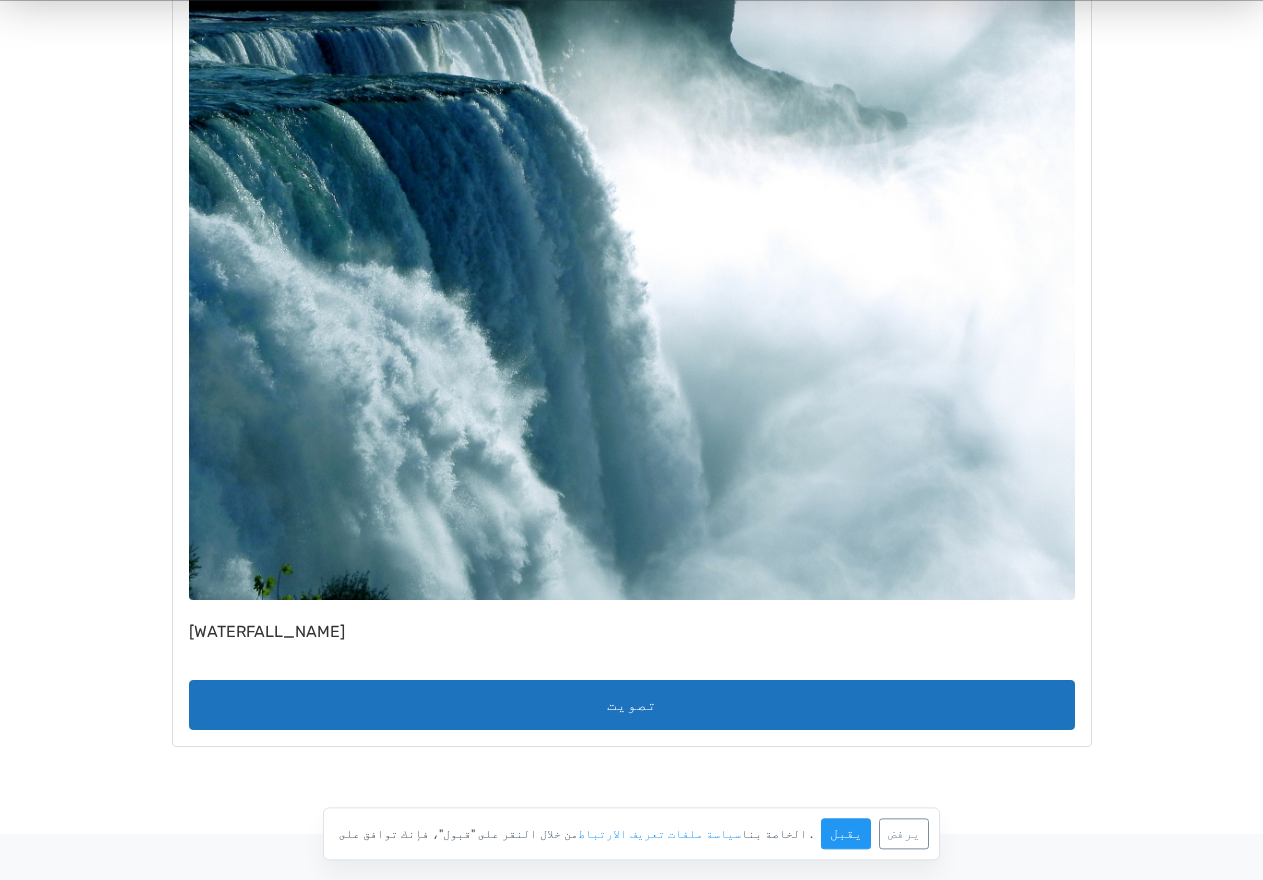 scroll, scrollTop: 544, scrollLeft: 0, axis: vertical 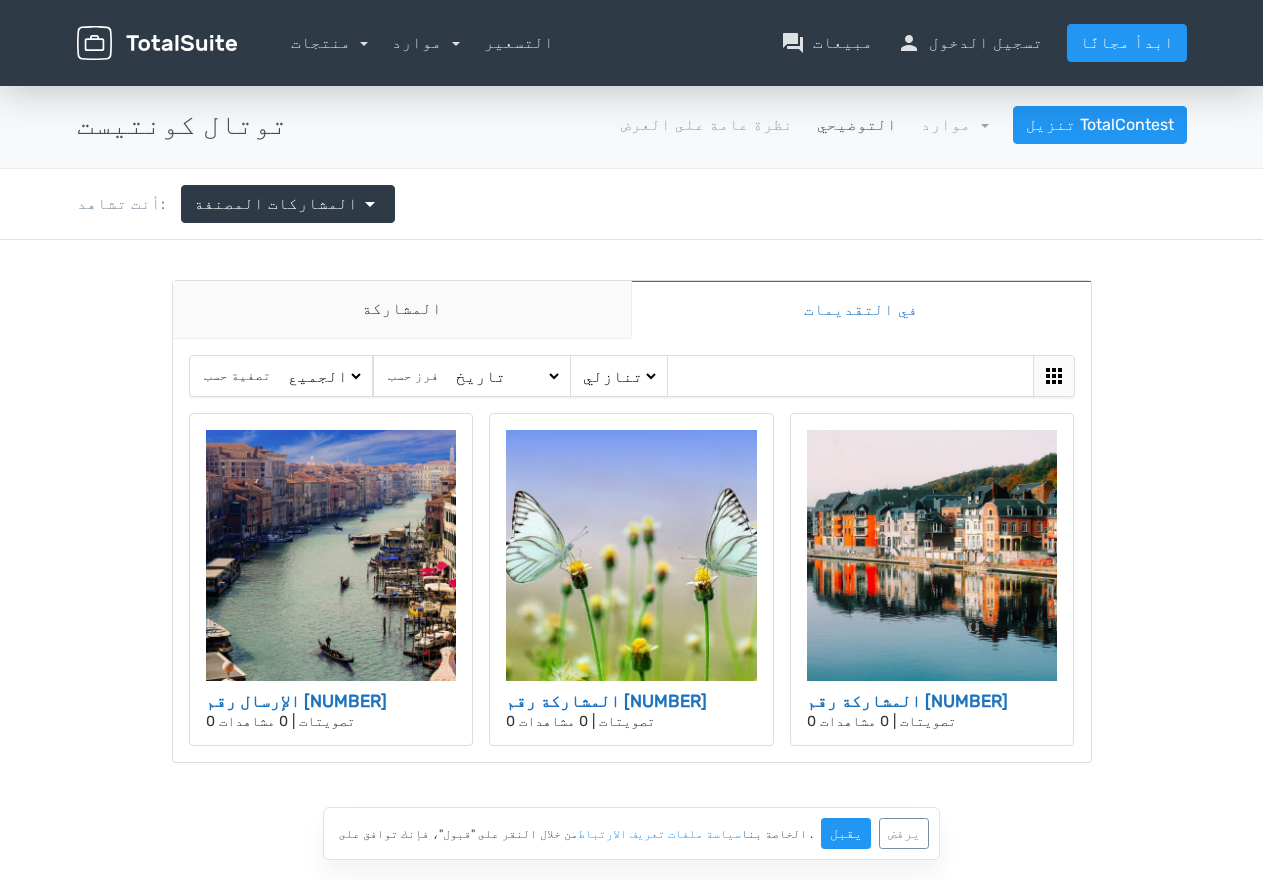 click 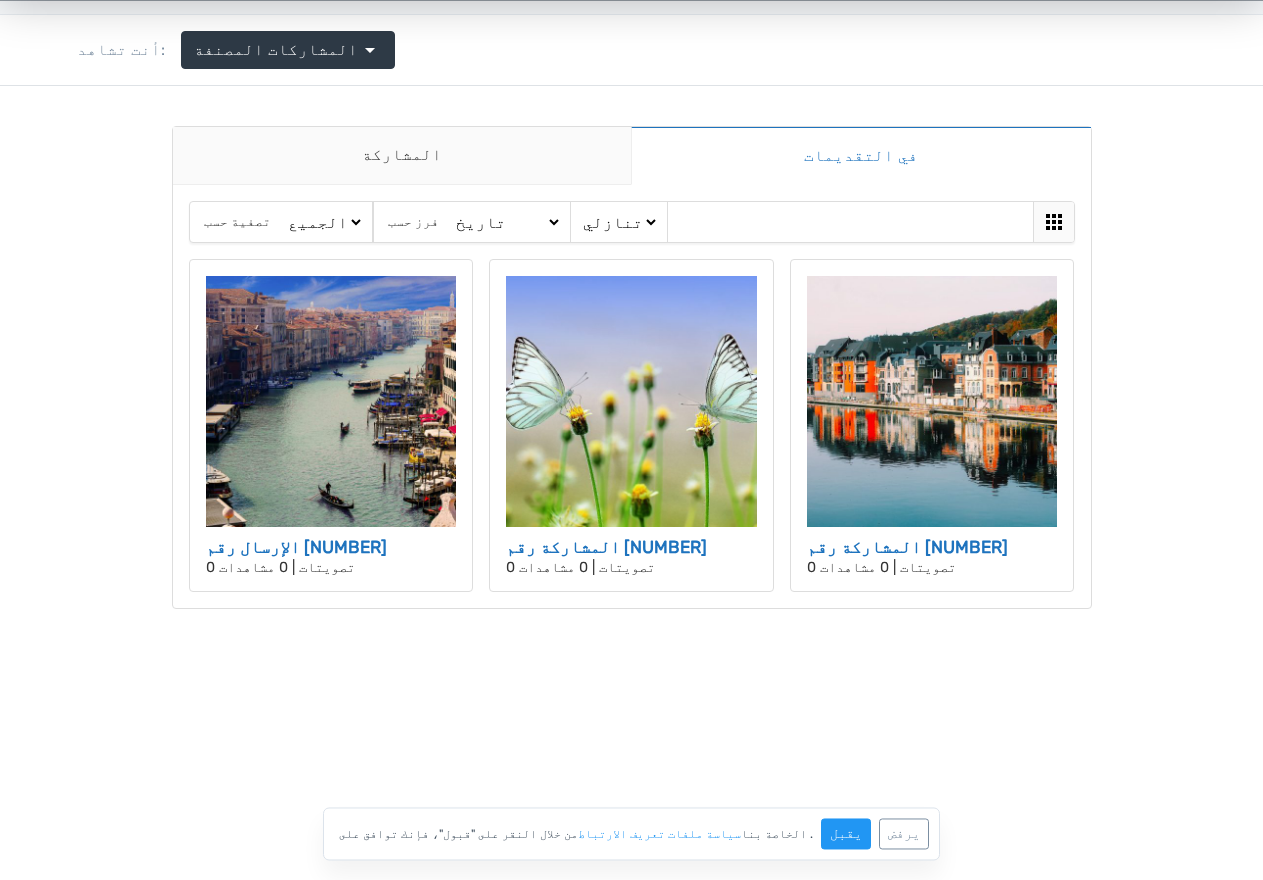scroll, scrollTop: 4, scrollLeft: 0, axis: vertical 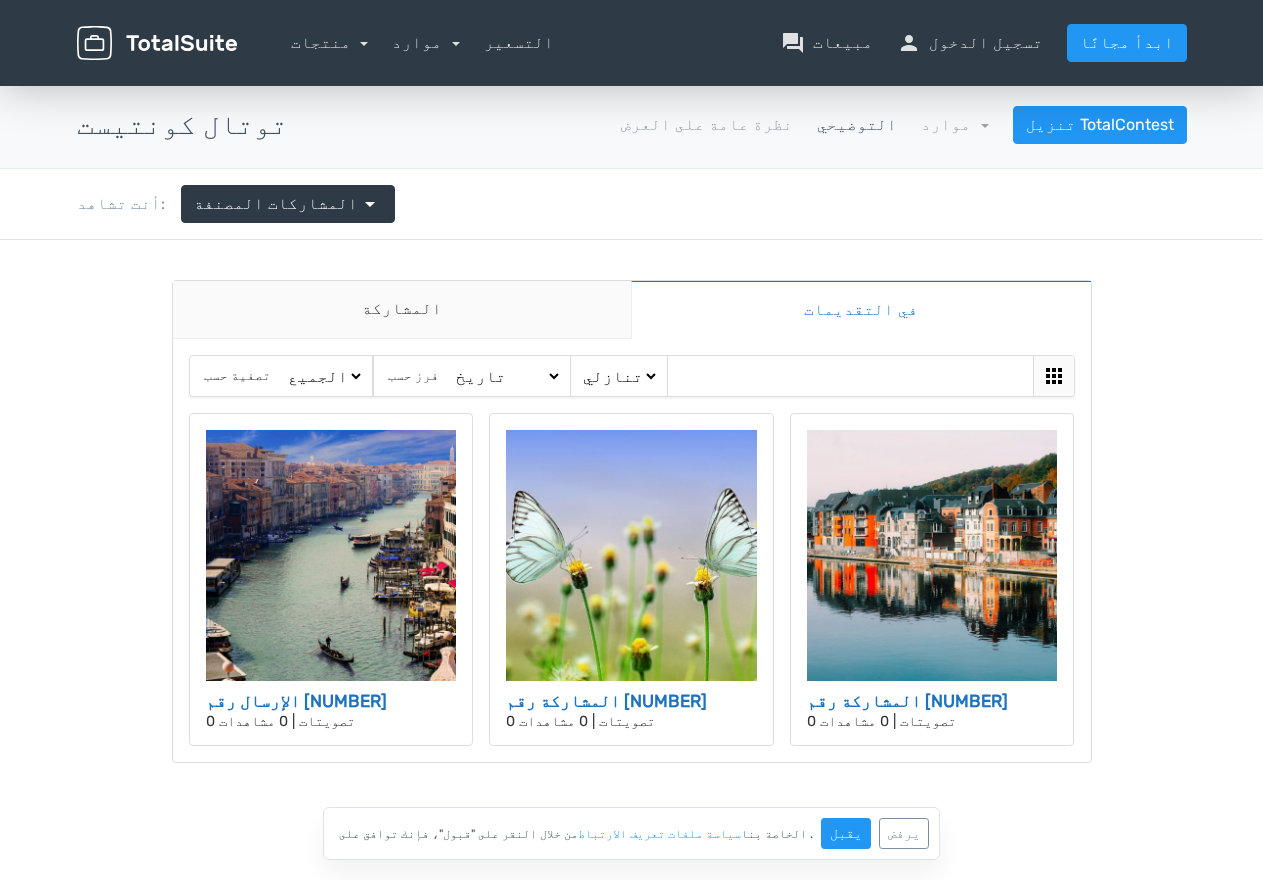 click 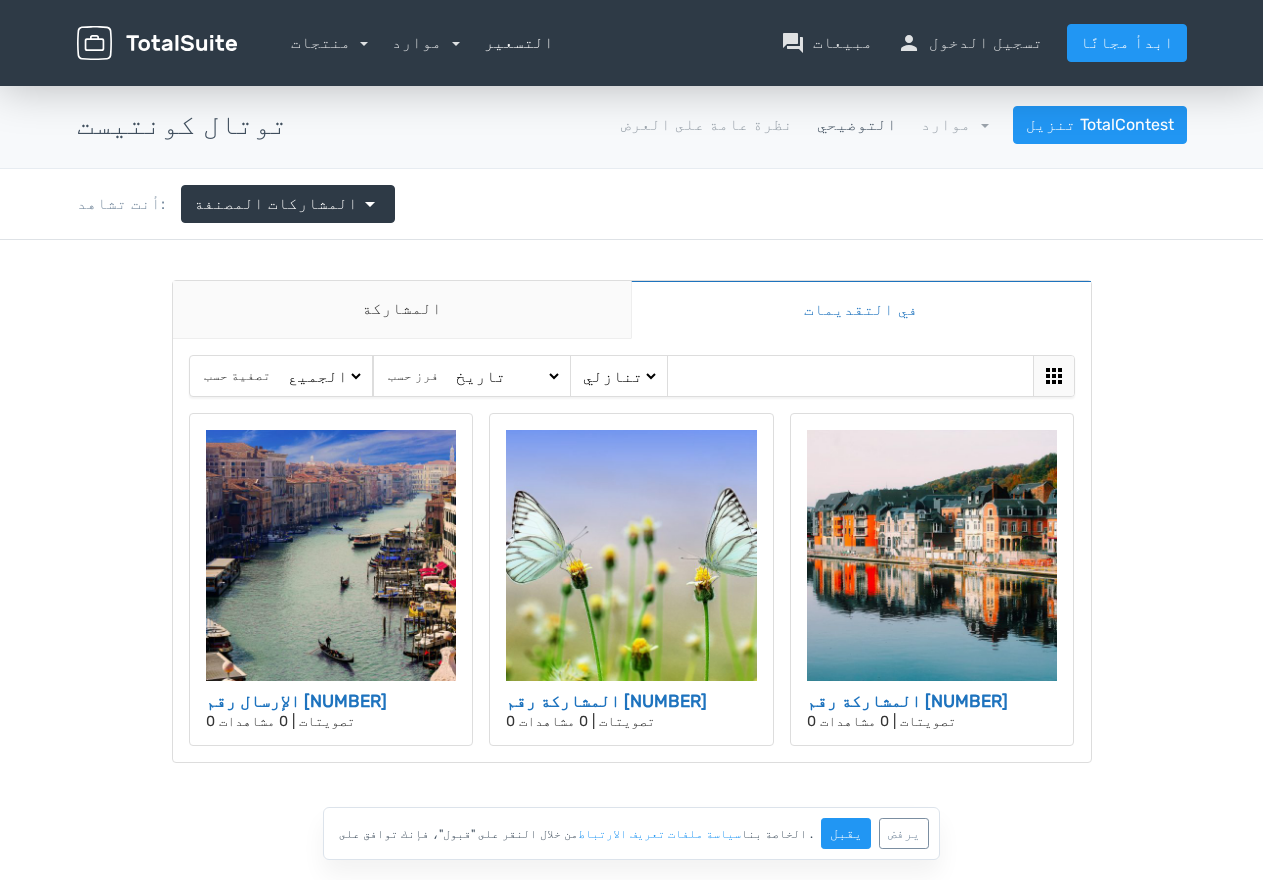 click on "التسعير" at bounding box center [519, 43] 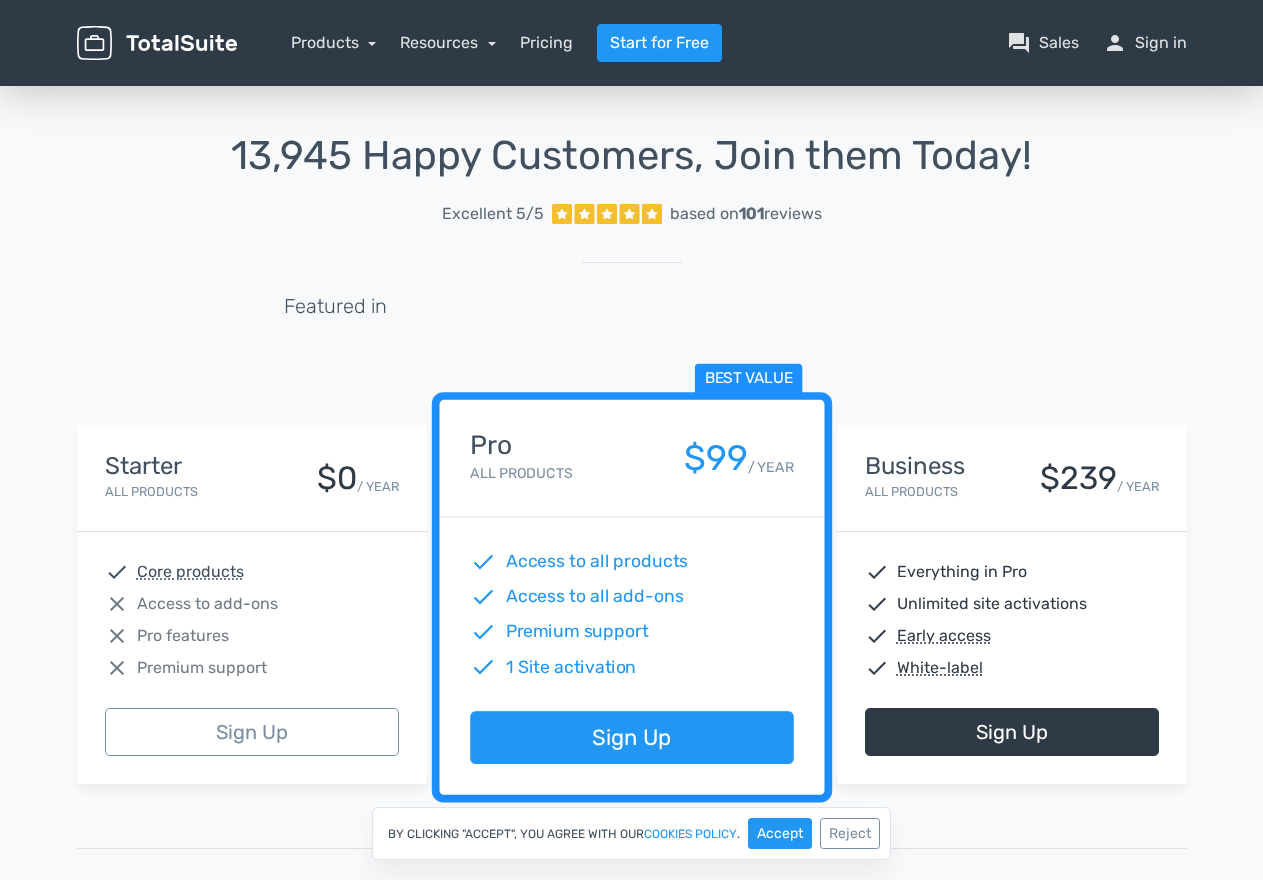 scroll, scrollTop: 0, scrollLeft: 0, axis: both 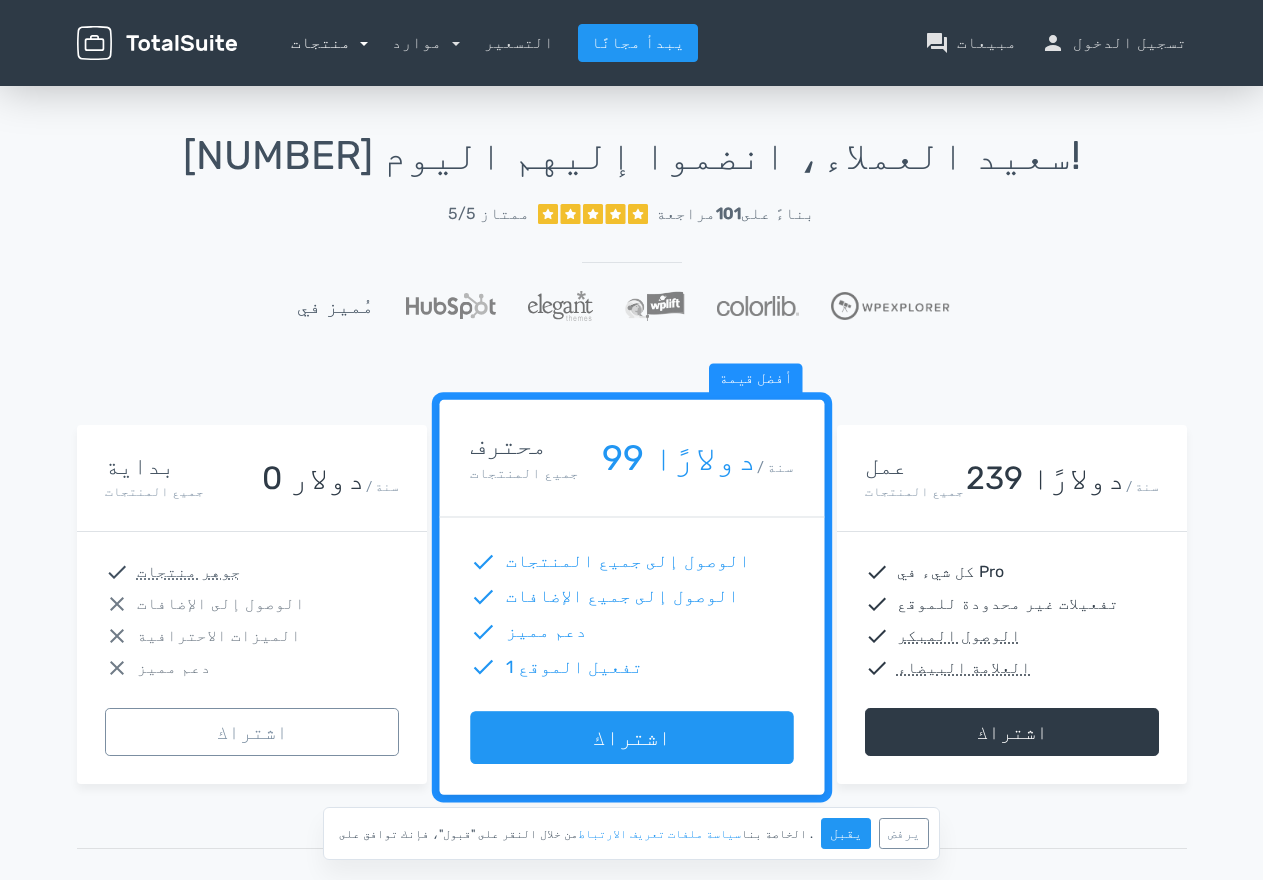 click on "منتجات" at bounding box center [330, 42] 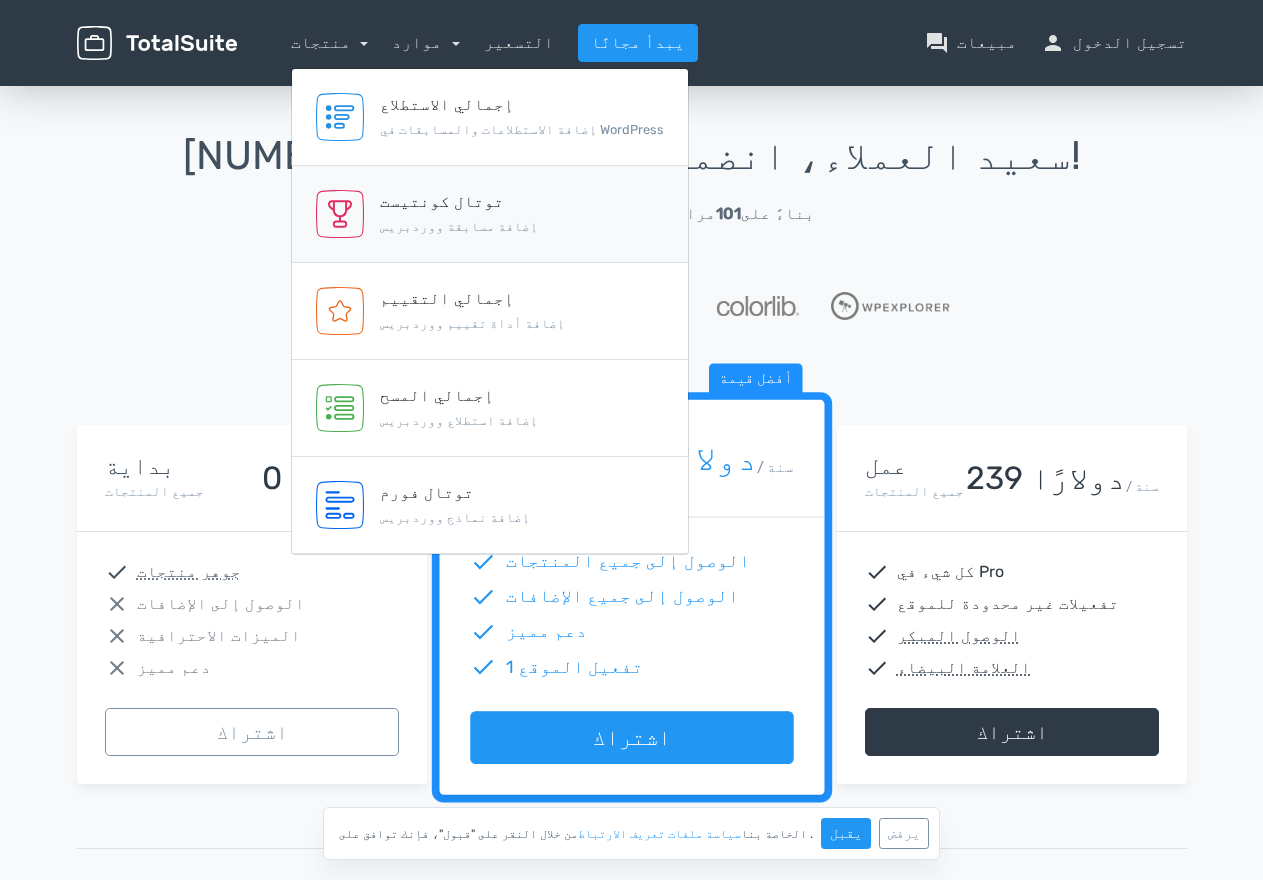 click on "توتال كونتيست" at bounding box center (459, 202) 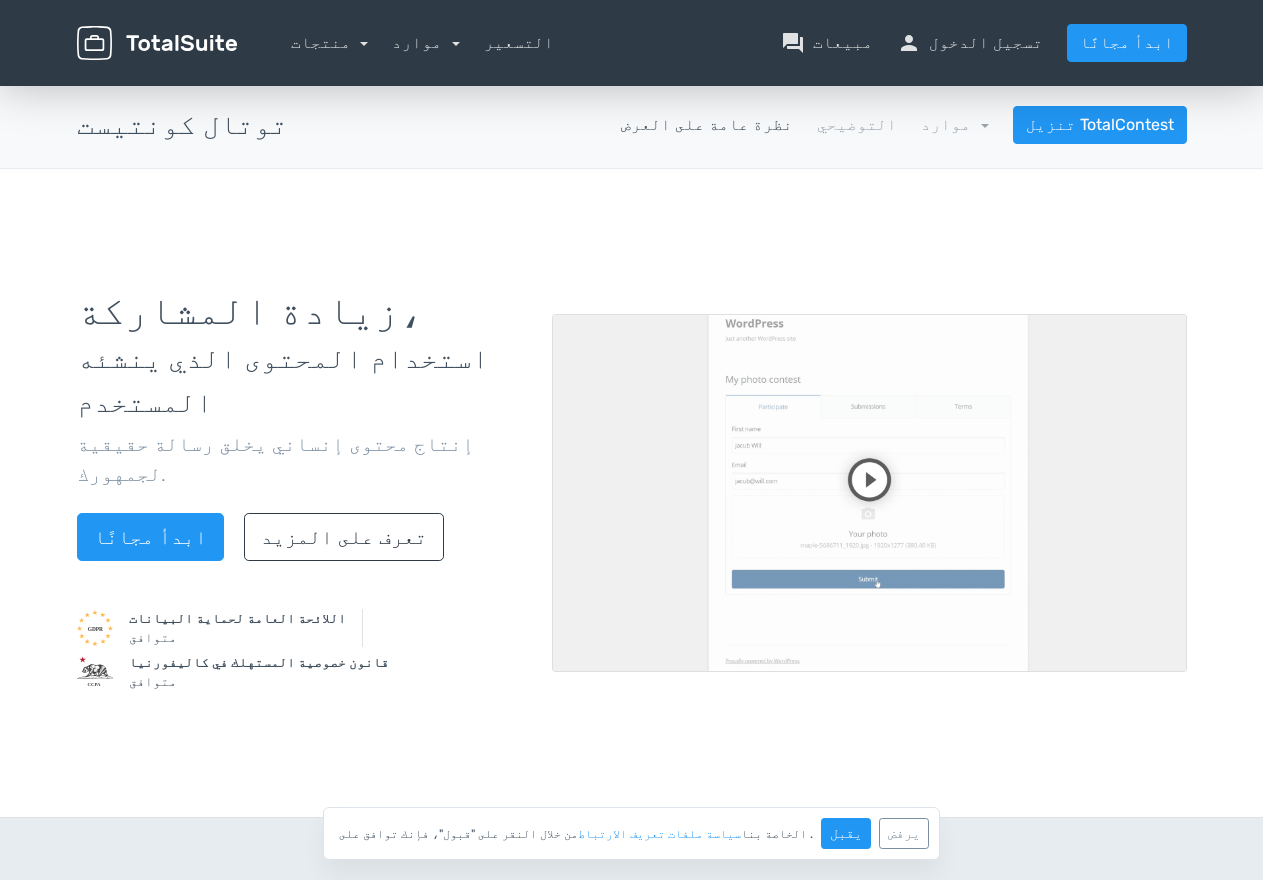 scroll, scrollTop: 0, scrollLeft: 0, axis: both 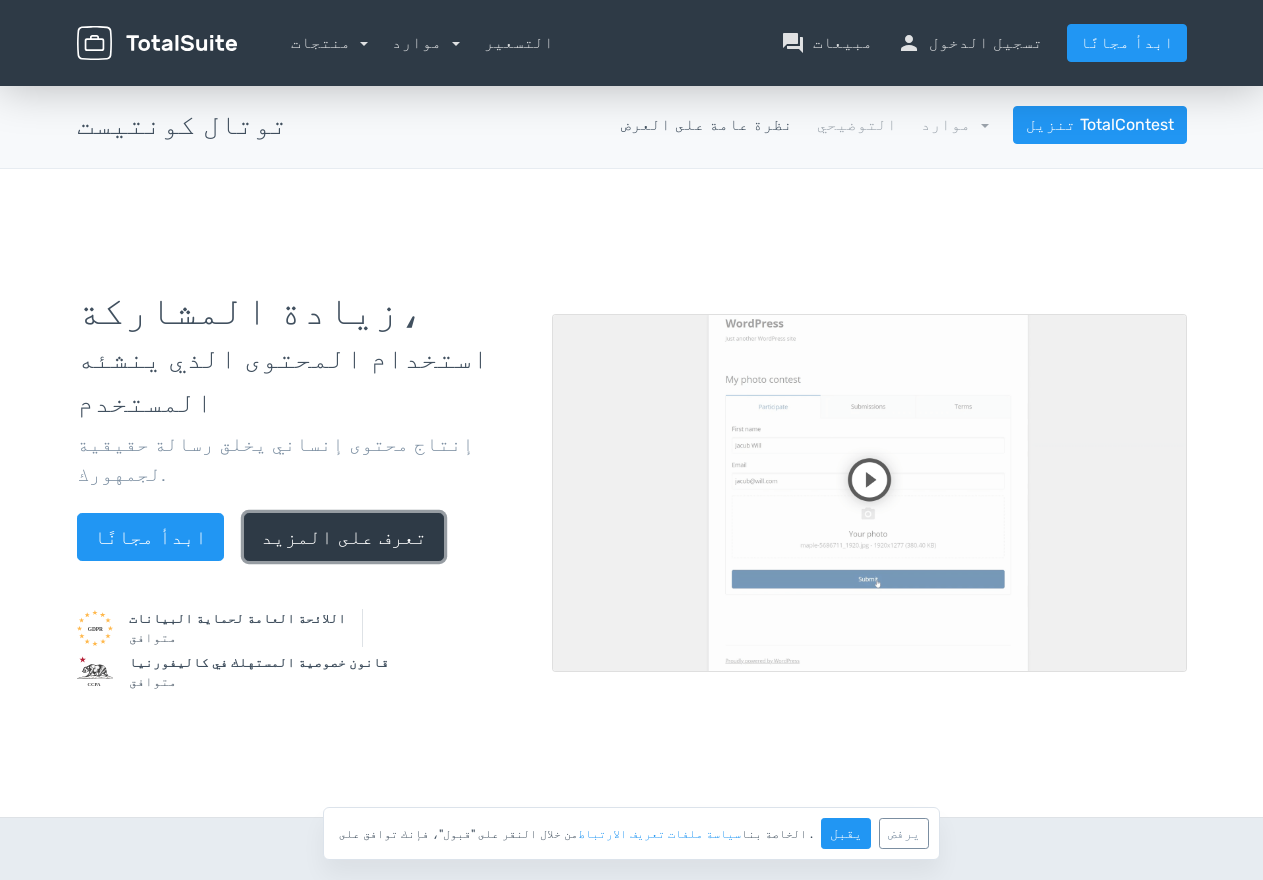 click on "تعرف على المزيد" at bounding box center [344, 537] 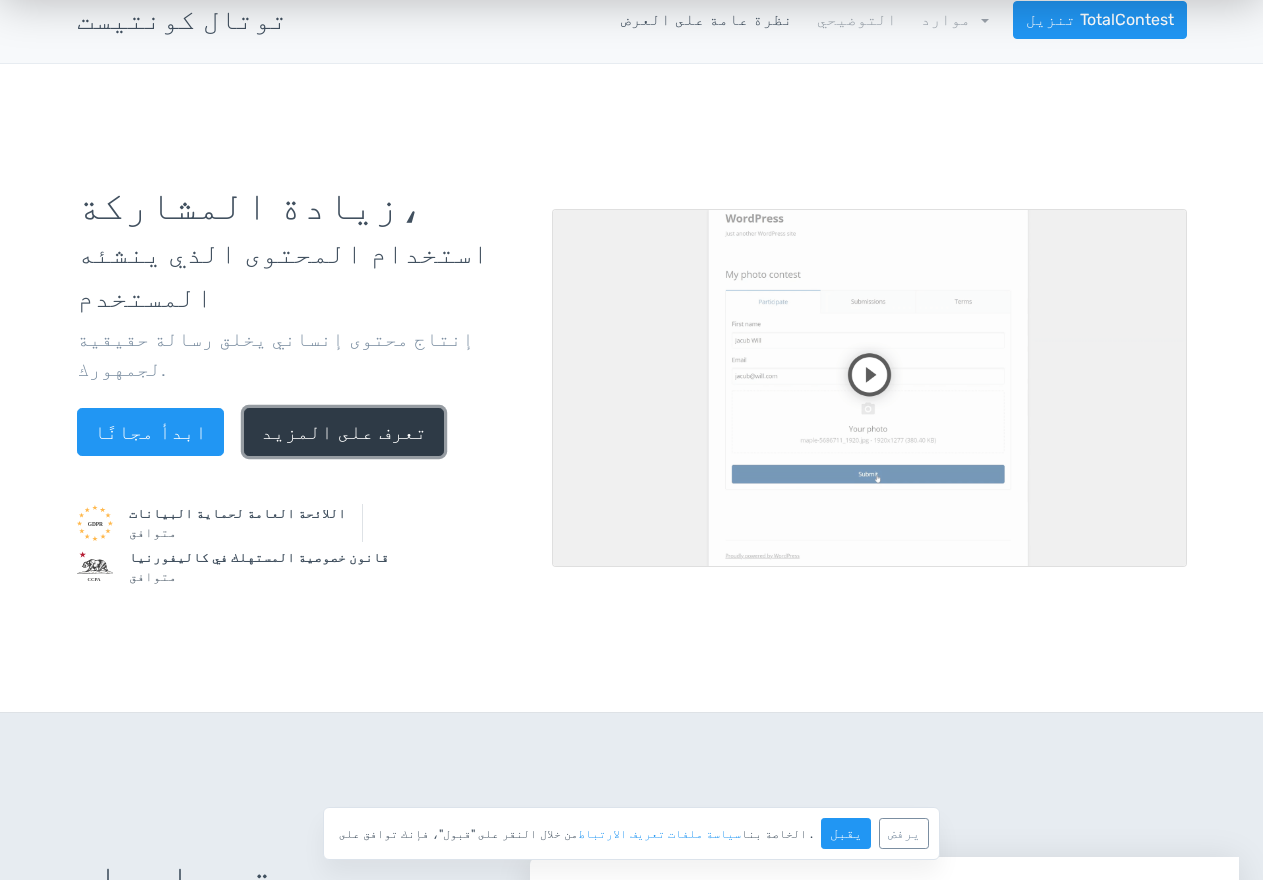 scroll, scrollTop: 777, scrollLeft: 0, axis: vertical 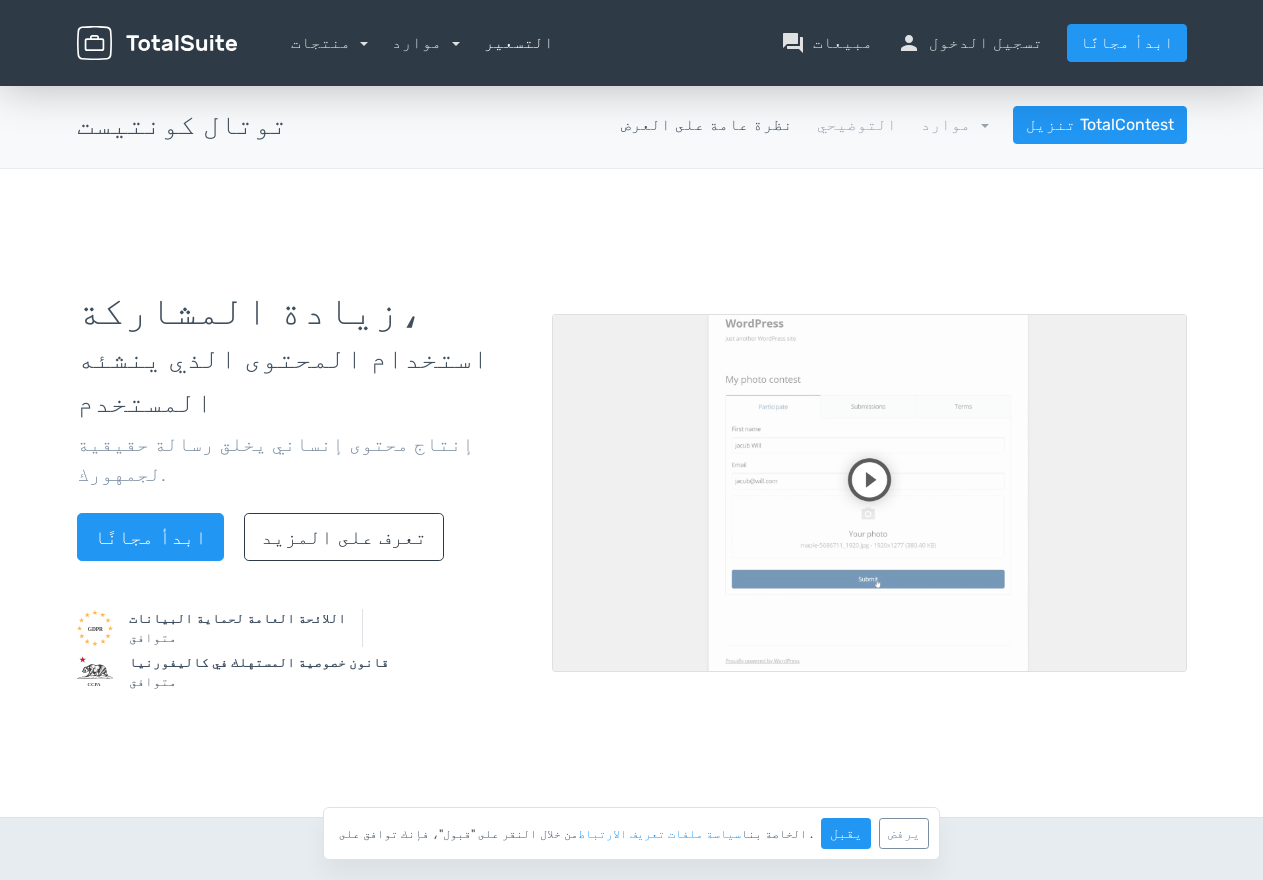 click on "التسعير" at bounding box center [519, 43] 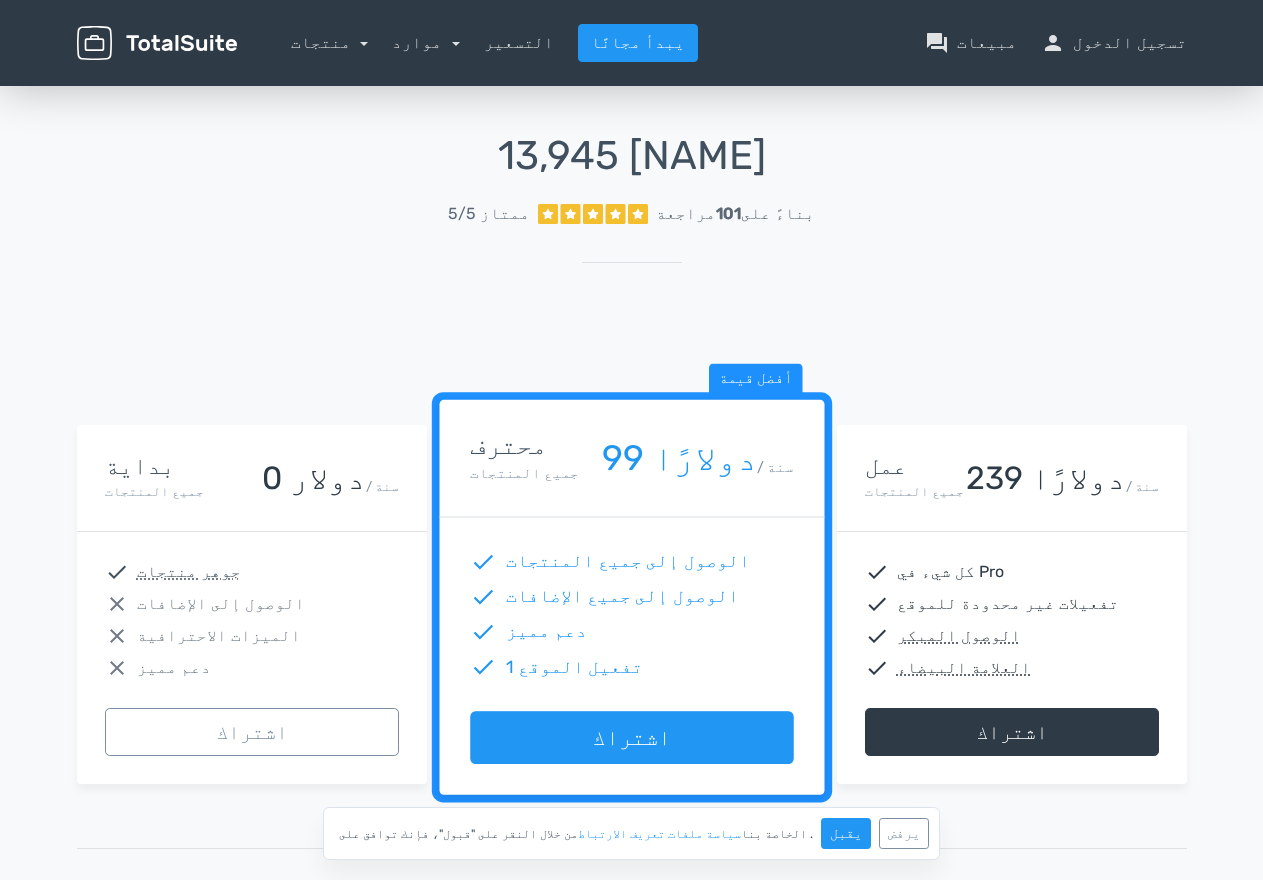 scroll, scrollTop: 0, scrollLeft: 0, axis: both 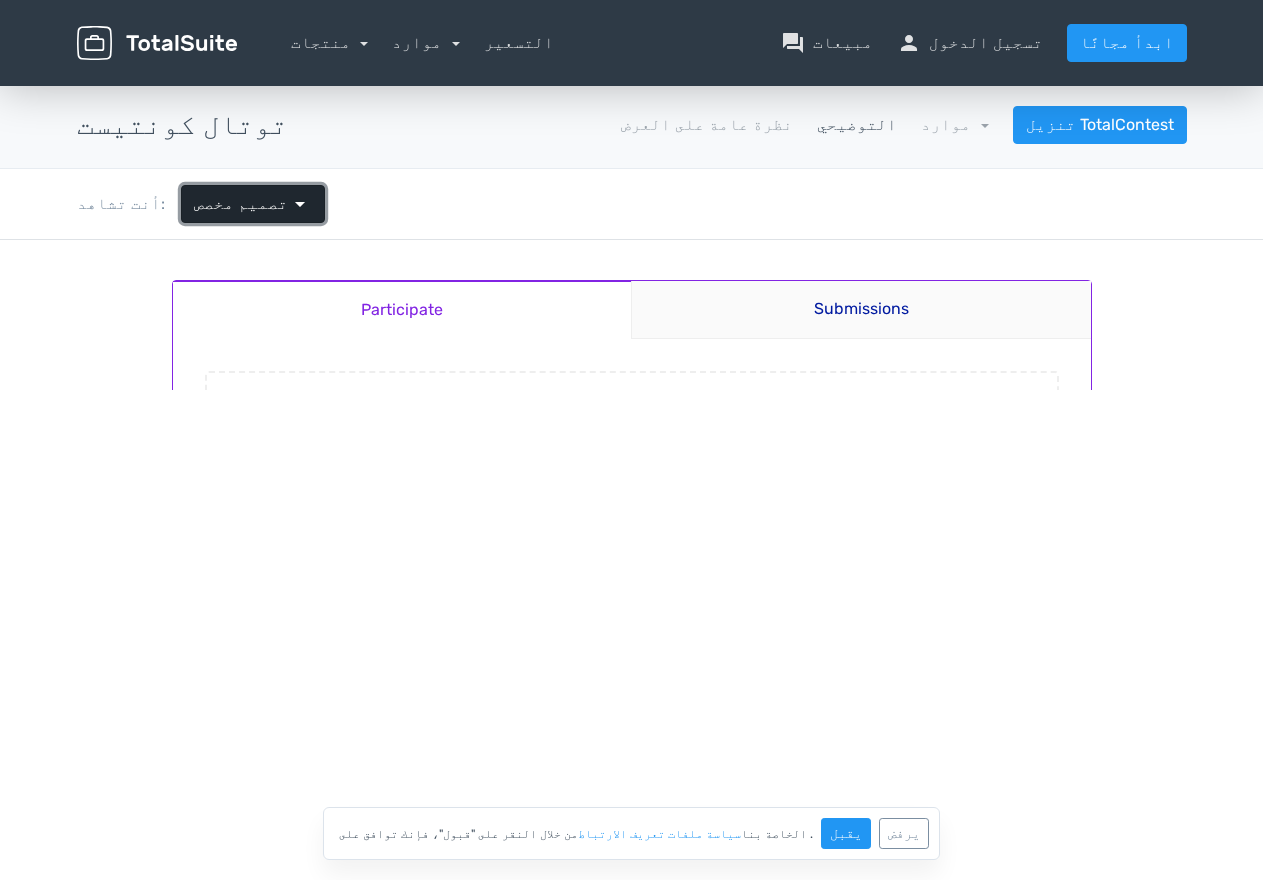 click on "arrow_drop_down" at bounding box center (300, 204) 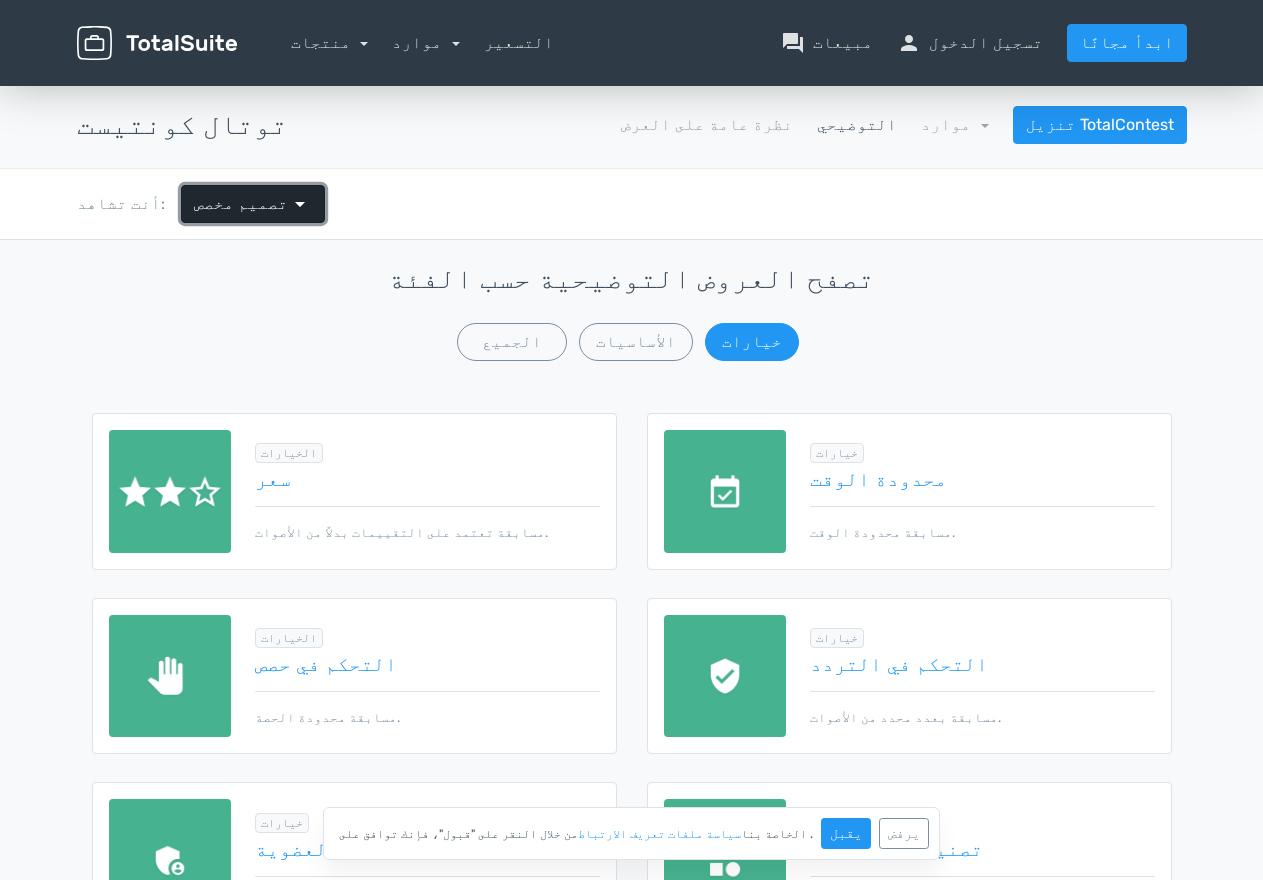 click on "arrow_drop_down" at bounding box center [300, 204] 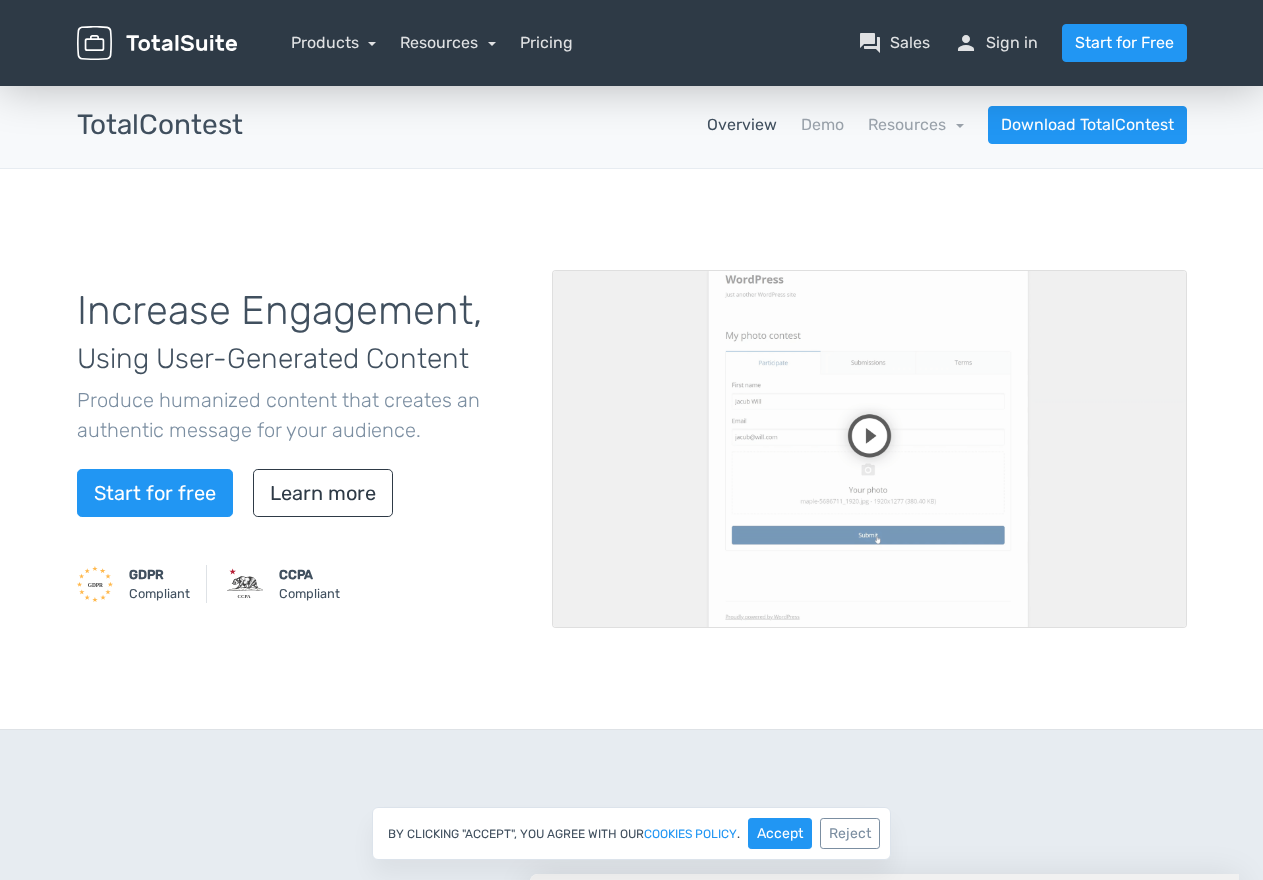 scroll, scrollTop: 0, scrollLeft: 0, axis: both 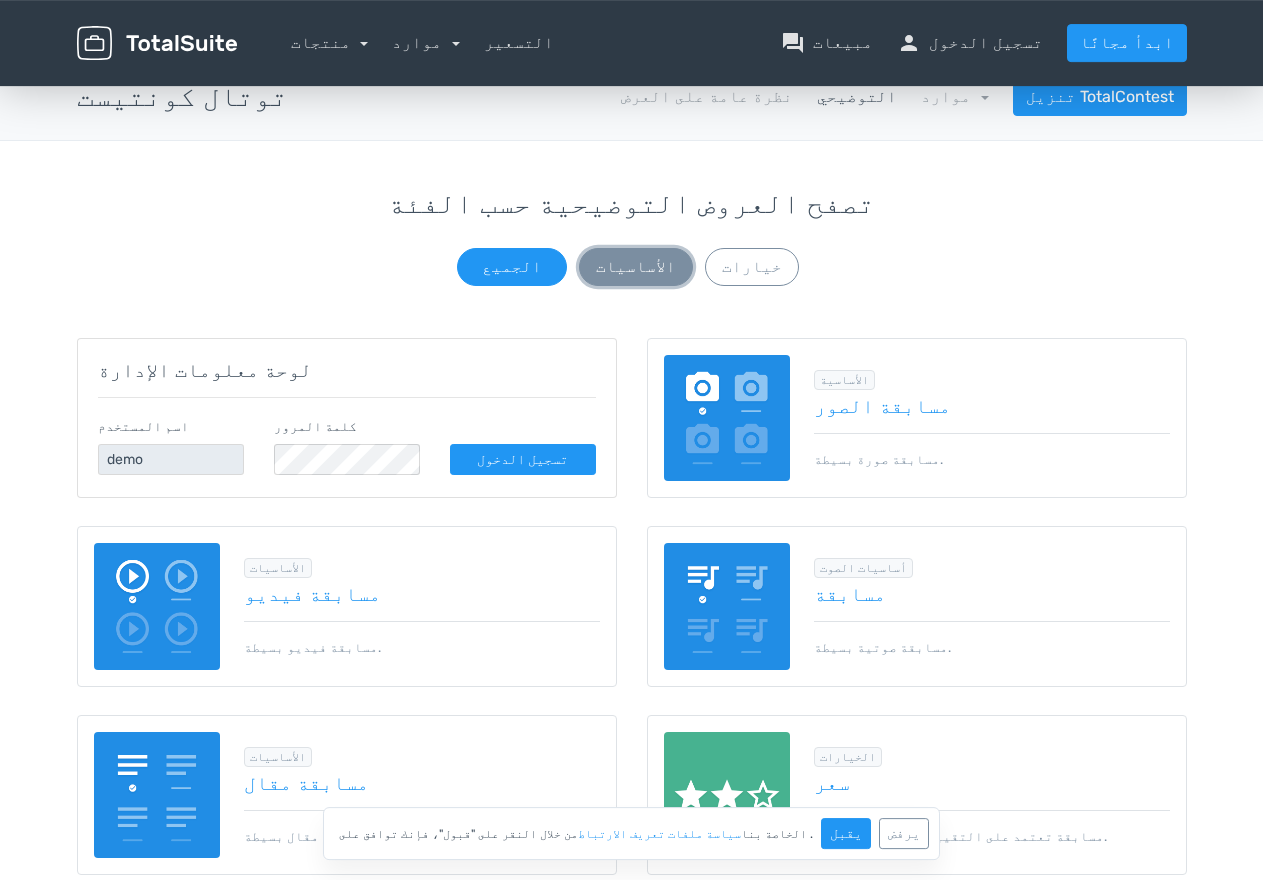 click on "الأساسيات" at bounding box center [636, 267] 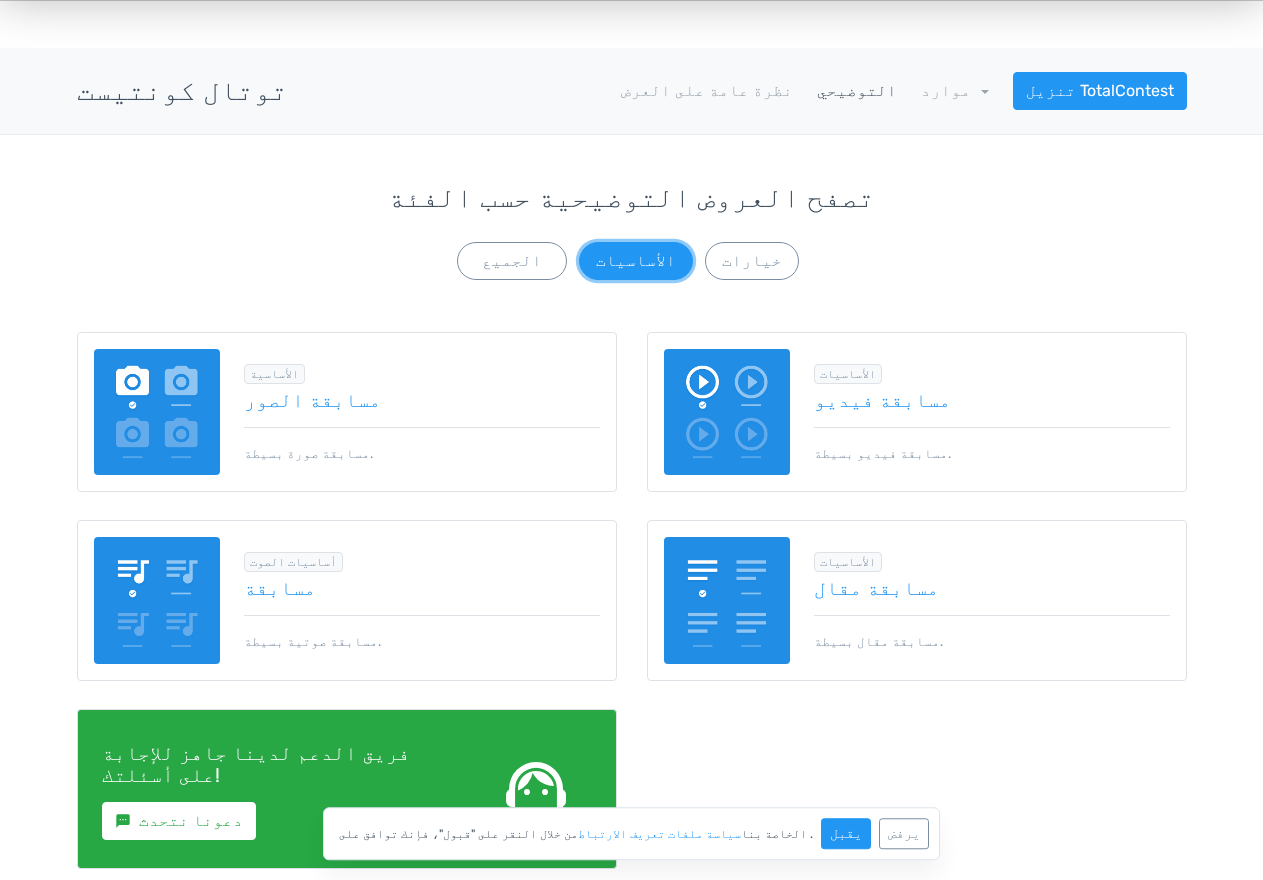 scroll, scrollTop: 2, scrollLeft: 0, axis: vertical 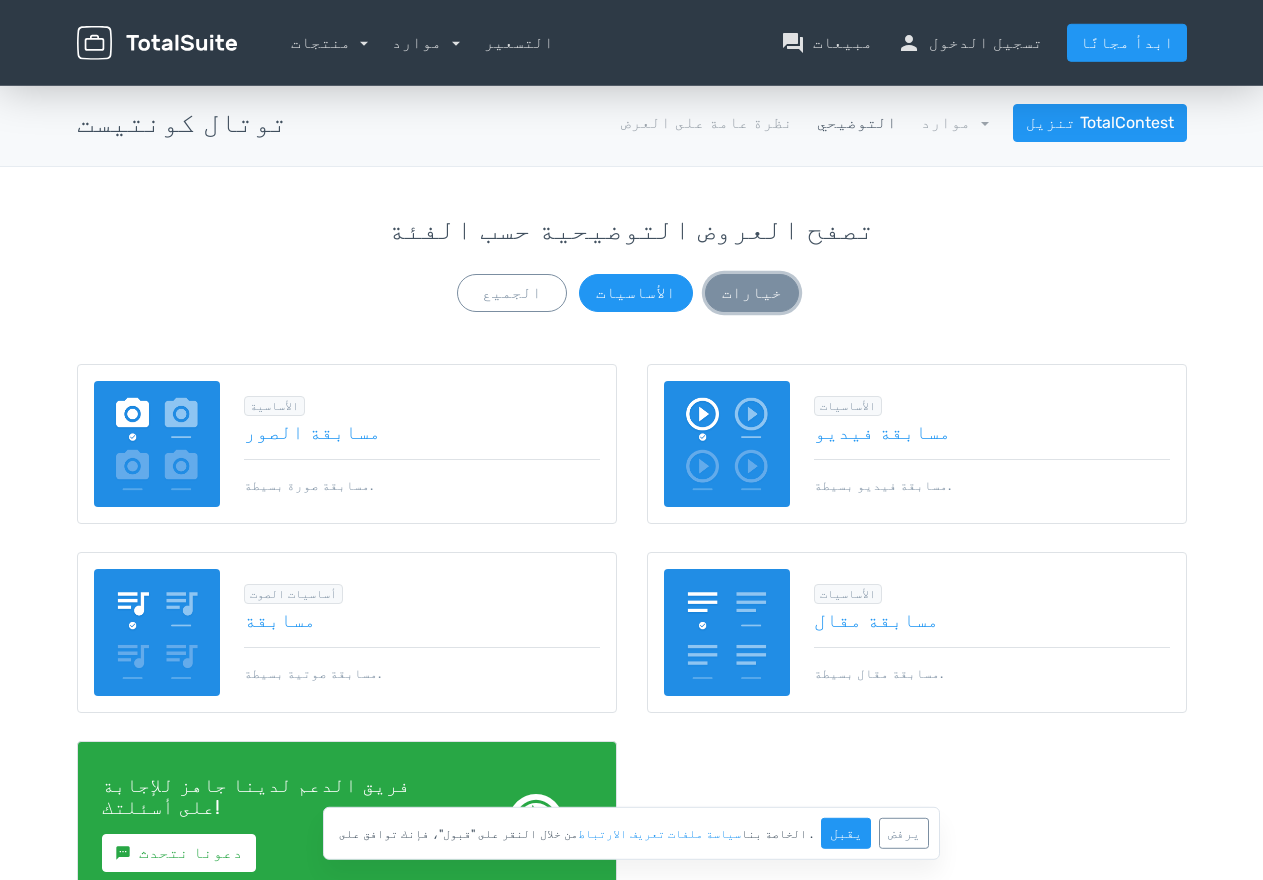 click on "خيارات" at bounding box center [752, 293] 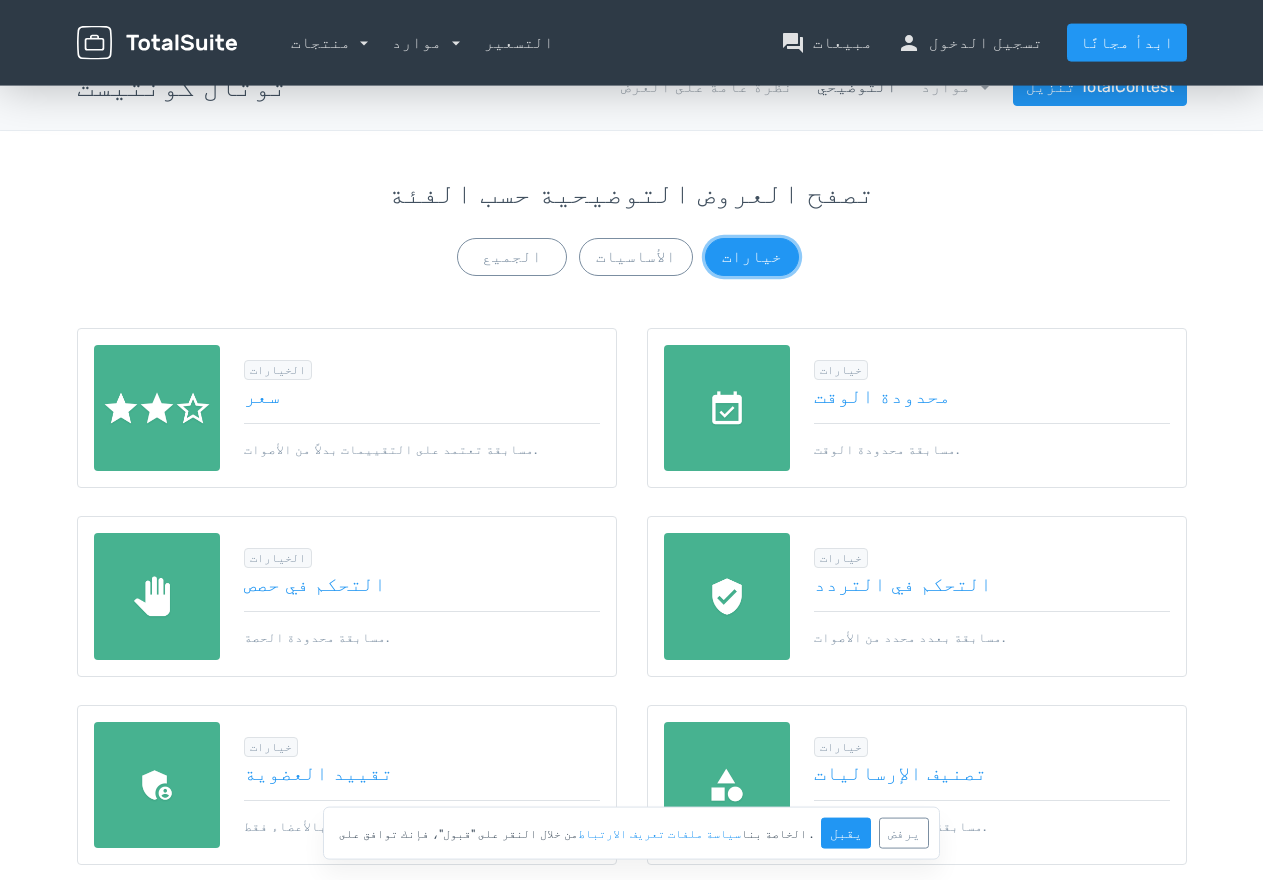 scroll, scrollTop: 0, scrollLeft: 0, axis: both 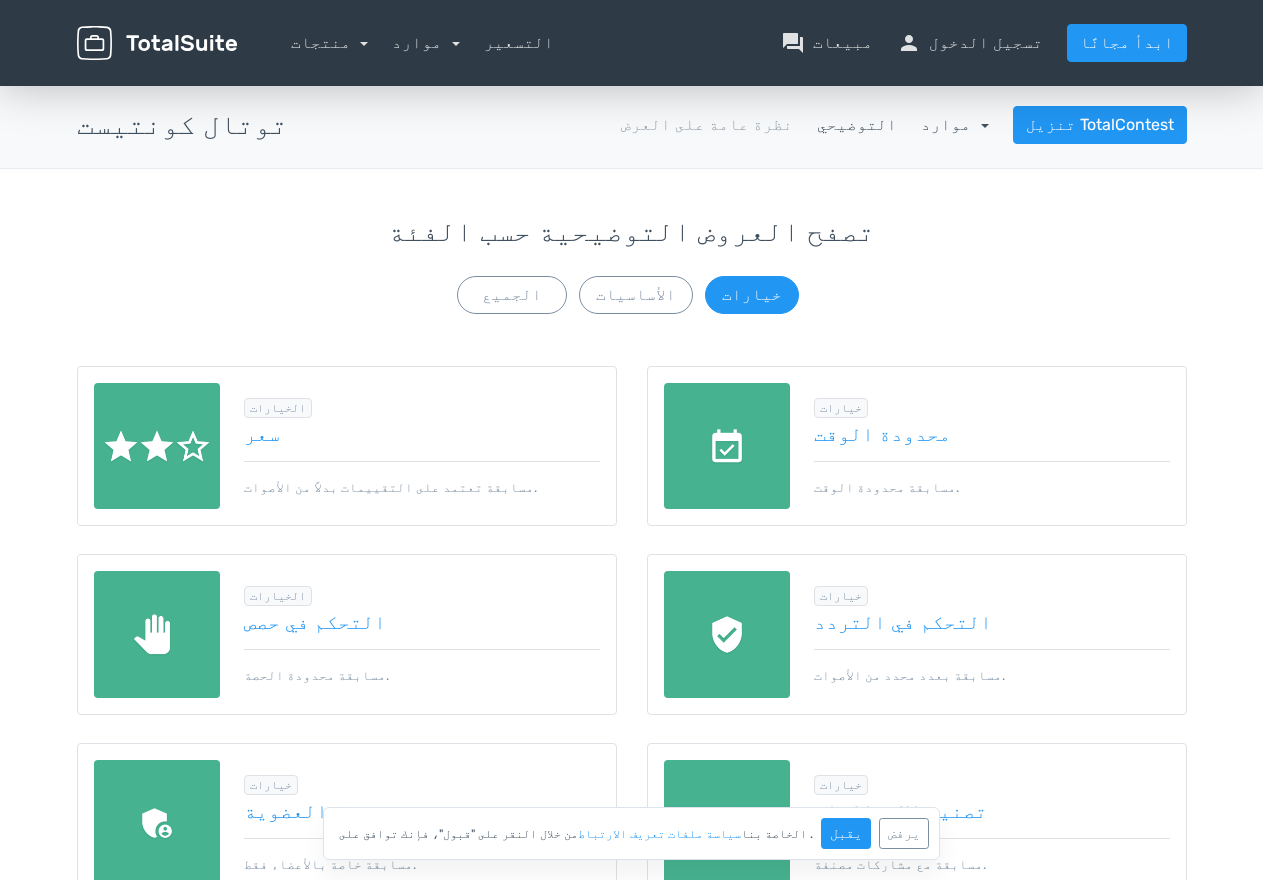 click on "موارد" at bounding box center (955, 124) 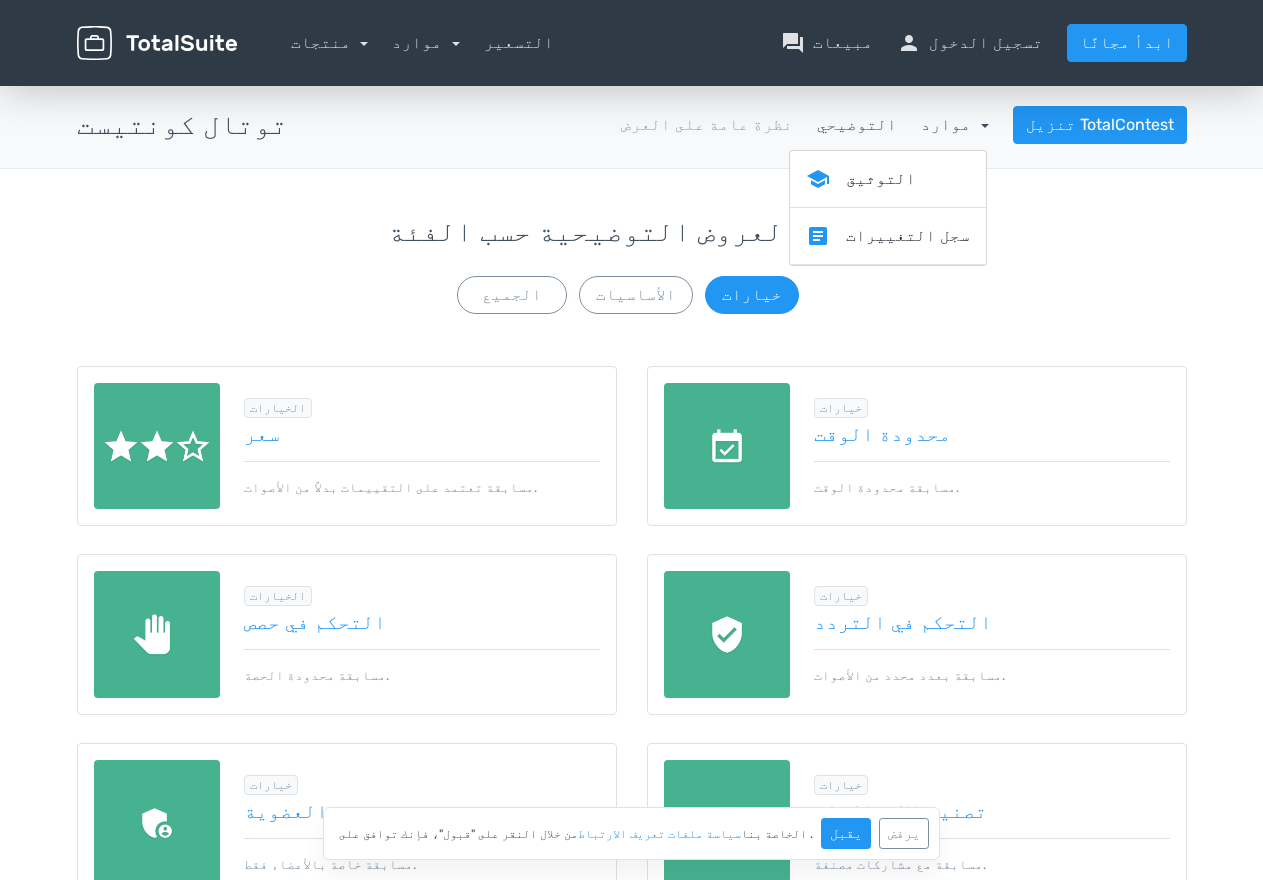 click on "موارد" at bounding box center (955, 124) 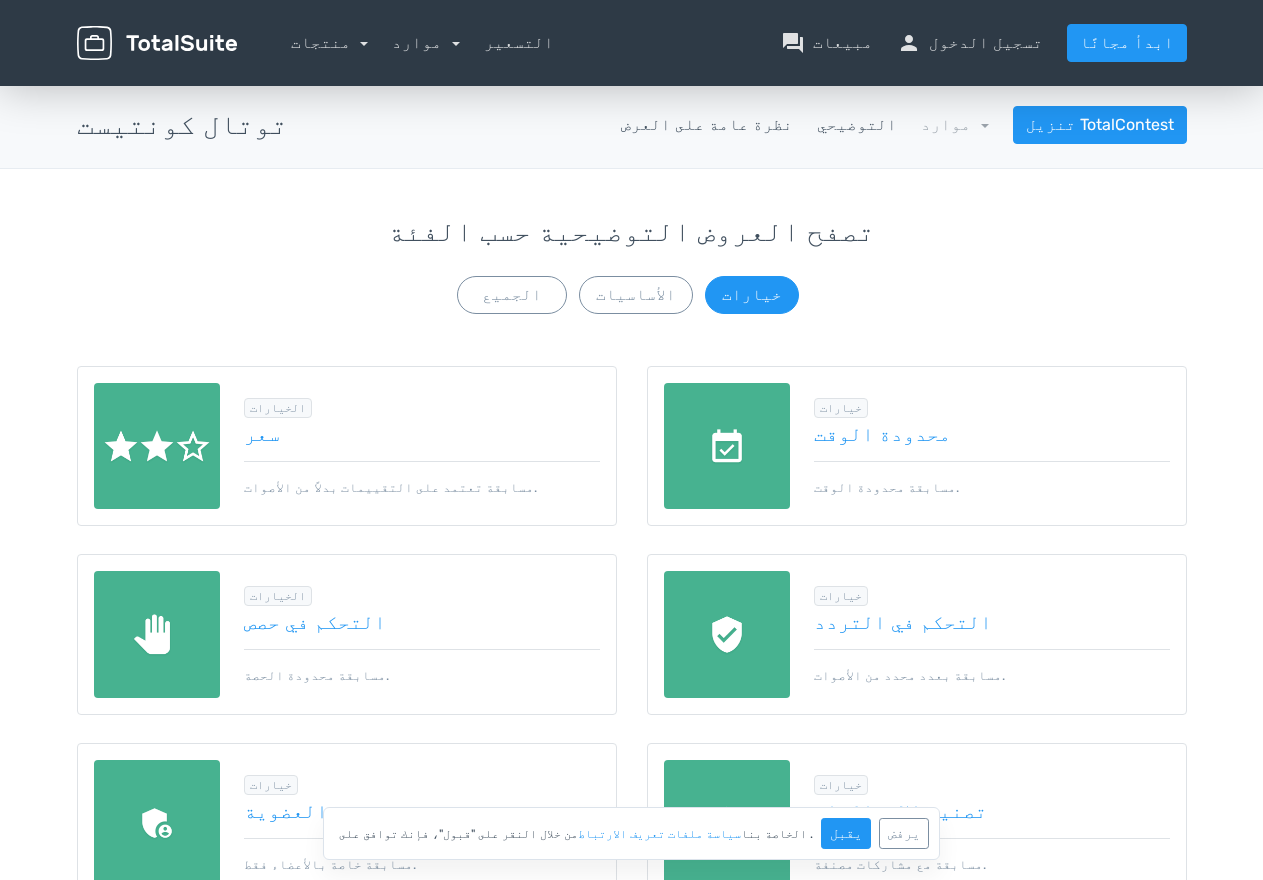 click on "نظرة عامة على العرض" at bounding box center [707, 125] 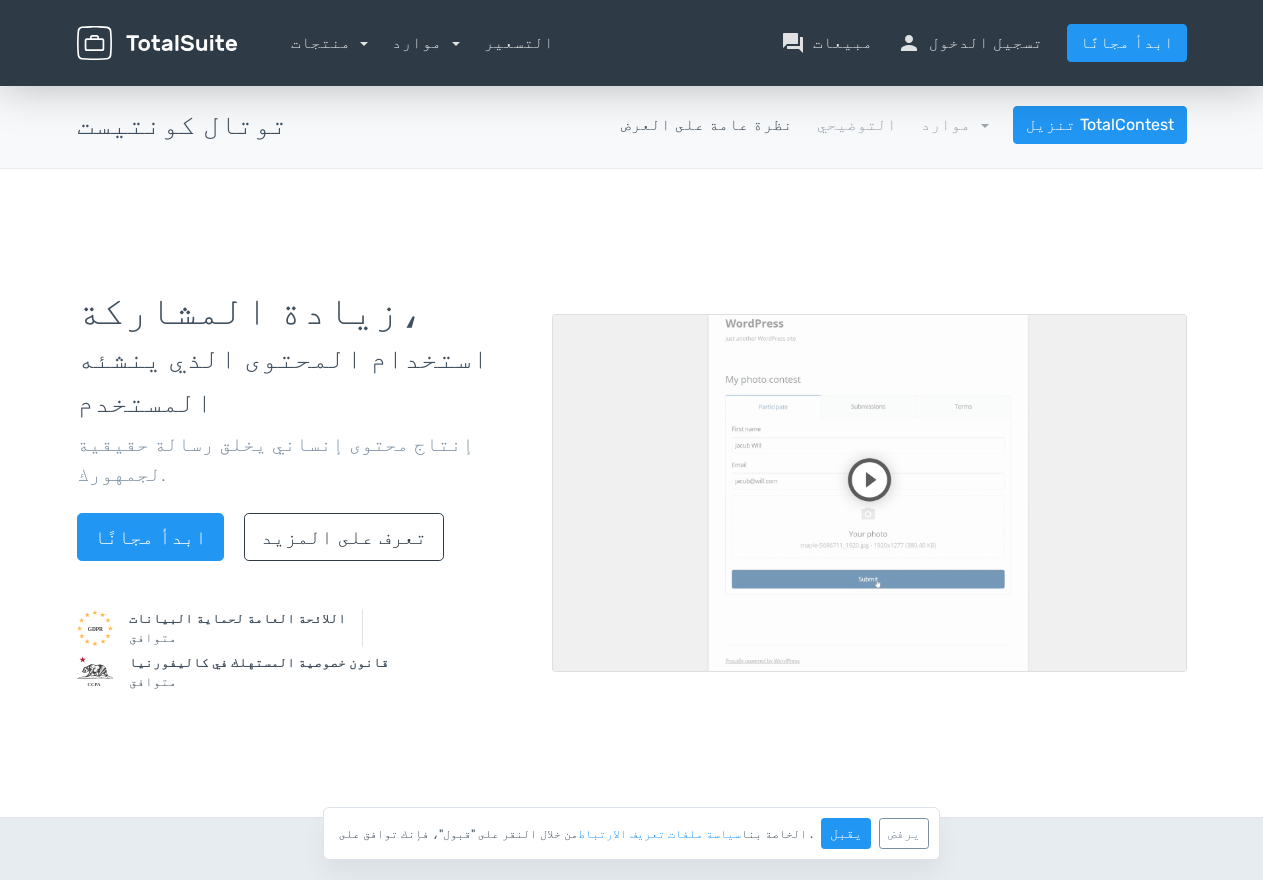 scroll, scrollTop: 0, scrollLeft: 0, axis: both 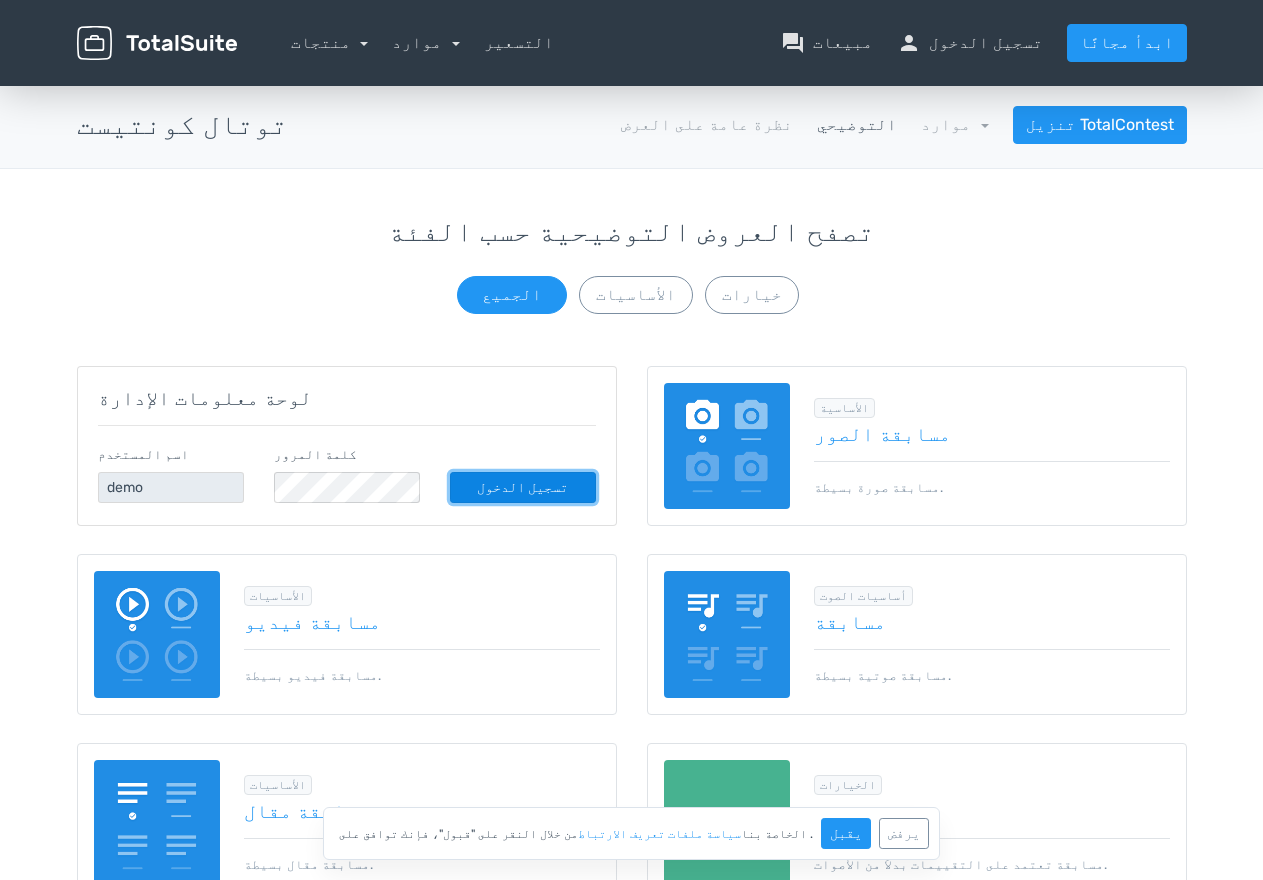 click on "تسجيل الدخول" at bounding box center (523, 487) 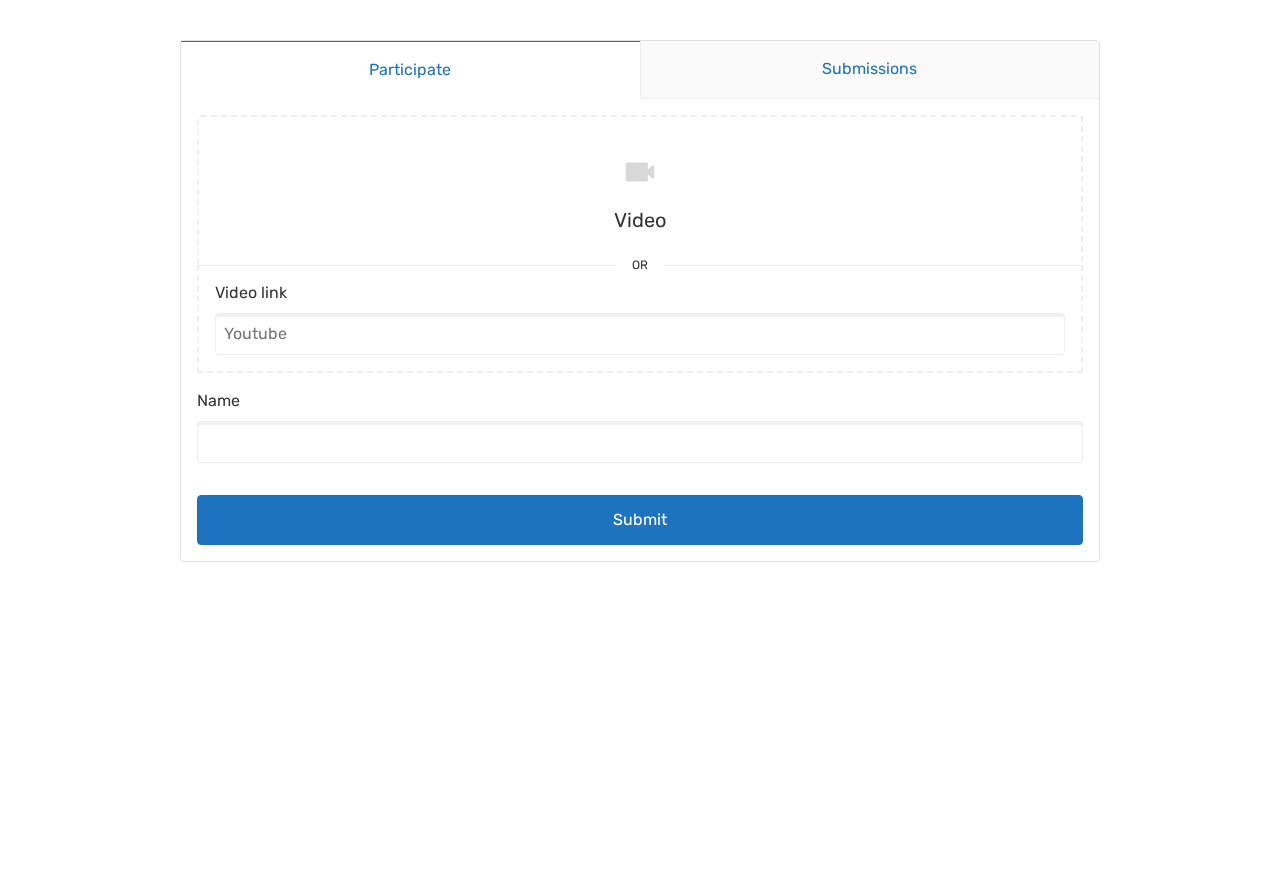 scroll, scrollTop: 0, scrollLeft: 0, axis: both 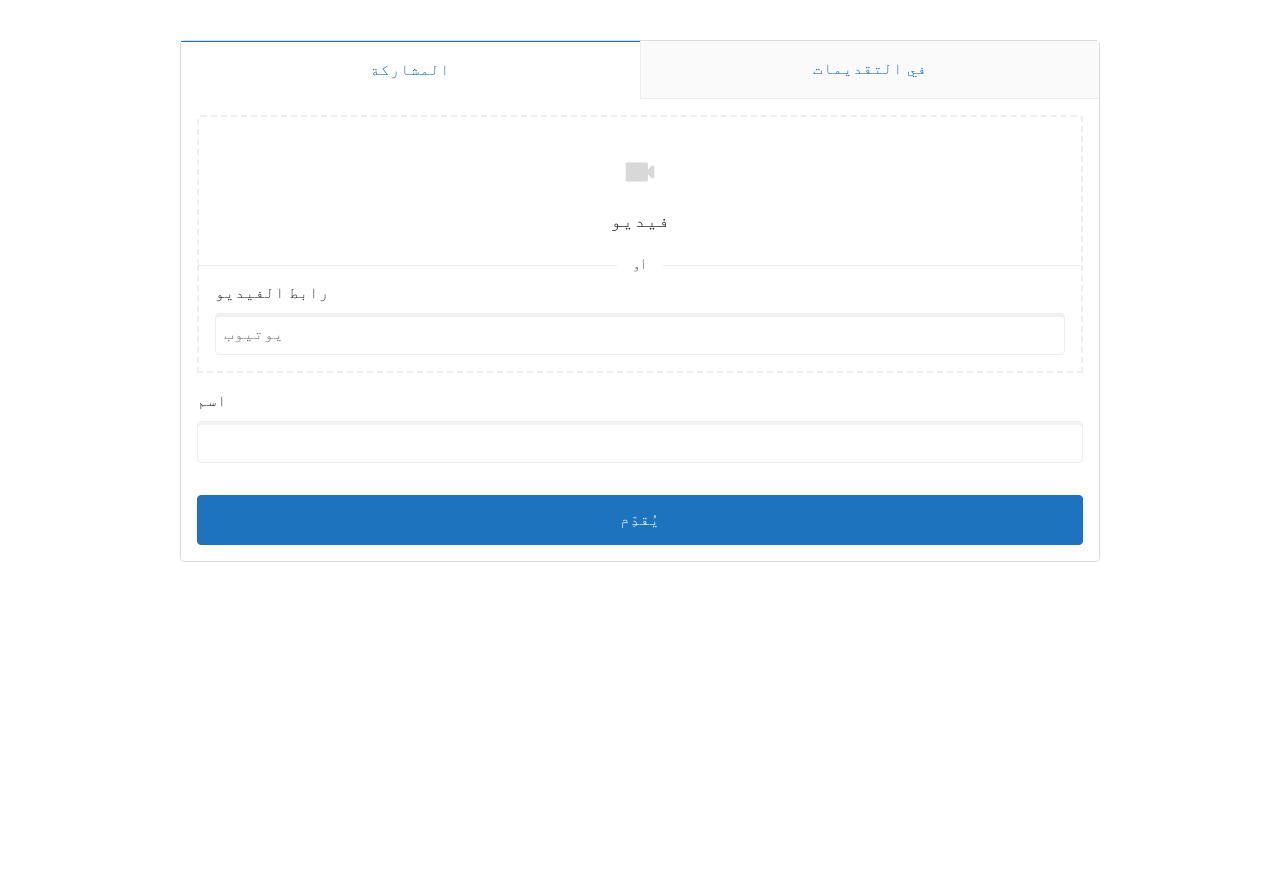 click on "في التقديمات" at bounding box center [870, 70] 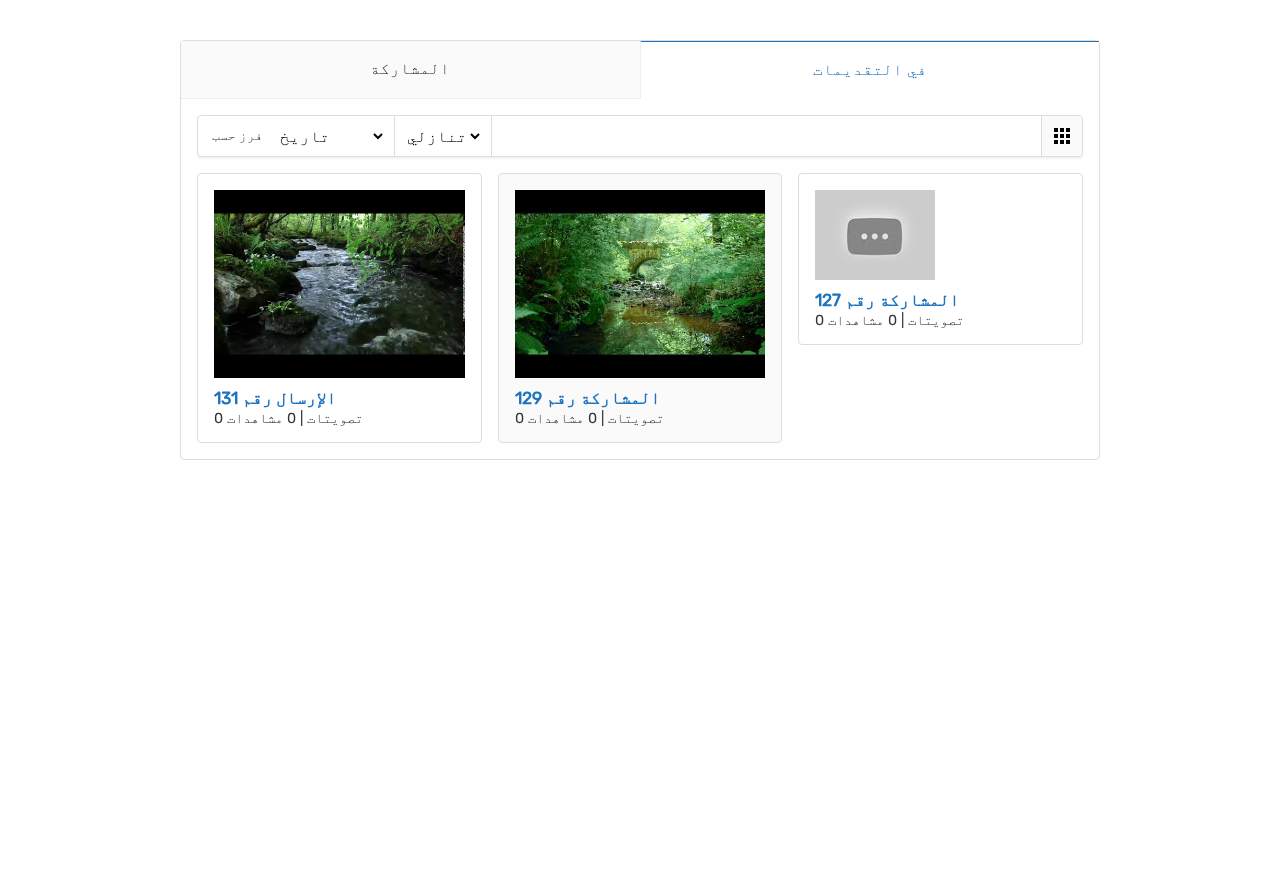click at bounding box center (640, 284) 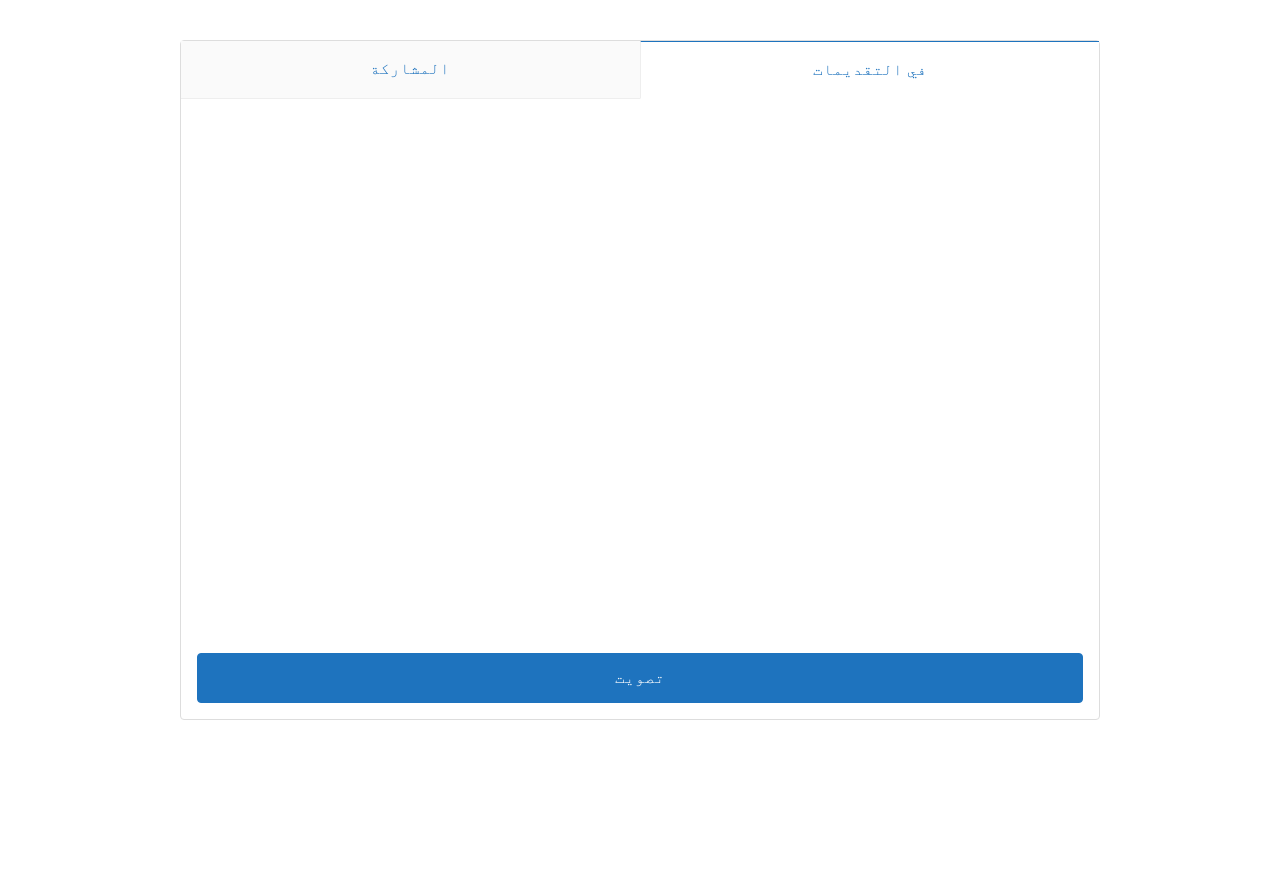 click on "المشاركة" at bounding box center [410, 70] 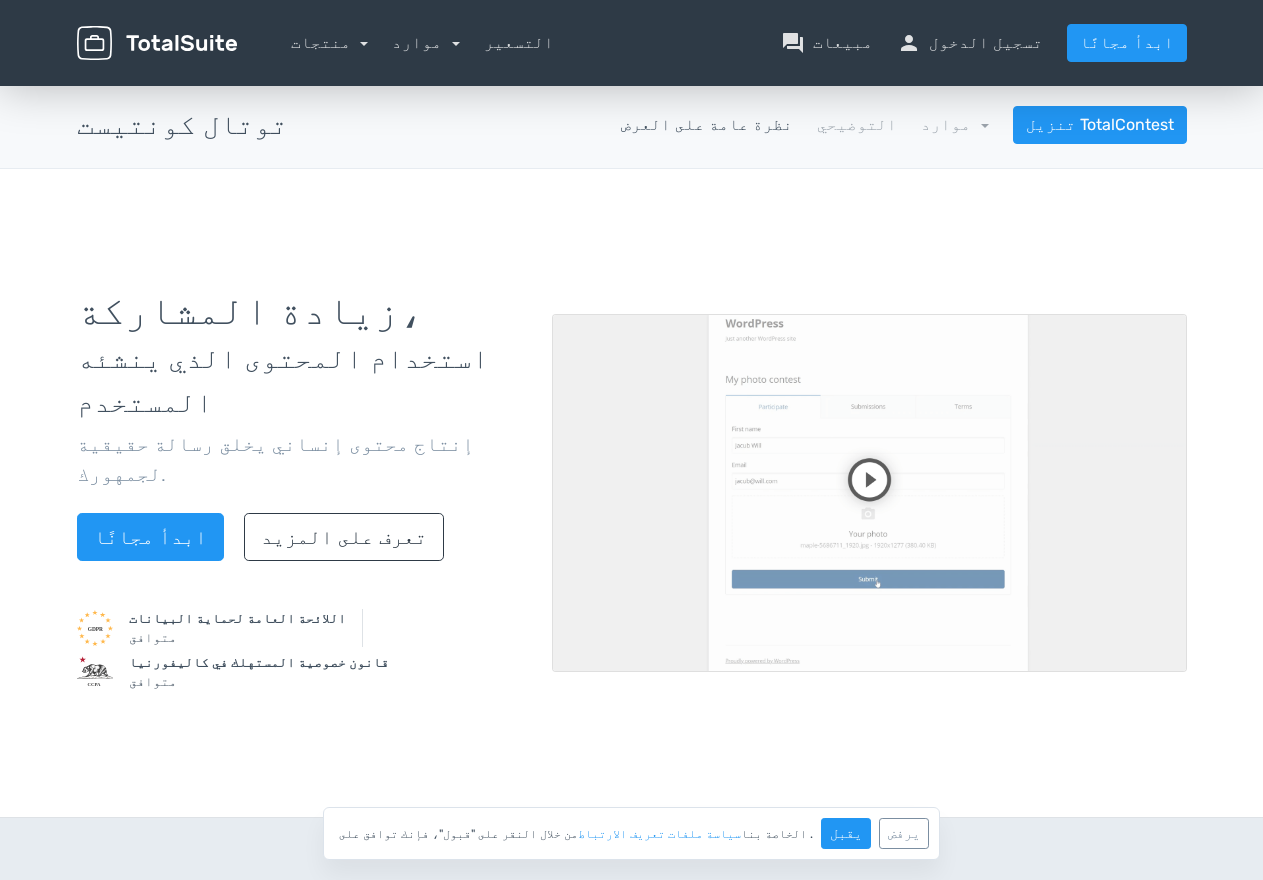 scroll, scrollTop: 0, scrollLeft: 0, axis: both 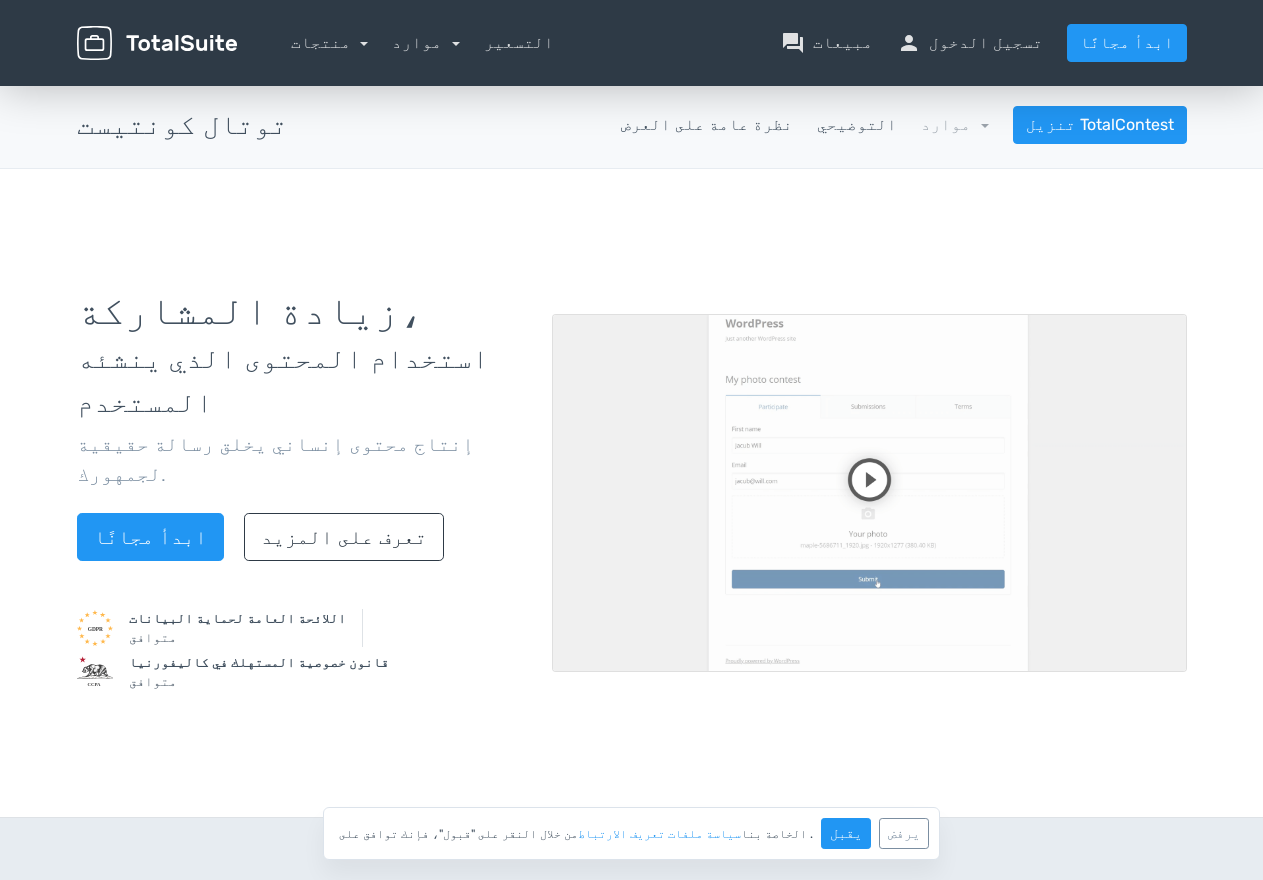 click on "التوضيحي" at bounding box center [857, 125] 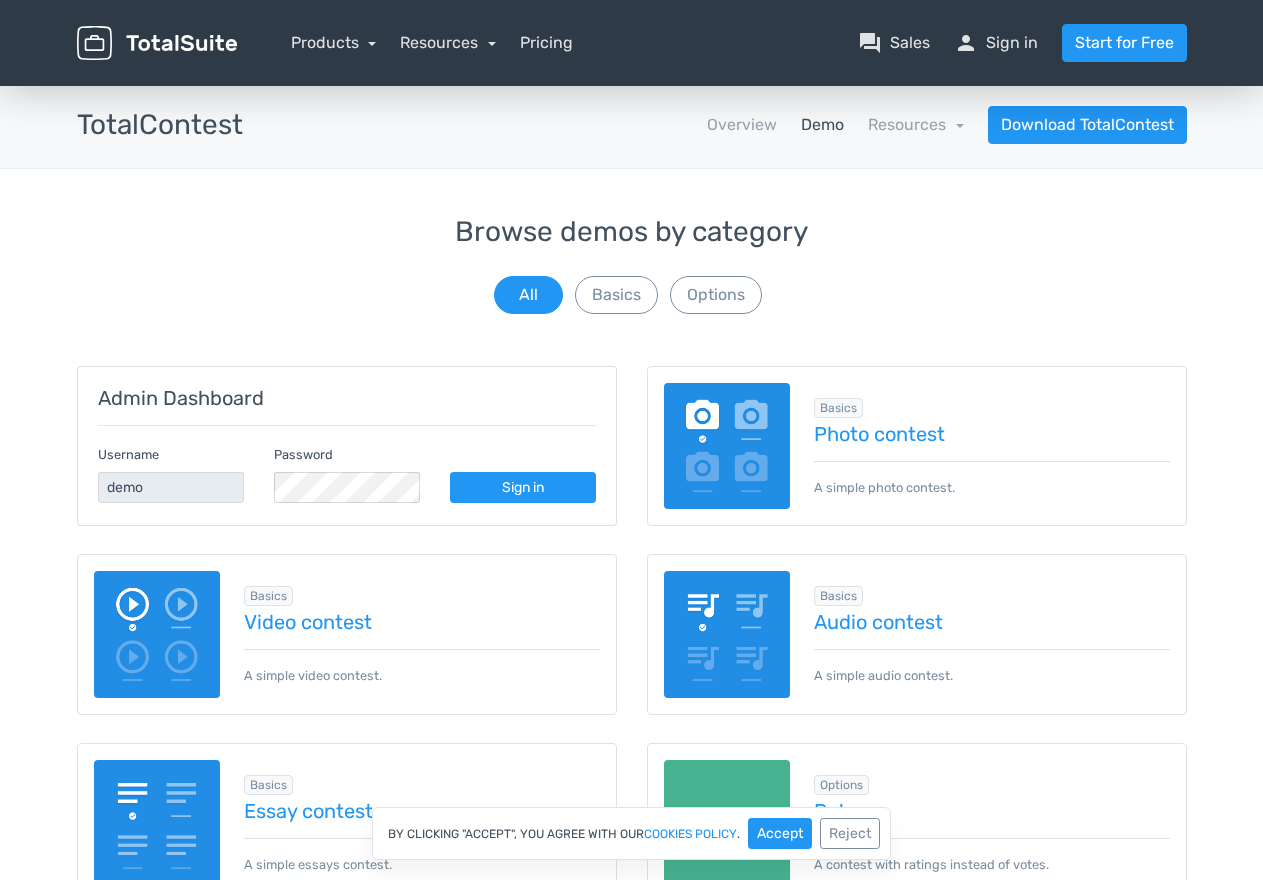 scroll, scrollTop: 0, scrollLeft: 0, axis: both 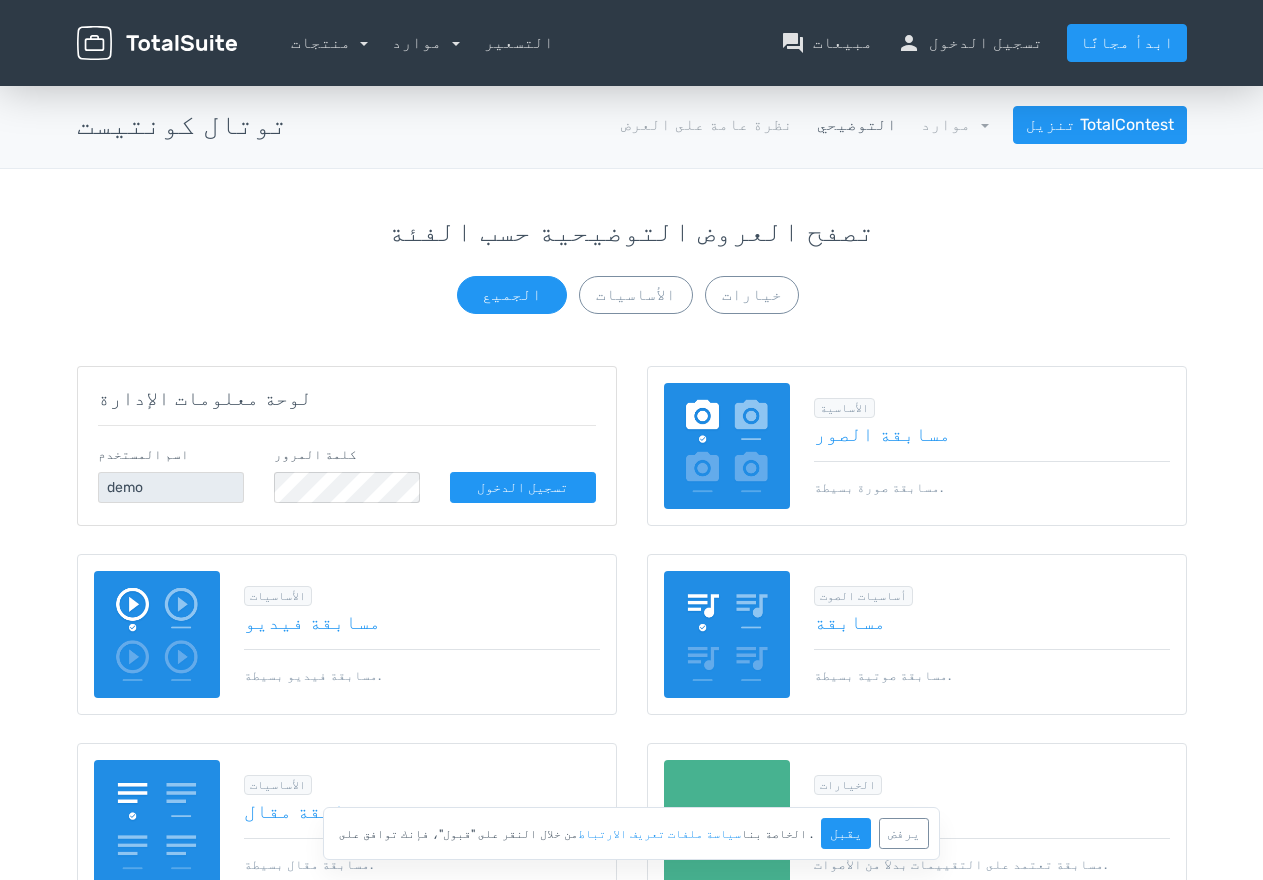 click at bounding box center (727, 446) 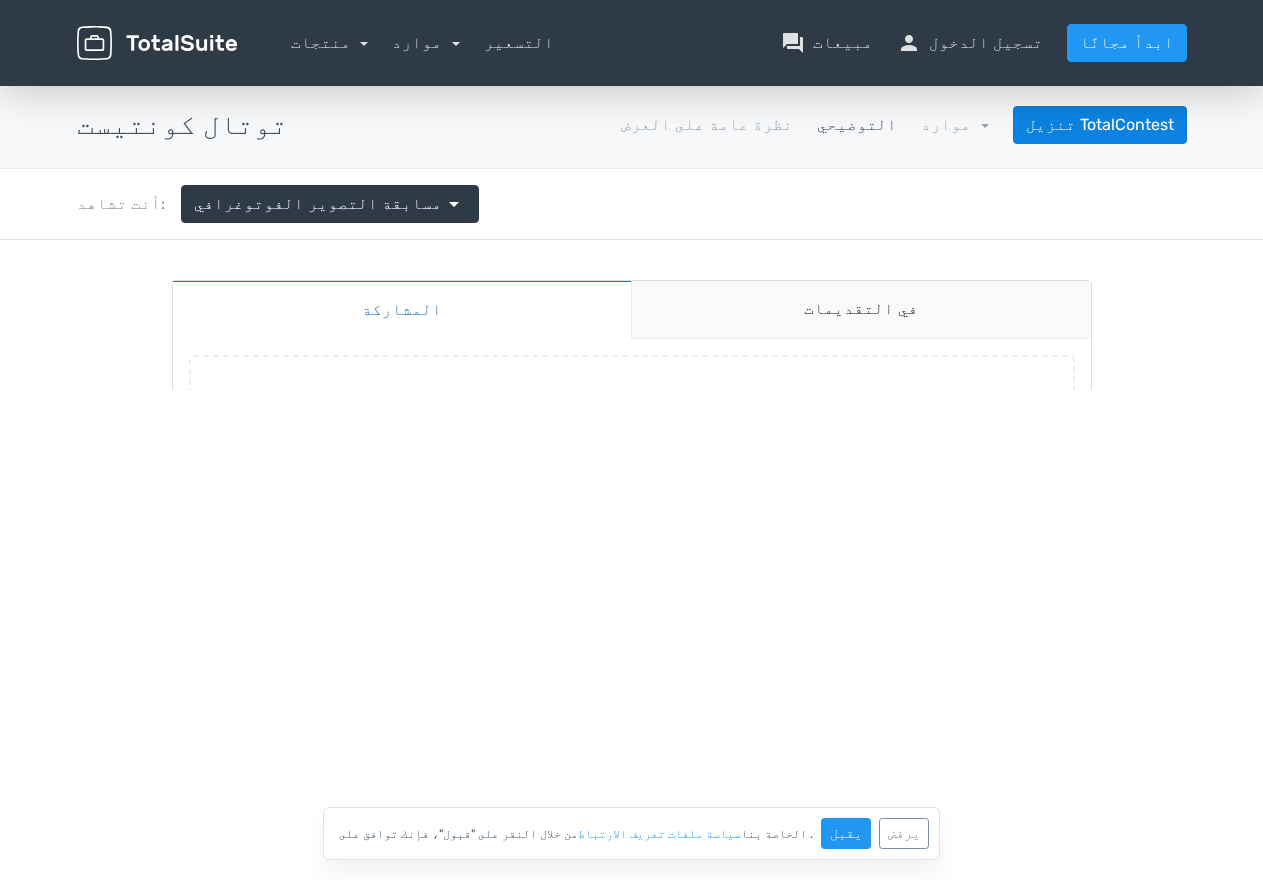 scroll, scrollTop: 0, scrollLeft: 0, axis: both 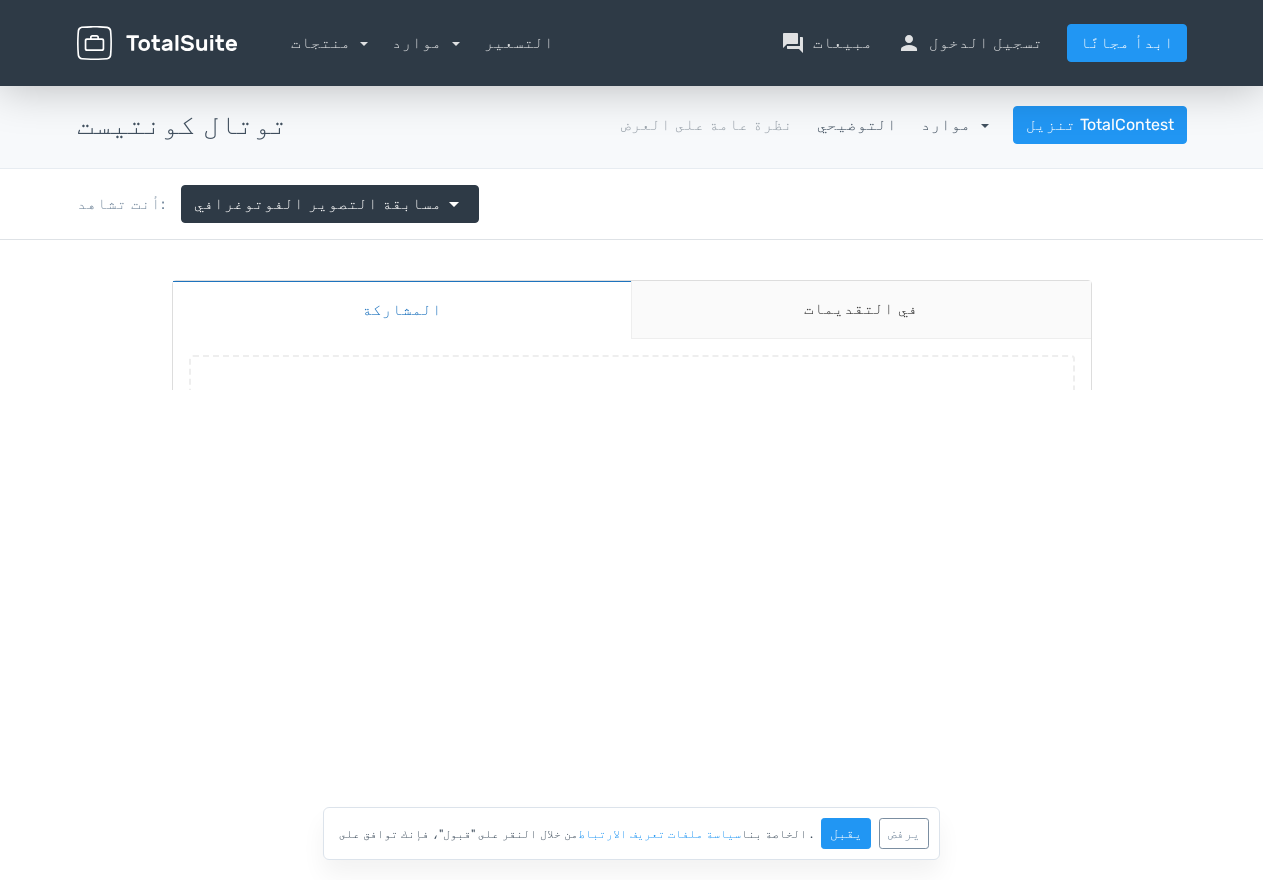 click on "موارد" at bounding box center (955, 124) 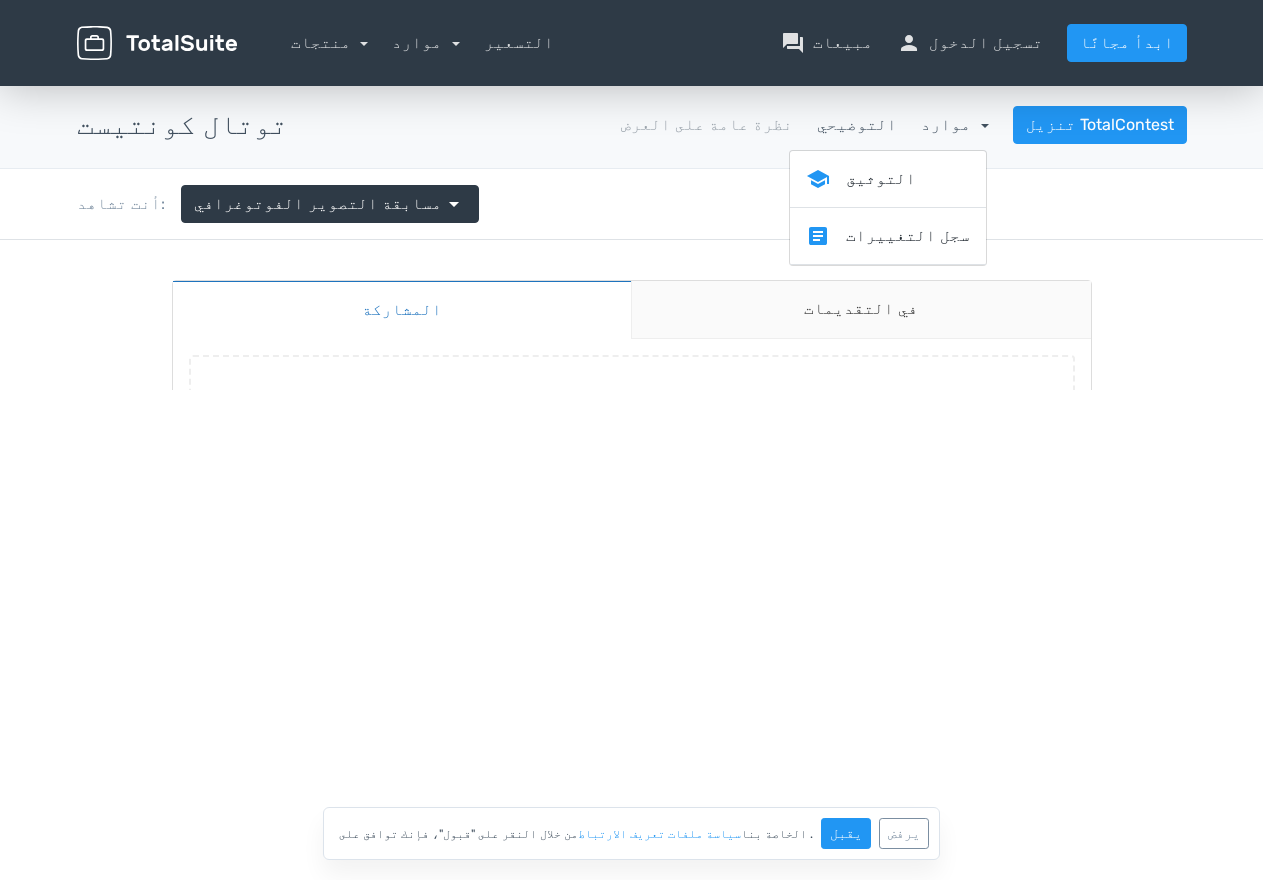 click on "موارد" at bounding box center (955, 124) 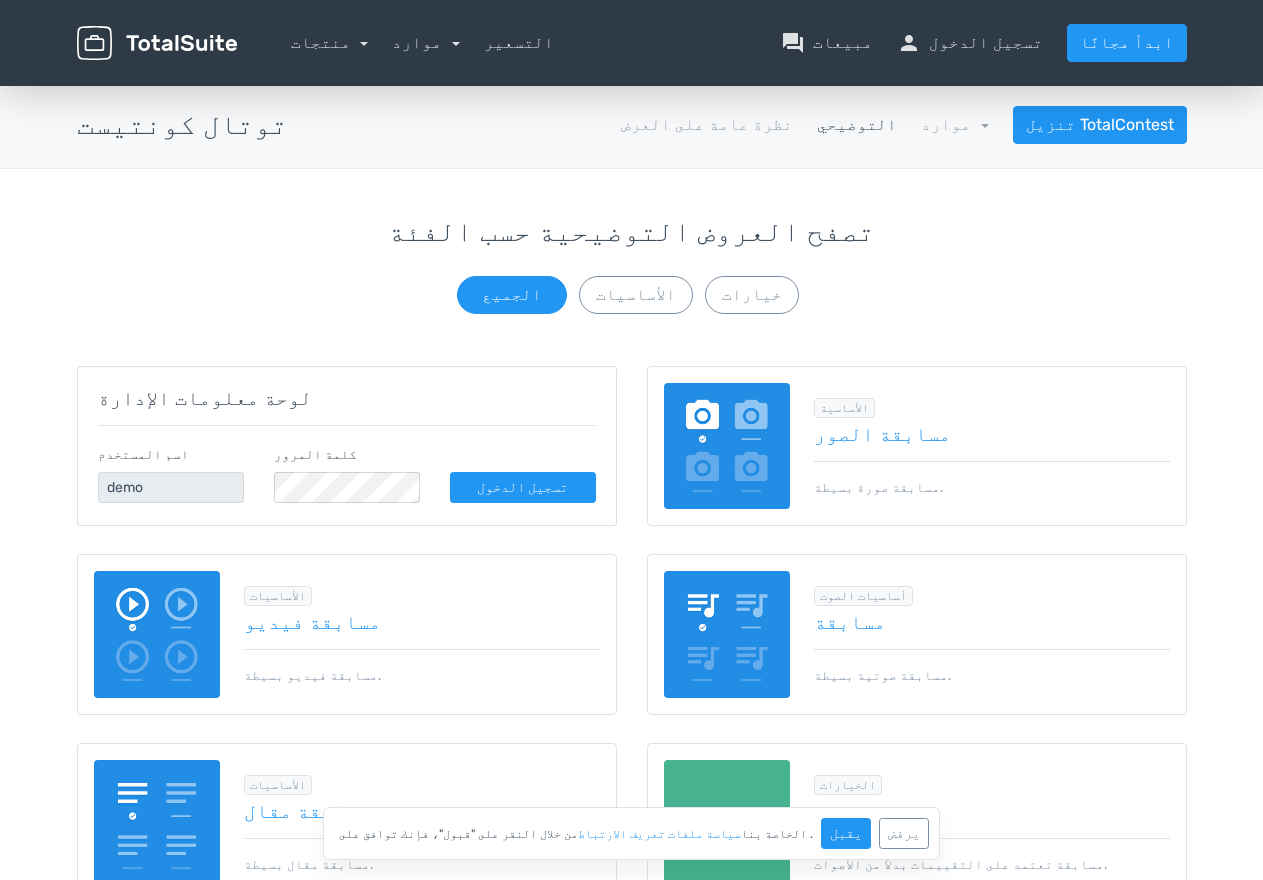 scroll, scrollTop: 0, scrollLeft: 0, axis: both 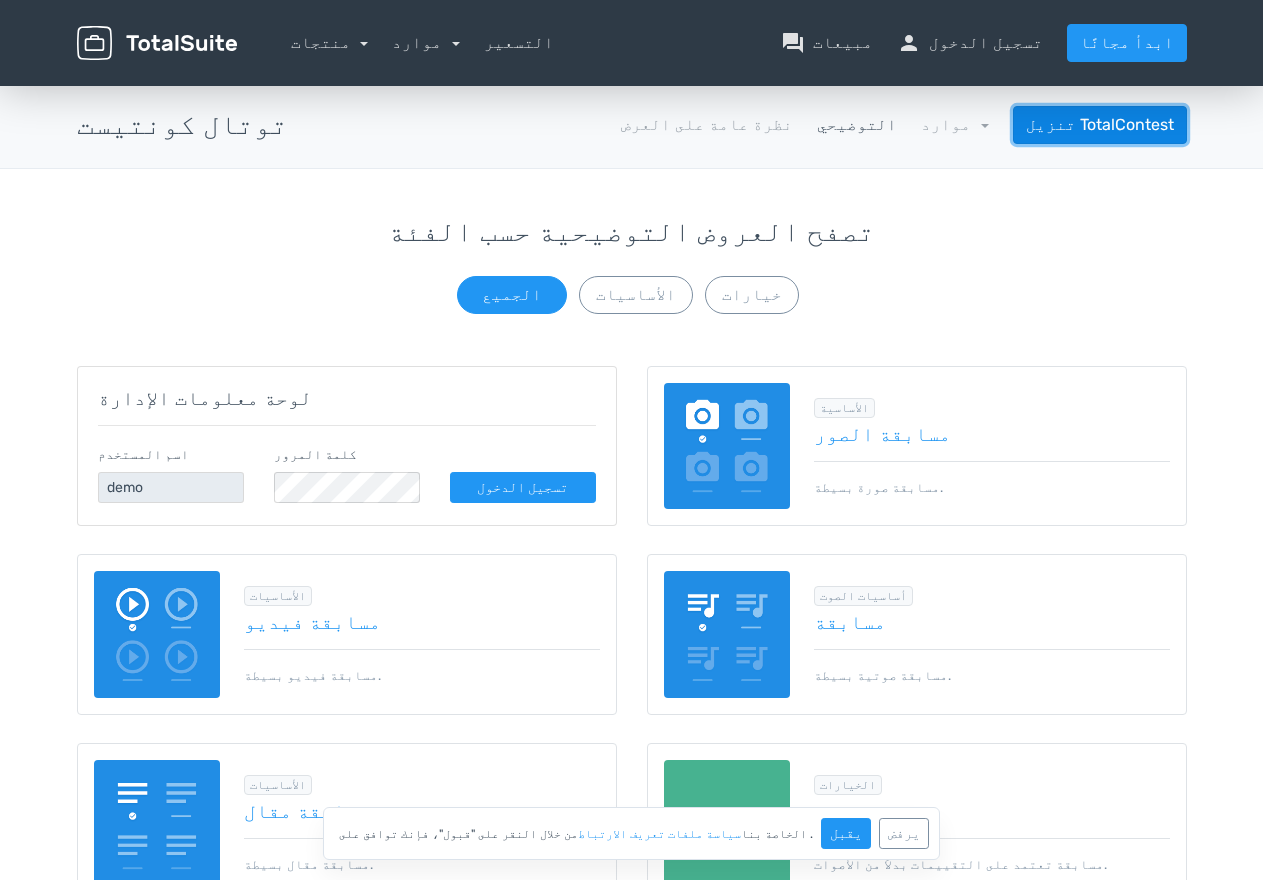 click on "تنزيل TotalContest" at bounding box center [1100, 125] 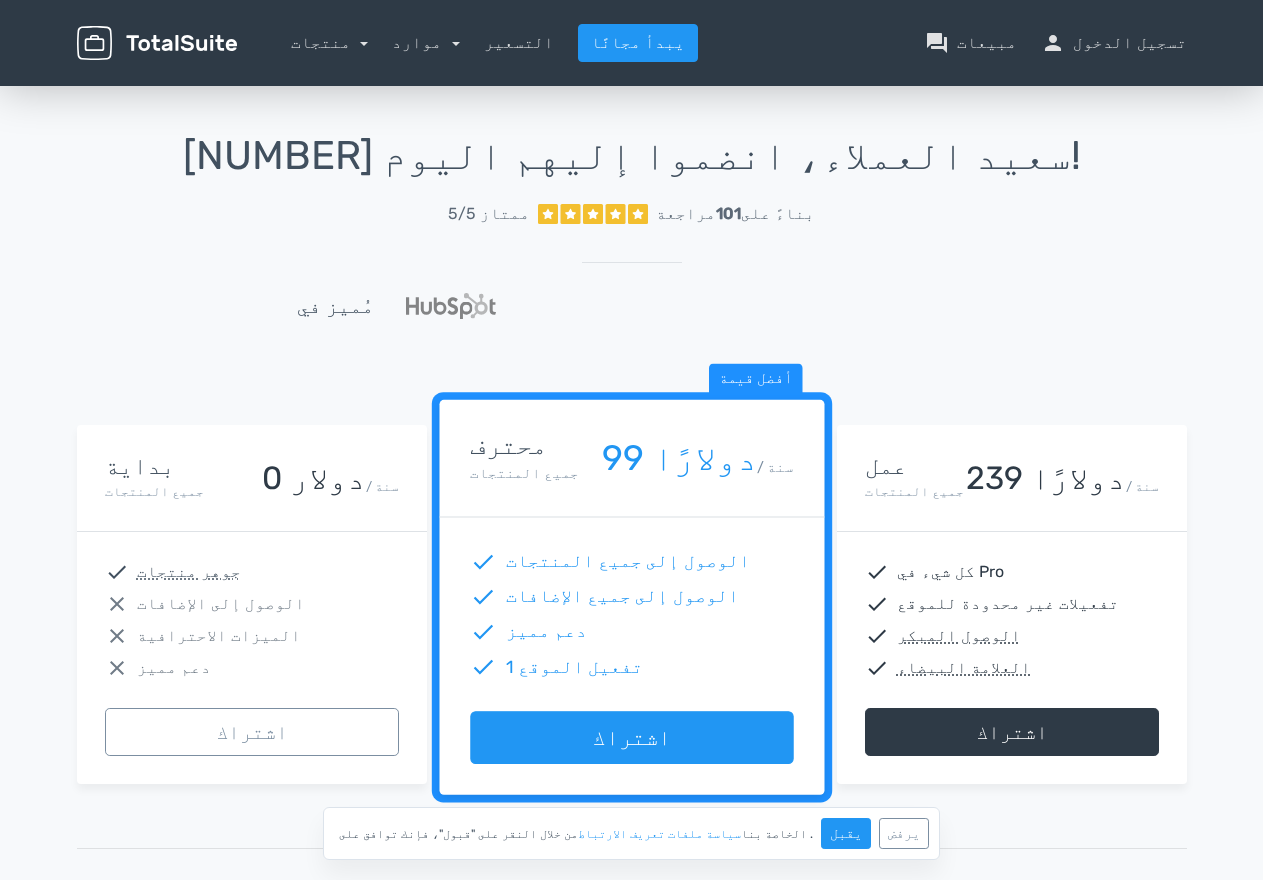 scroll, scrollTop: 0, scrollLeft: 0, axis: both 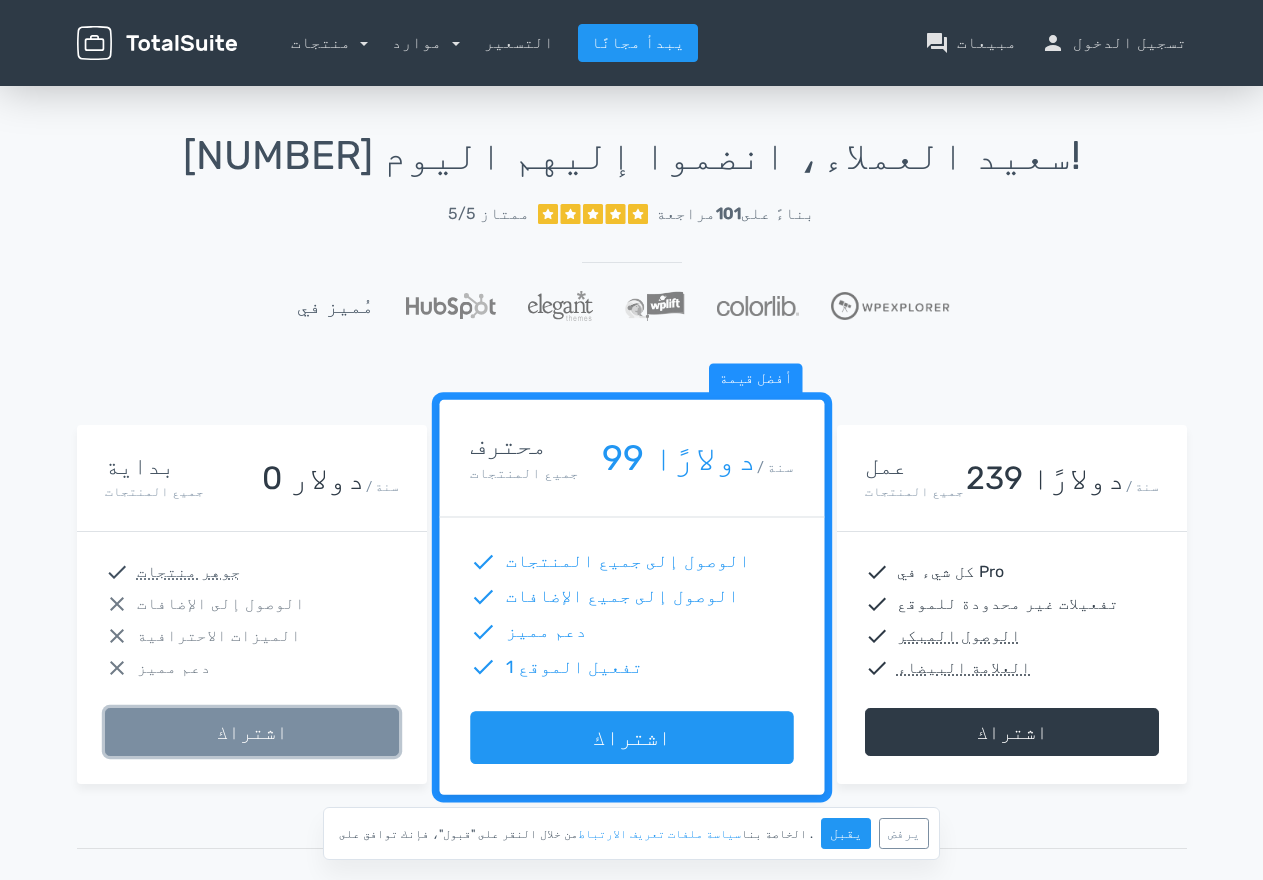click on "اشتراك" at bounding box center (252, 732) 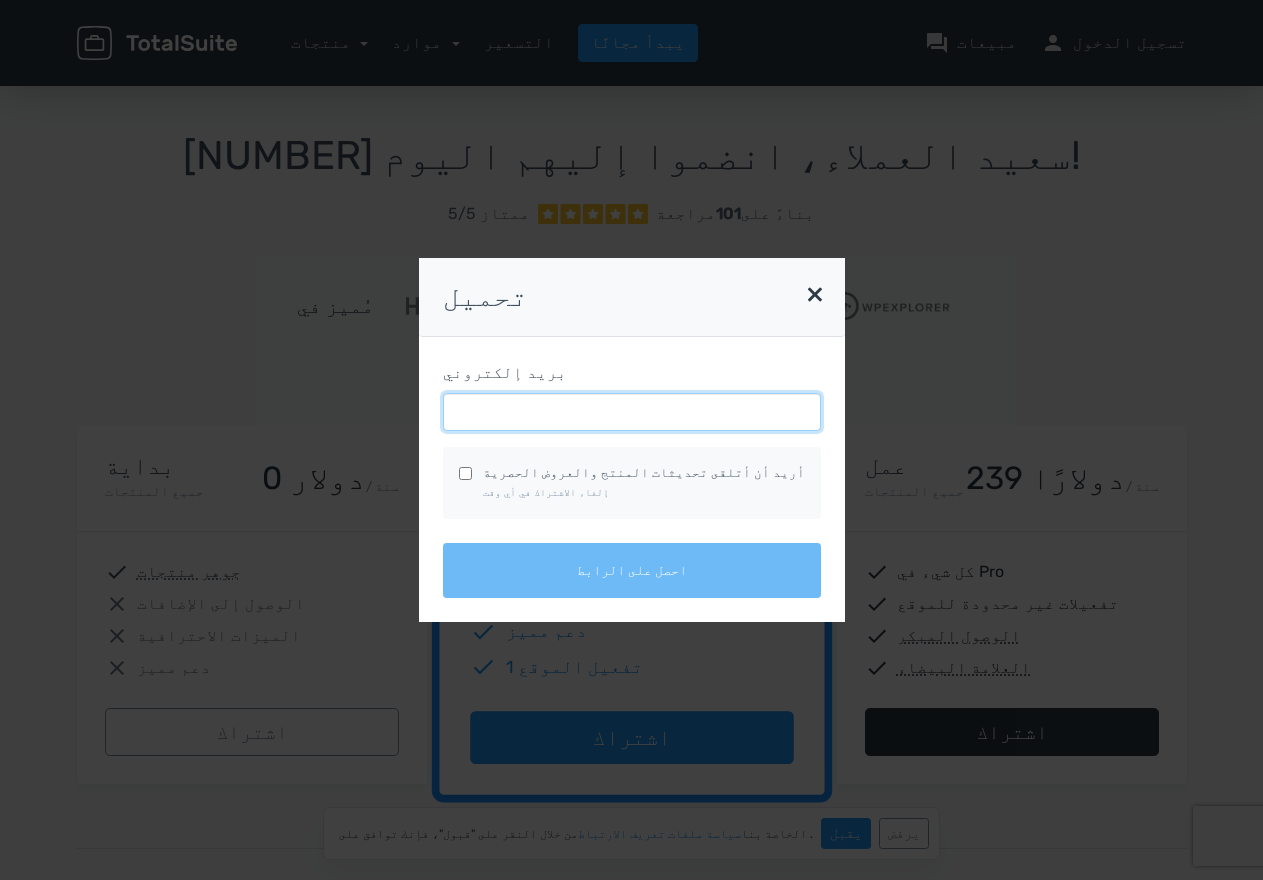 click on "بريد إلكتروني" at bounding box center (632, 412) 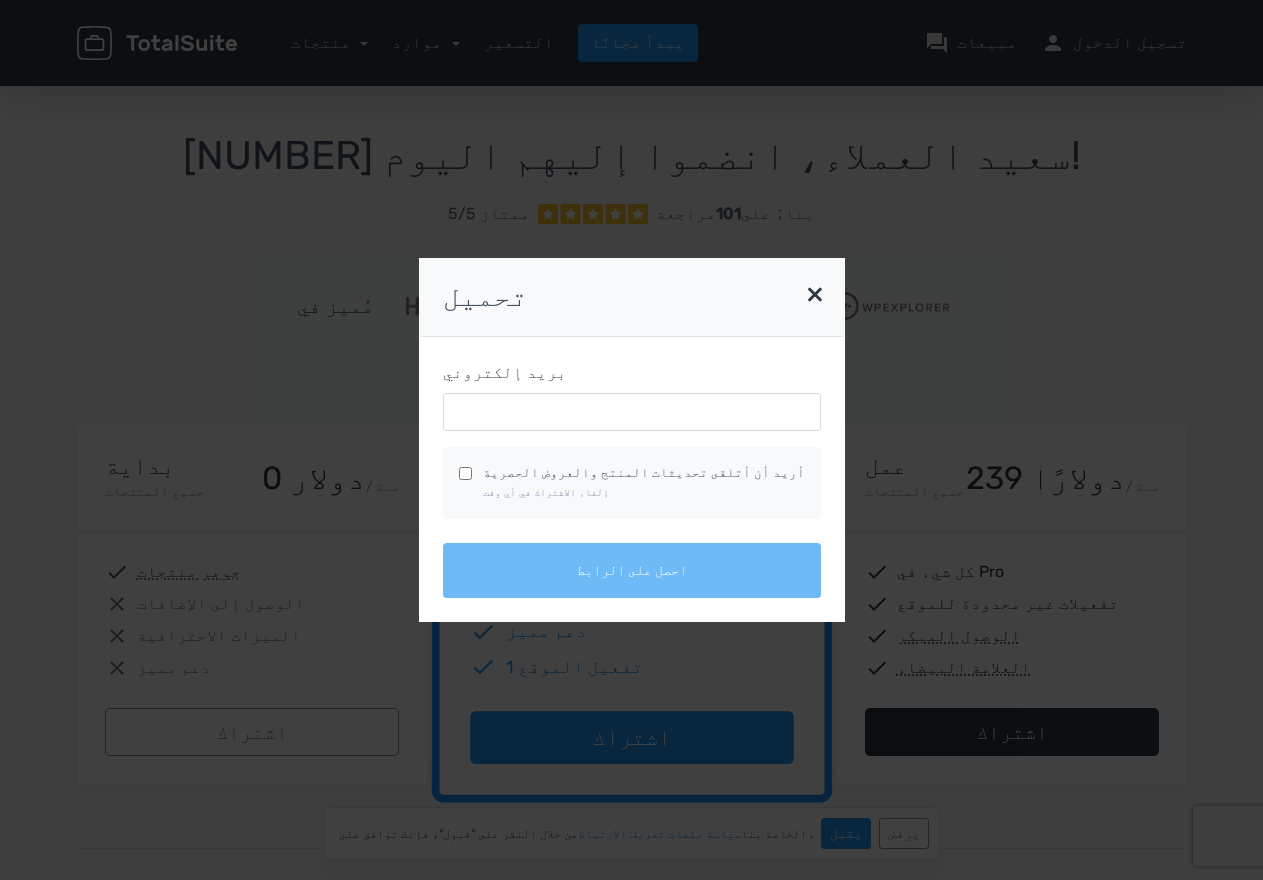 click on "أريد أن أتلقى تحديثات المنتج والعروض الحصرية
إلغاء الاشتراك في أي وقت" at bounding box center [465, 473] 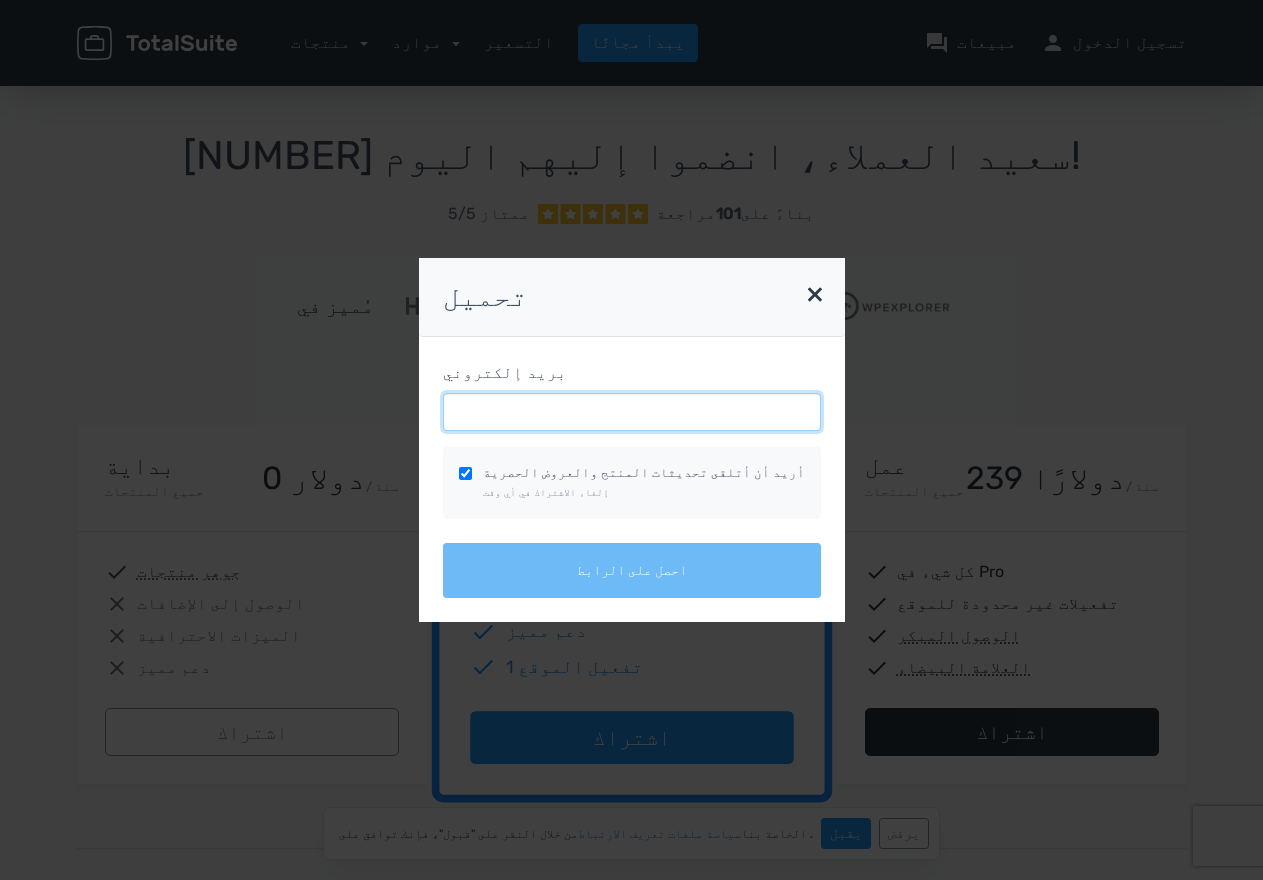 click on "بريد إلكتروني" at bounding box center [632, 412] 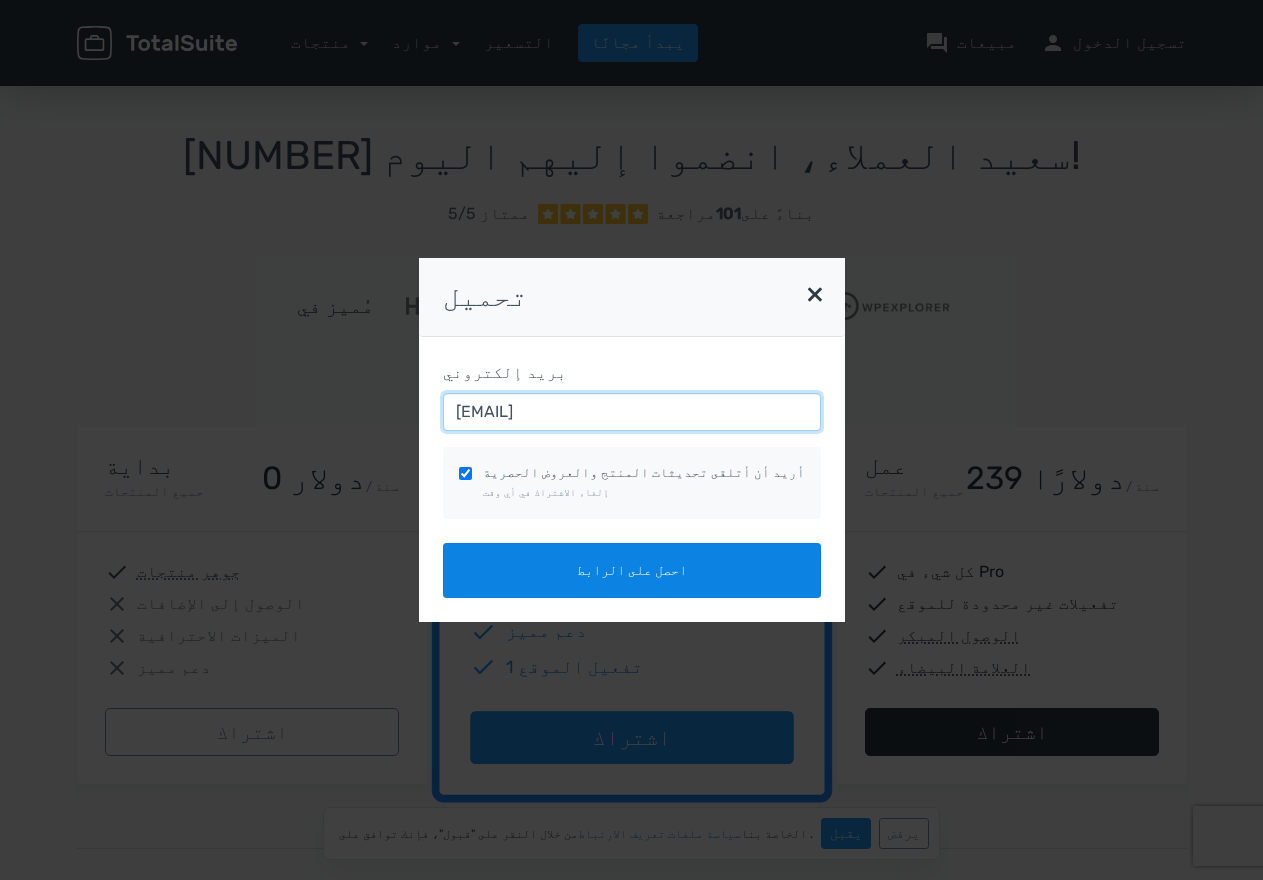 type on "ahmdsmsm001@gmail.com" 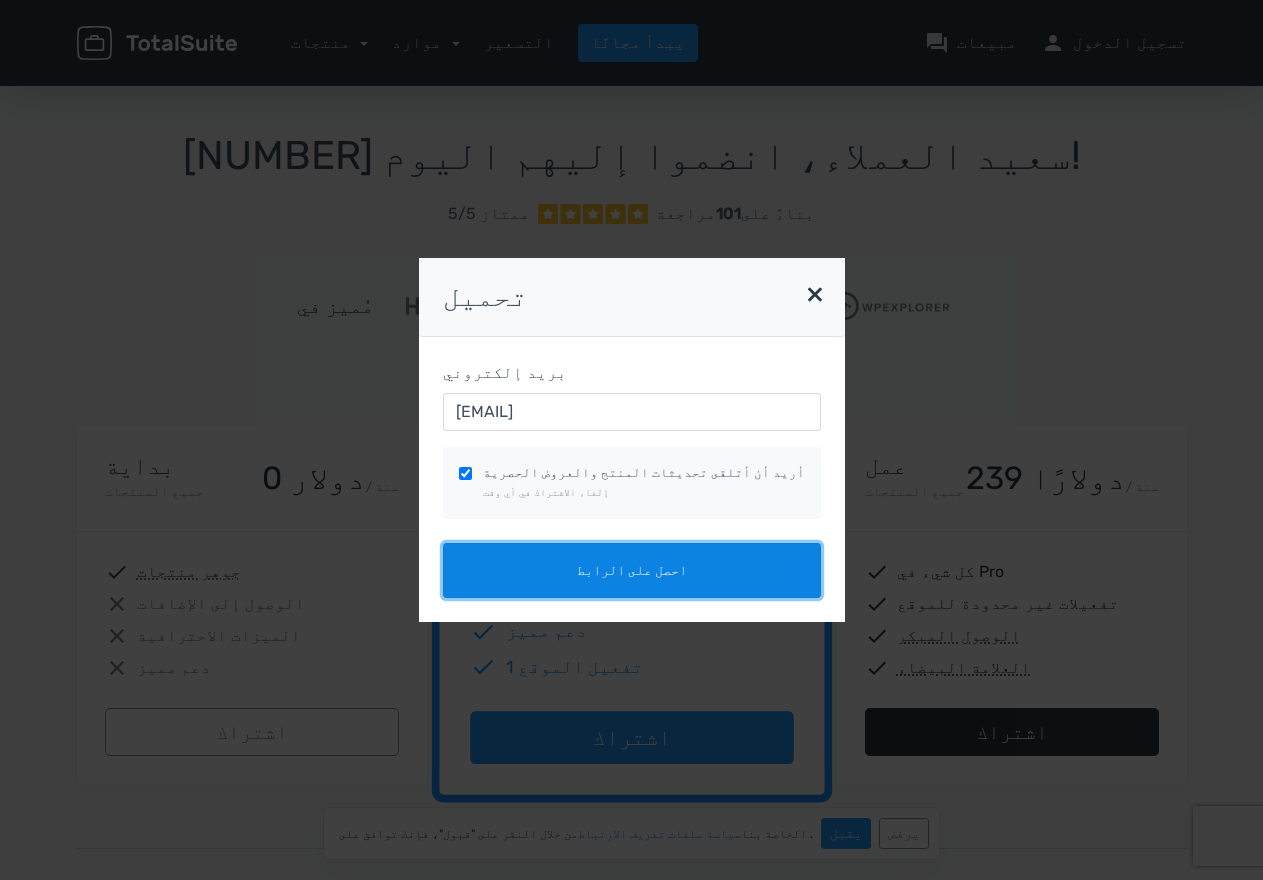click on "احصل على الرابط" at bounding box center (632, 570) 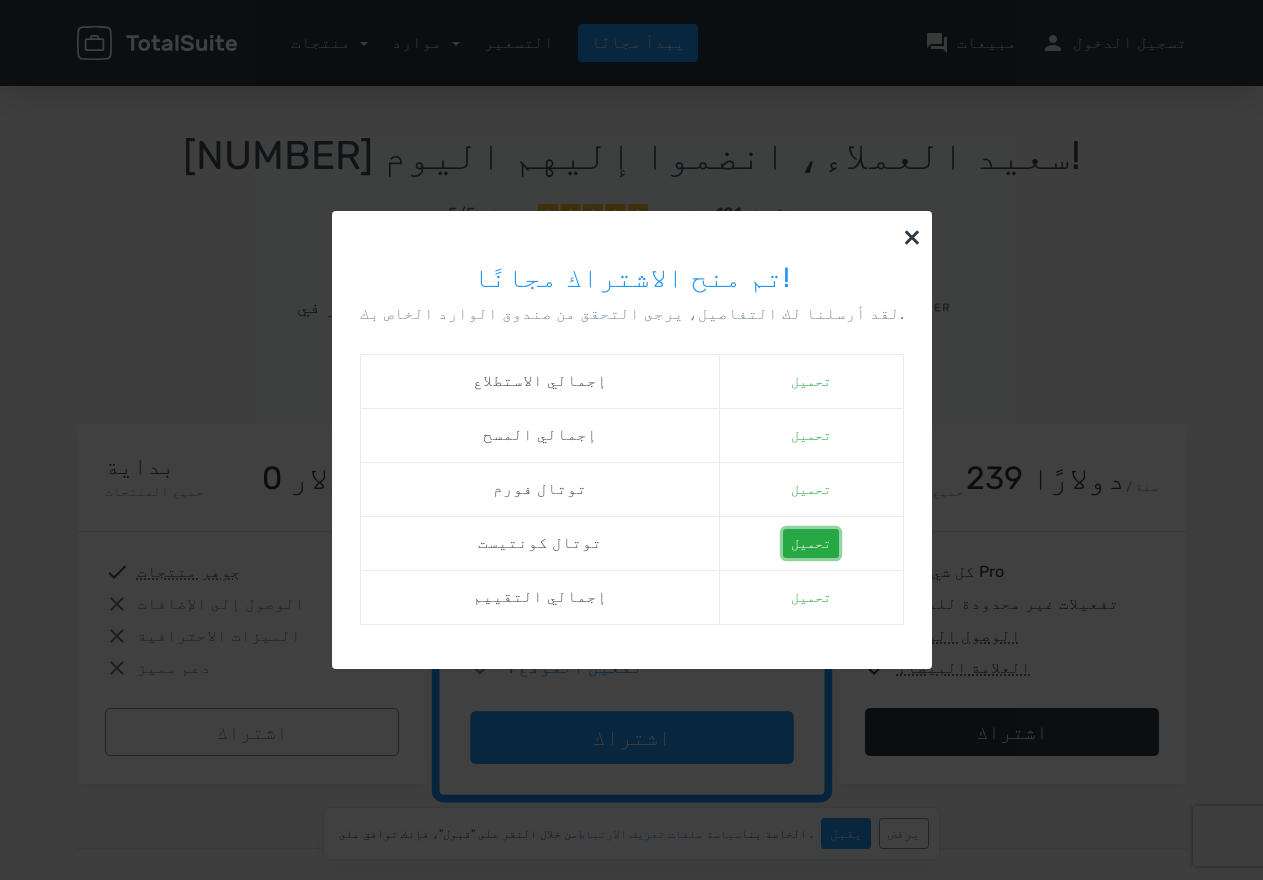 click on "تحميل" at bounding box center (811, 543) 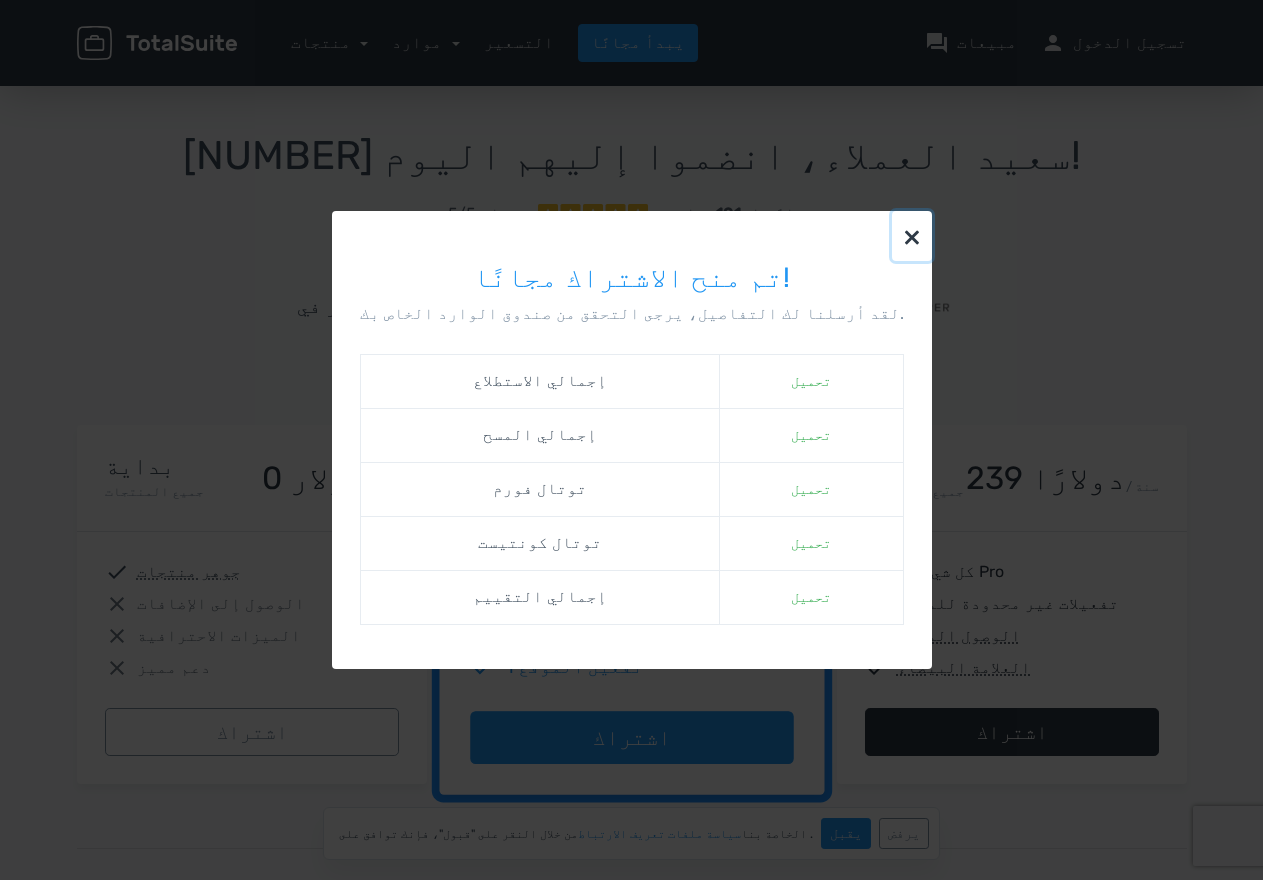 click on "×" at bounding box center [912, 236] 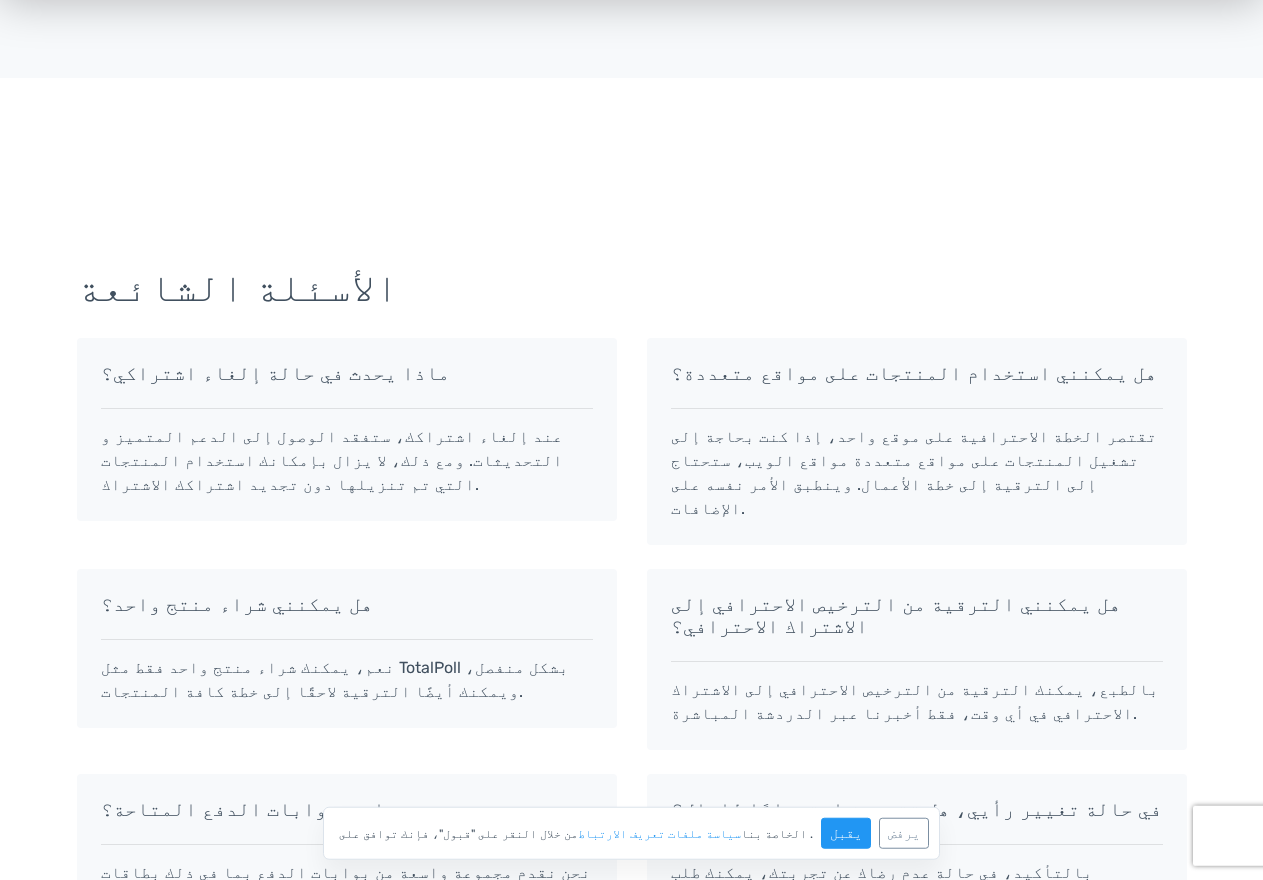 scroll, scrollTop: 1813, scrollLeft: 0, axis: vertical 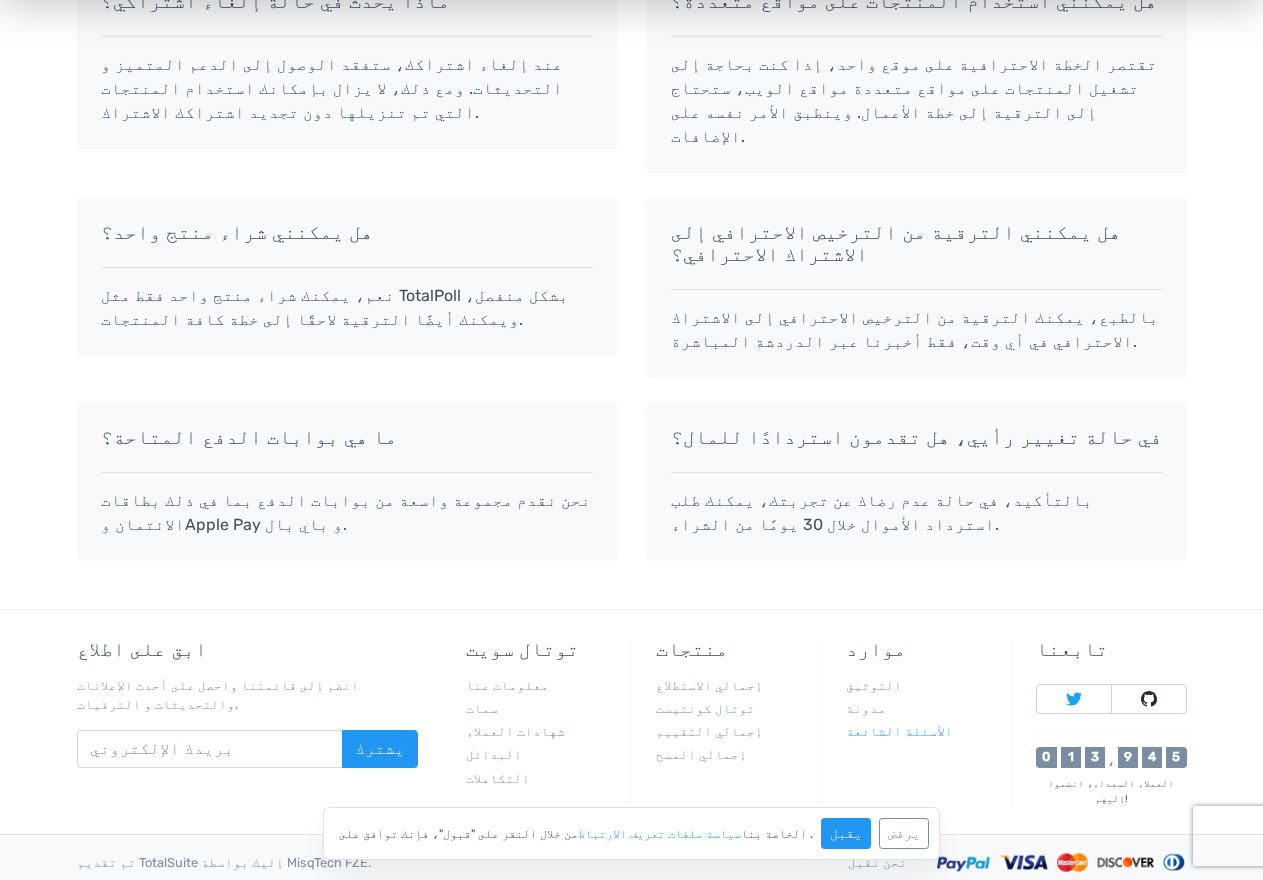 click on "الأسئلة الشائعة" at bounding box center [899, 731] 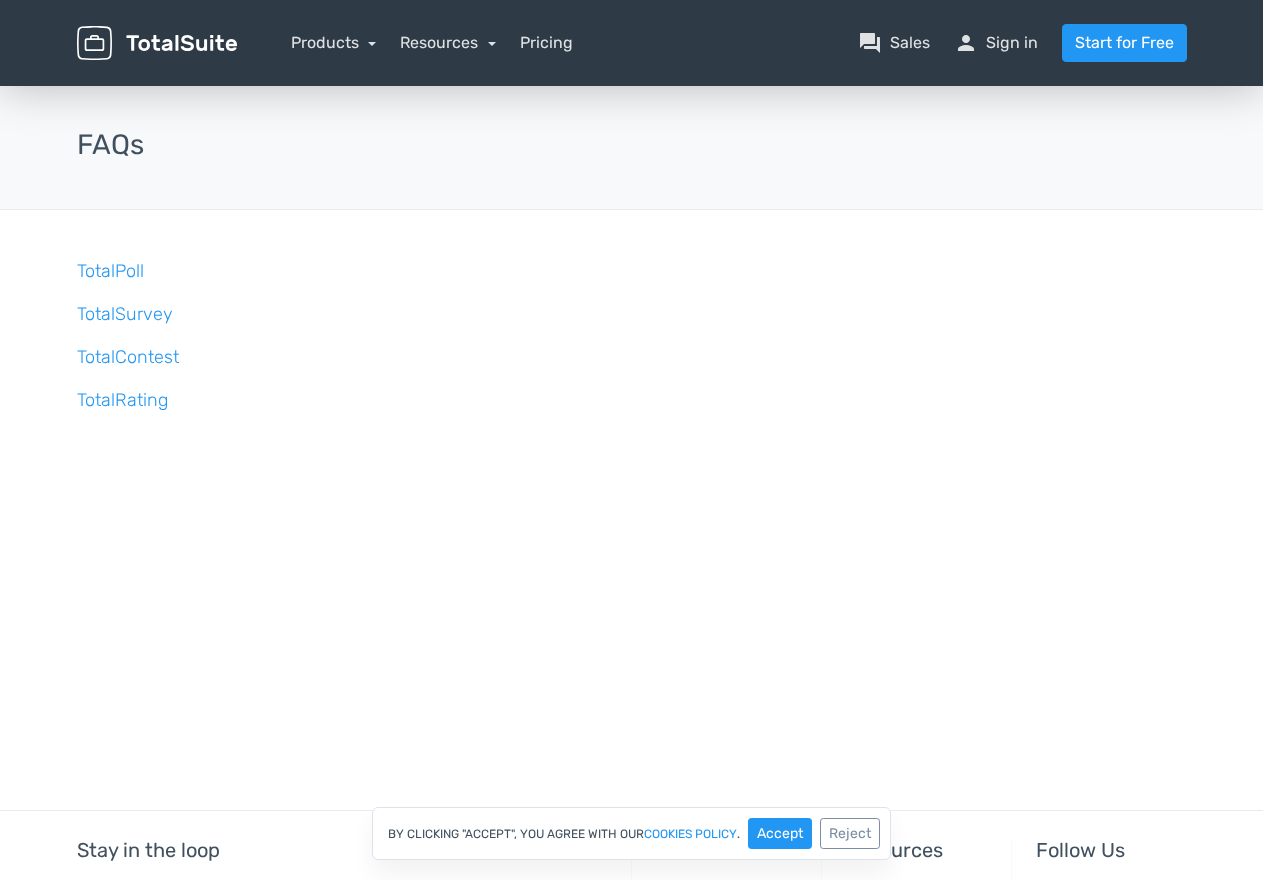 scroll, scrollTop: 0, scrollLeft: 0, axis: both 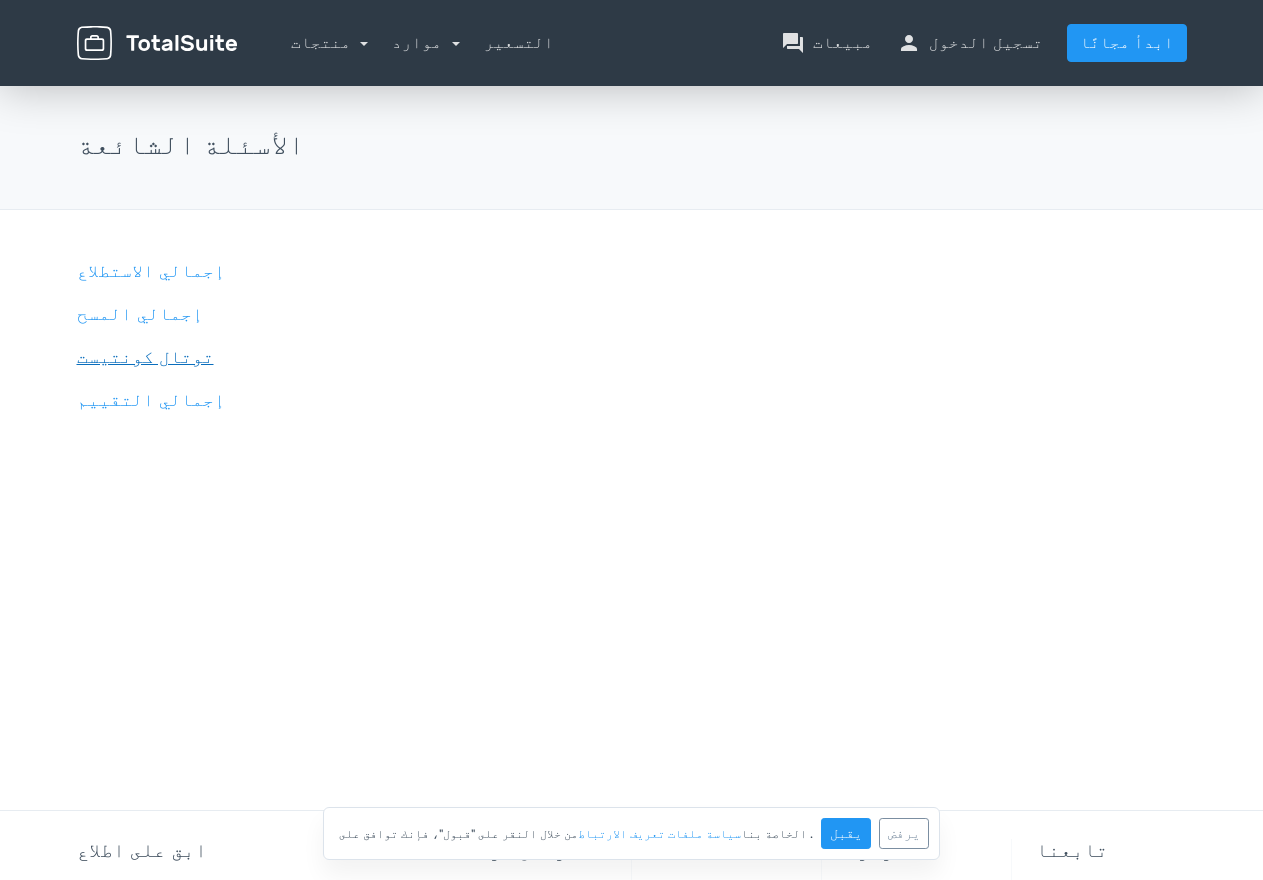 click on "توتال كونتيست" at bounding box center [145, 357] 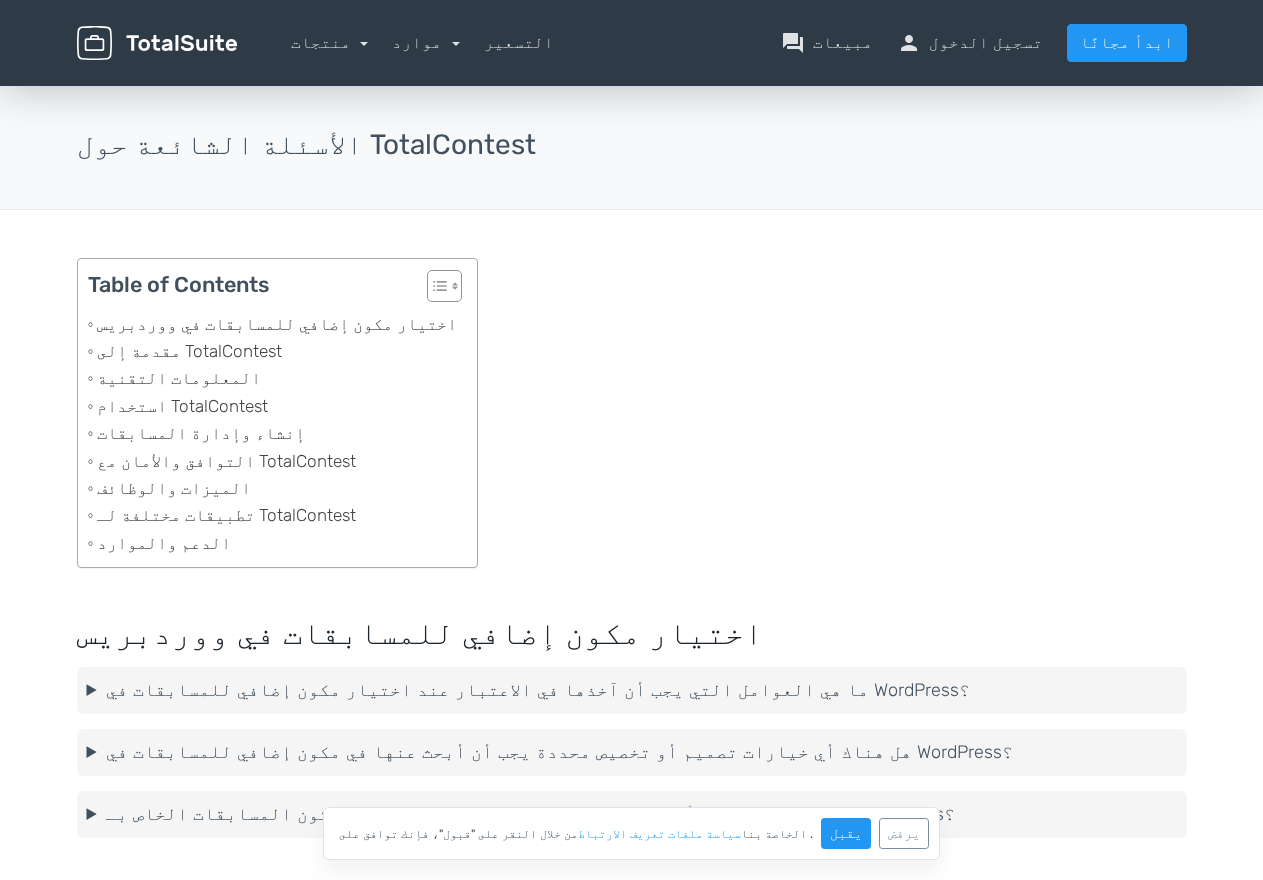 scroll, scrollTop: 0, scrollLeft: 0, axis: both 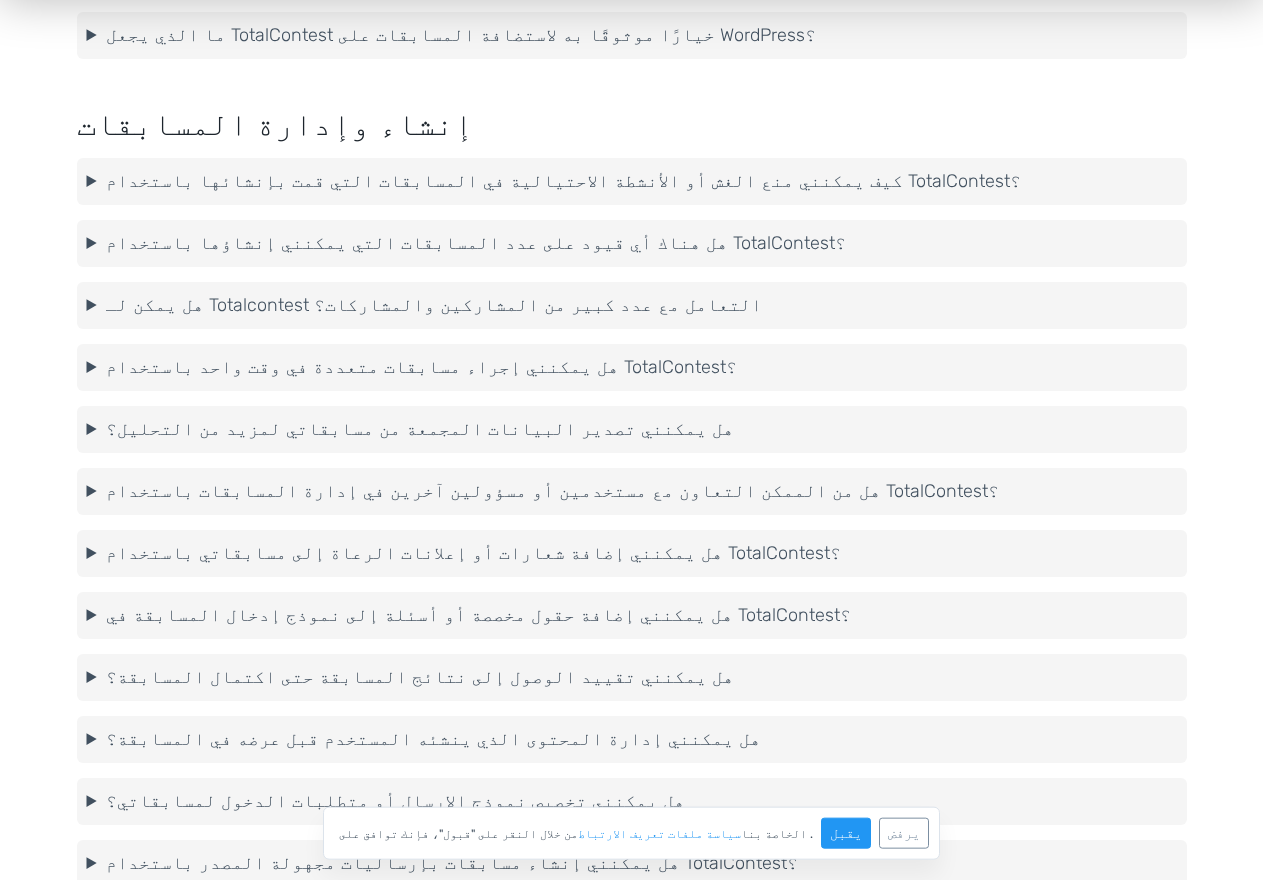click on "هل هناك أي قيود على عدد المسابقات التي يمكنني إنشاؤها باستخدام TotalContest؟" at bounding box center (632, 243) 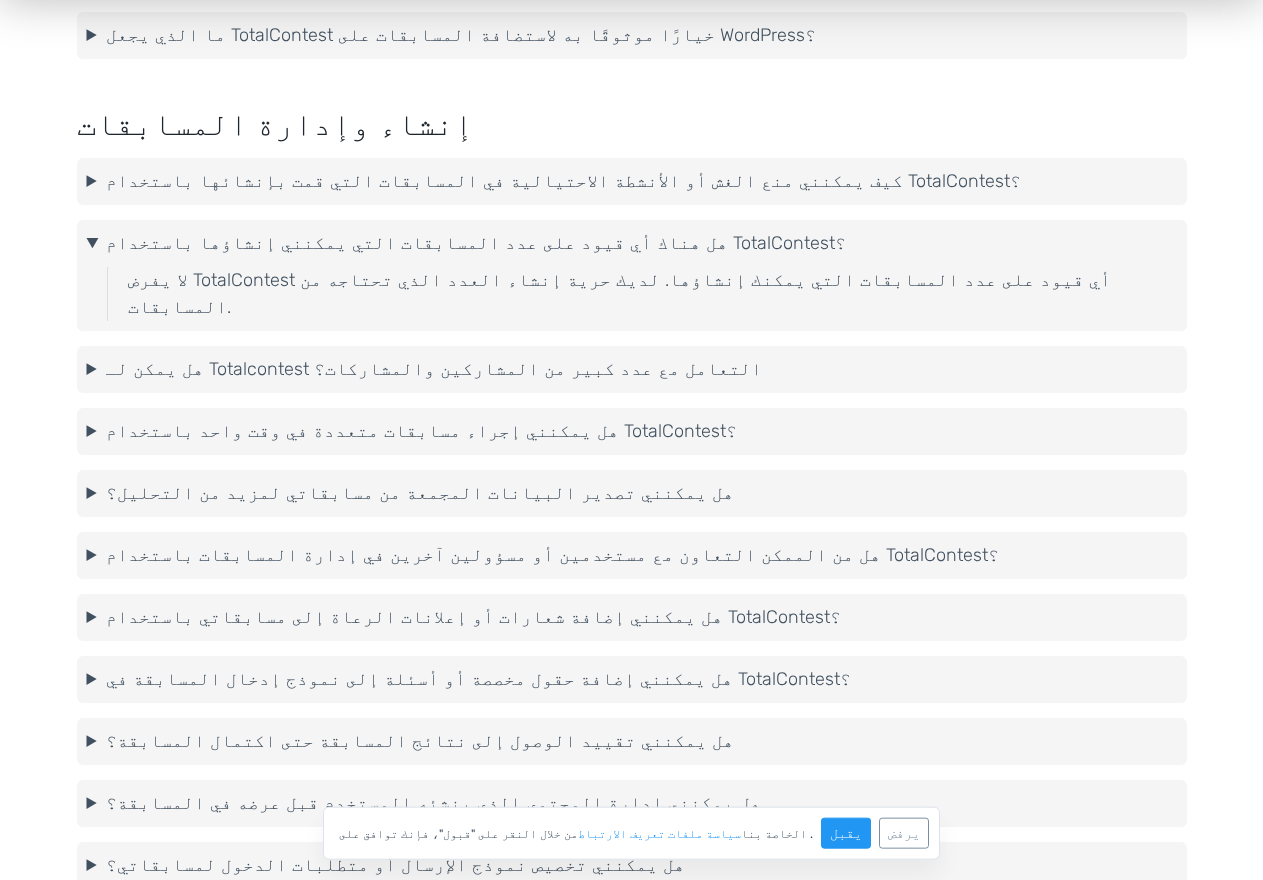 click on "هل يمكن لـ Totalcontest التعامل مع عدد كبير من المشاركين والمشاركات؟" at bounding box center (632, 369) 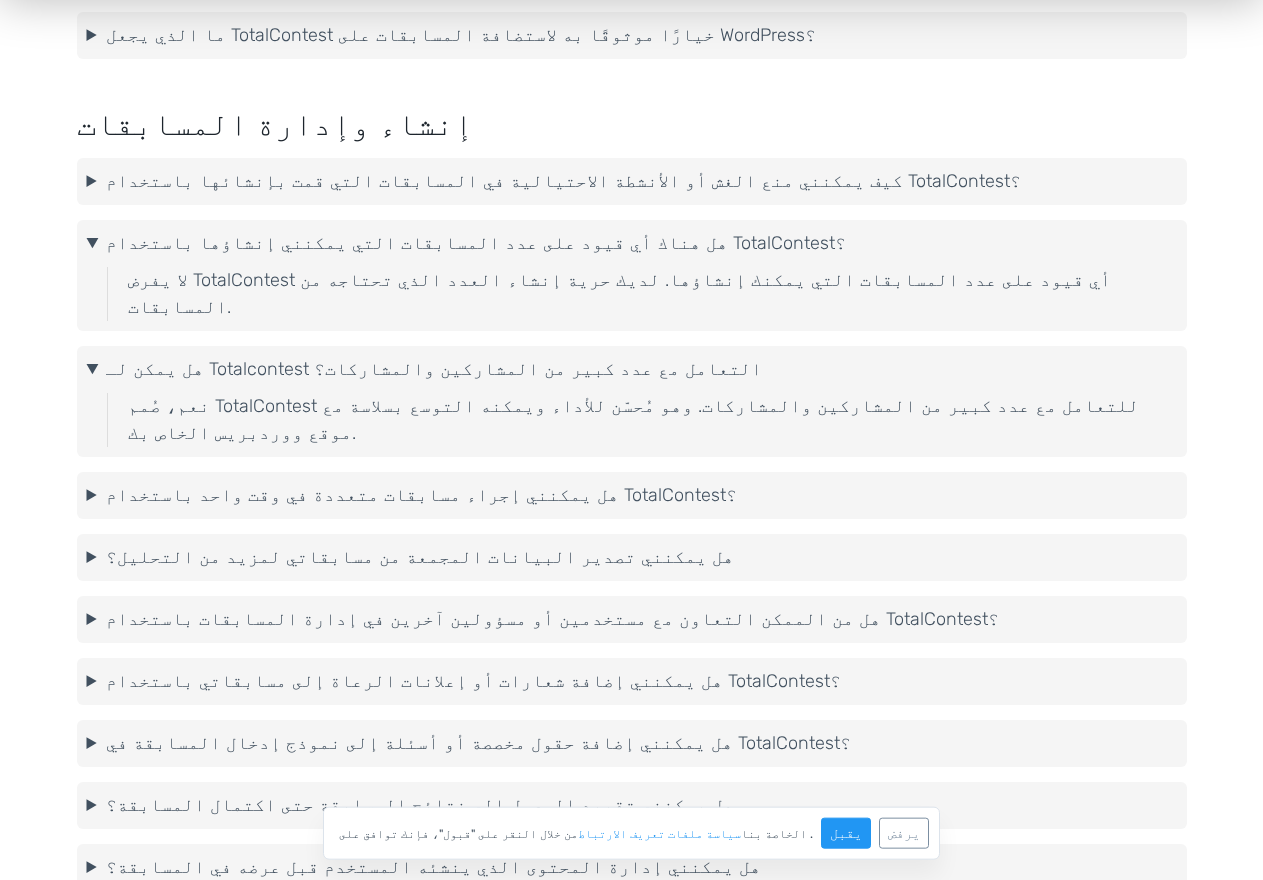 click on "هل يمكنني إجراء مسابقات متعددة في وقت واحد باستخدام TotalContest؟" at bounding box center (632, 495) 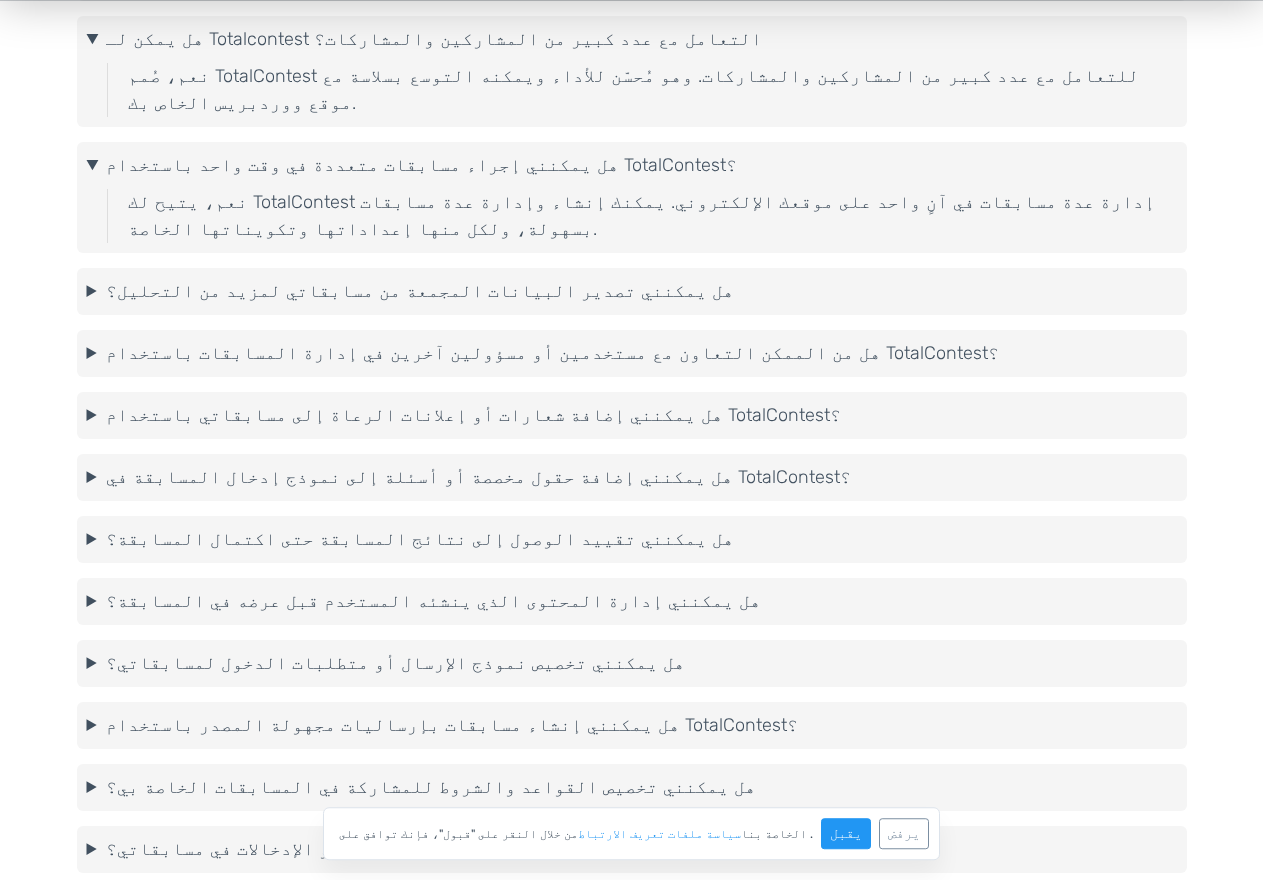 scroll, scrollTop: 1744, scrollLeft: 0, axis: vertical 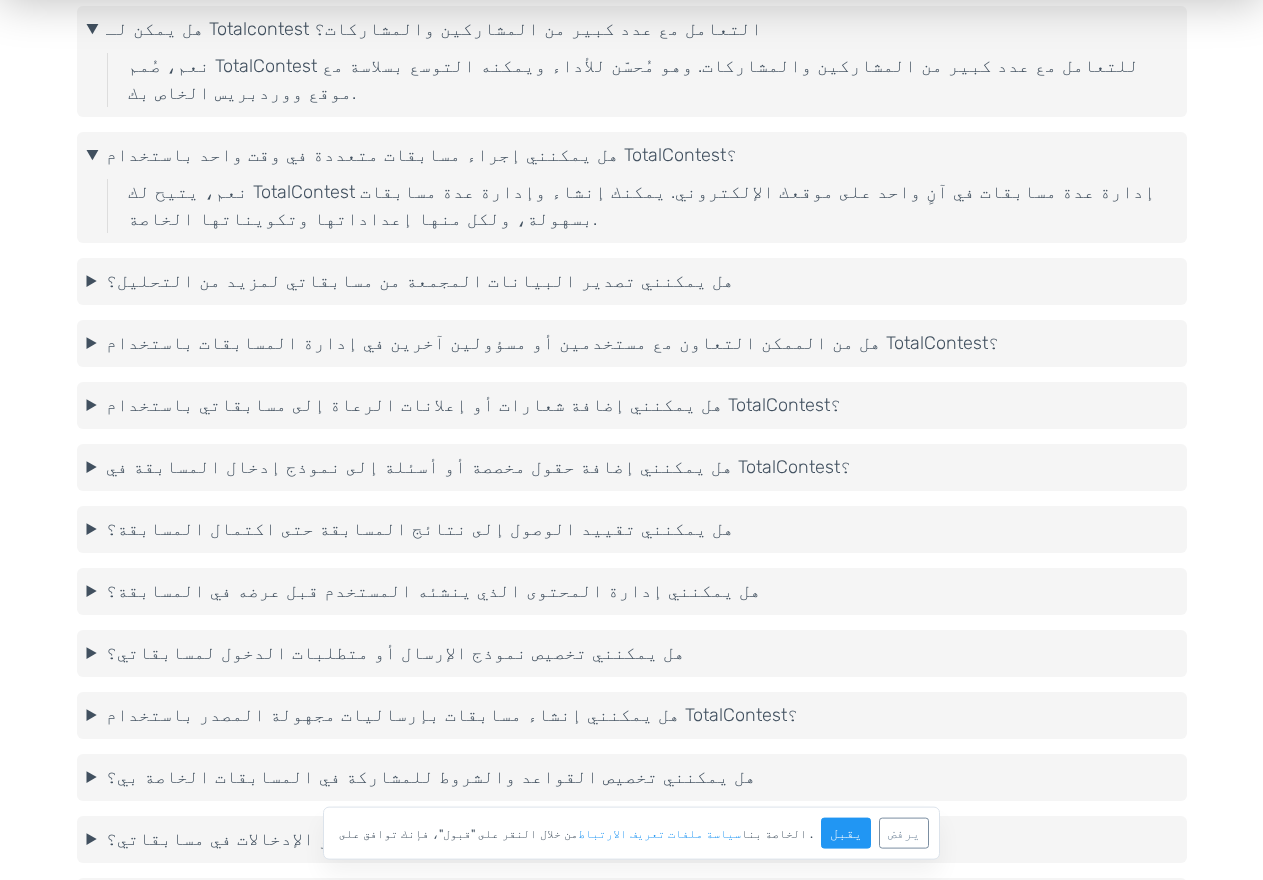 click on "هل من الممكن التعاون مع مستخدمين أو مسؤولين آخرين في إدارة المسابقات باستخدام TotalContest؟" at bounding box center [632, 343] 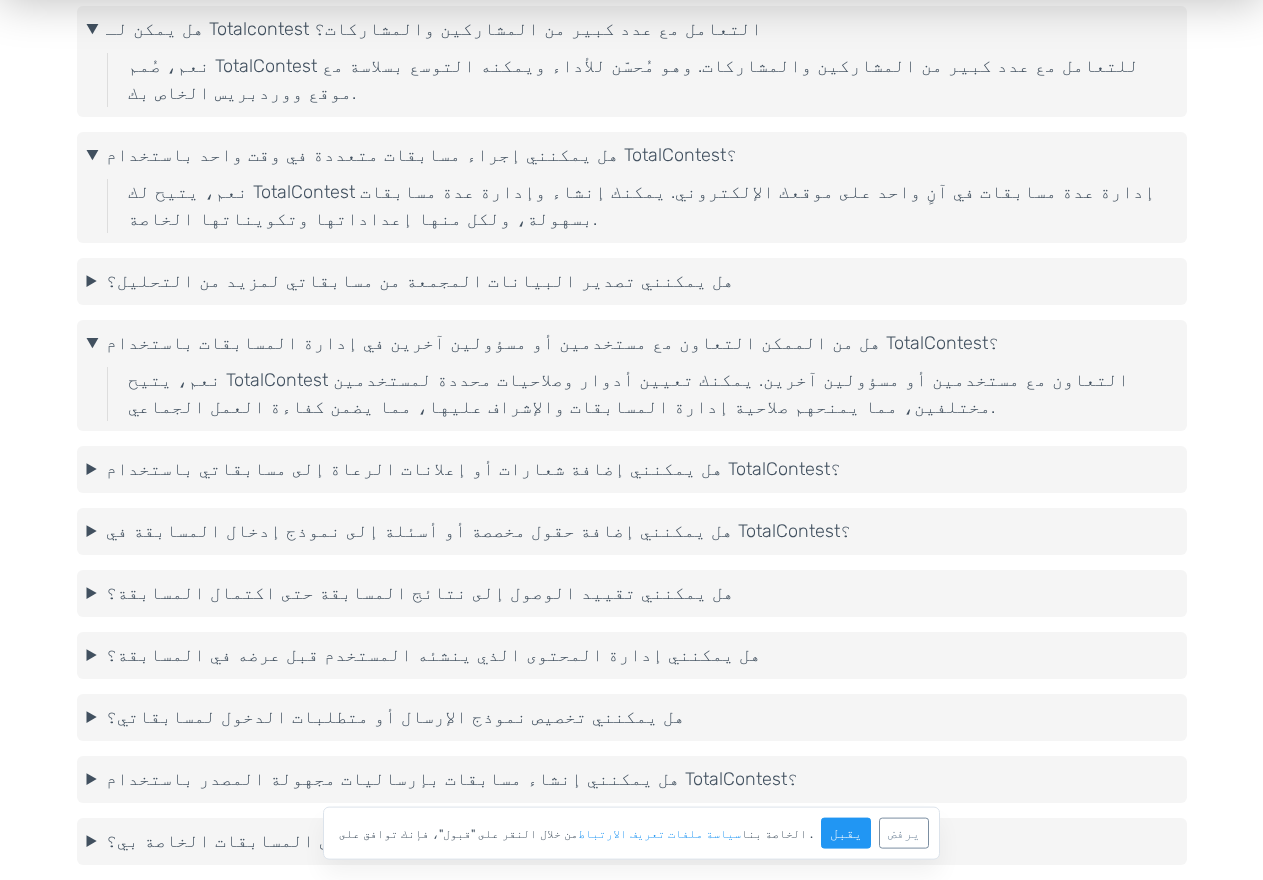 click on "هل يمكنني إضافة شعارات أو إعلانات الرعاة إلى مسابقاتي باستخدام TotalContest؟" at bounding box center (632, 469) 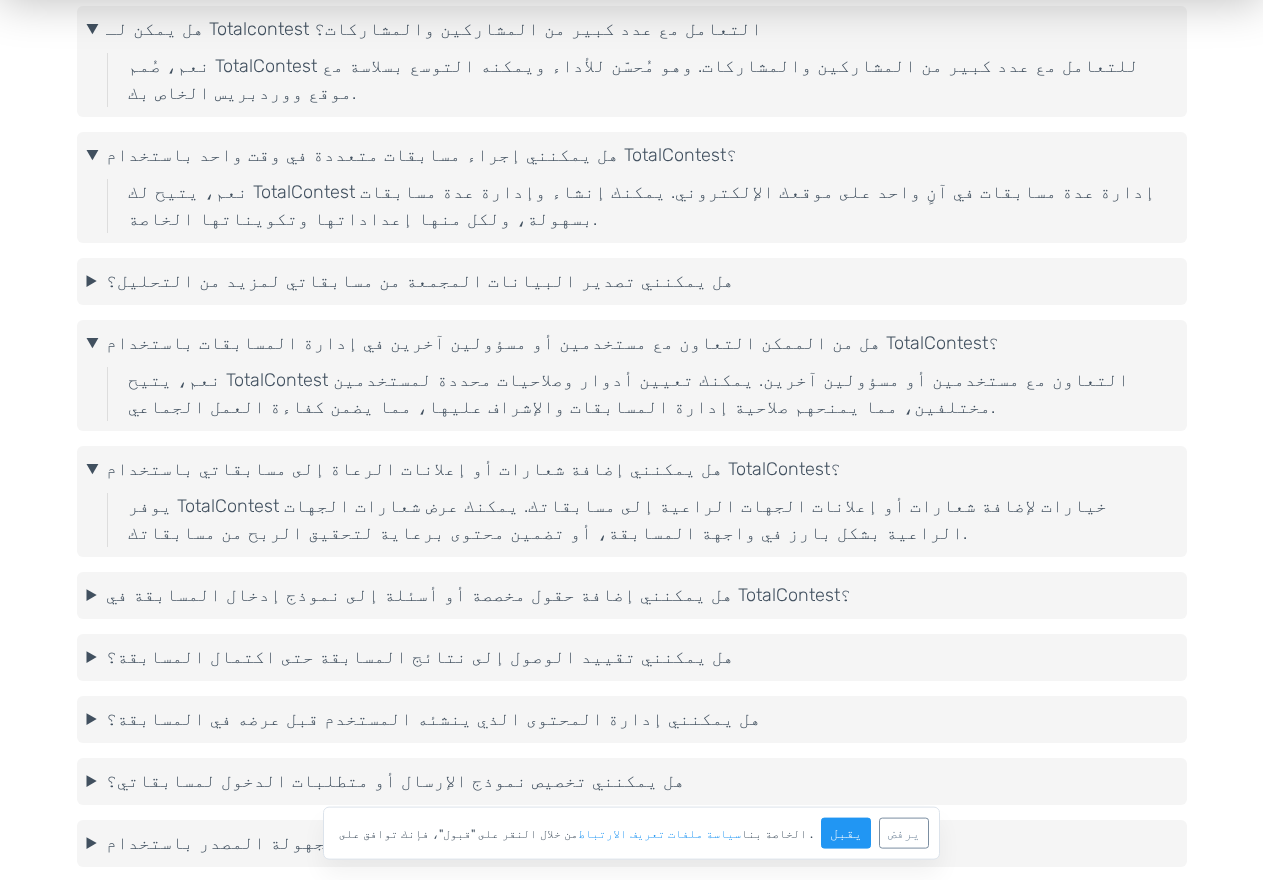 click on "هل يمكنني إضافة حقول مخصصة أو أسئلة إلى نموذج إدخال المسابقة في TotalContest؟" at bounding box center (632, 595) 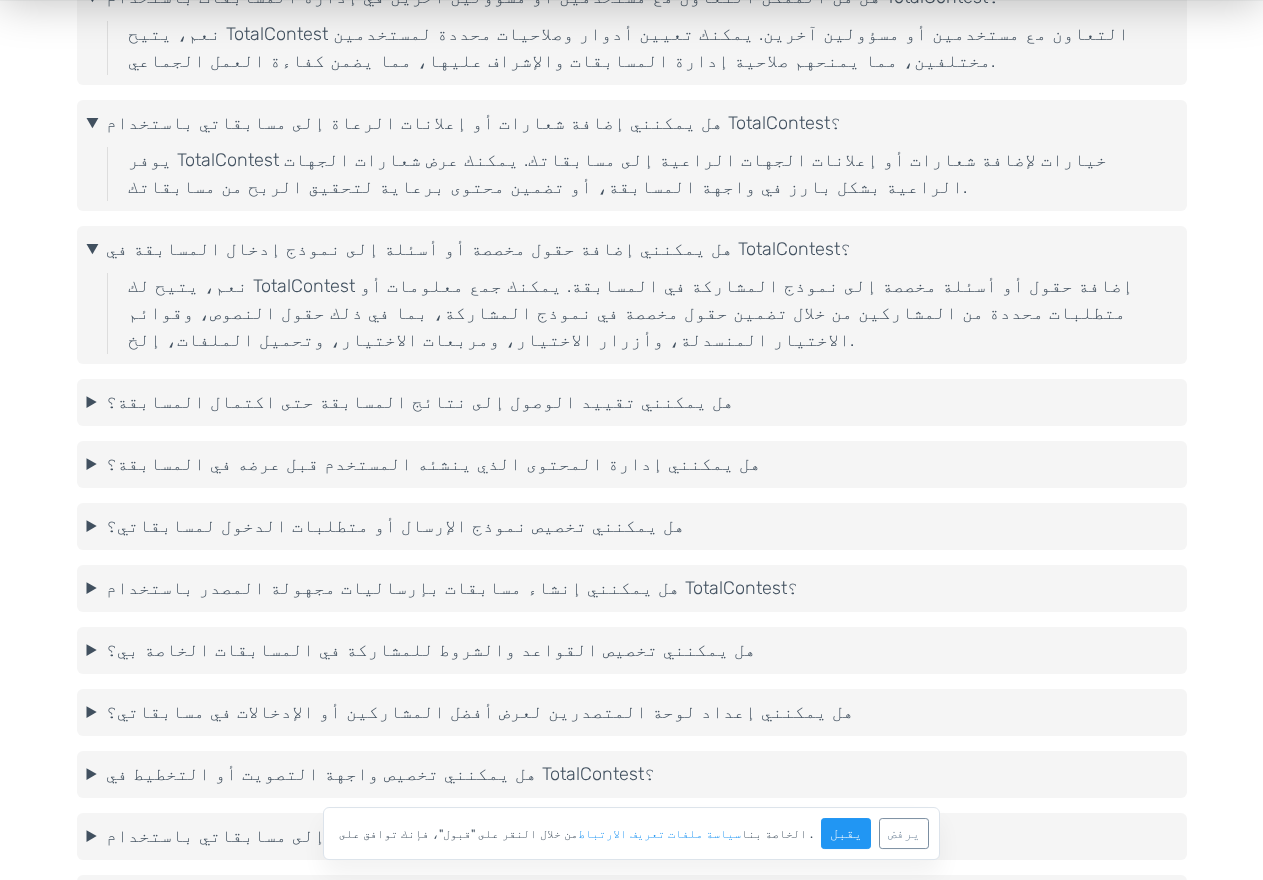 scroll, scrollTop: 2151, scrollLeft: 0, axis: vertical 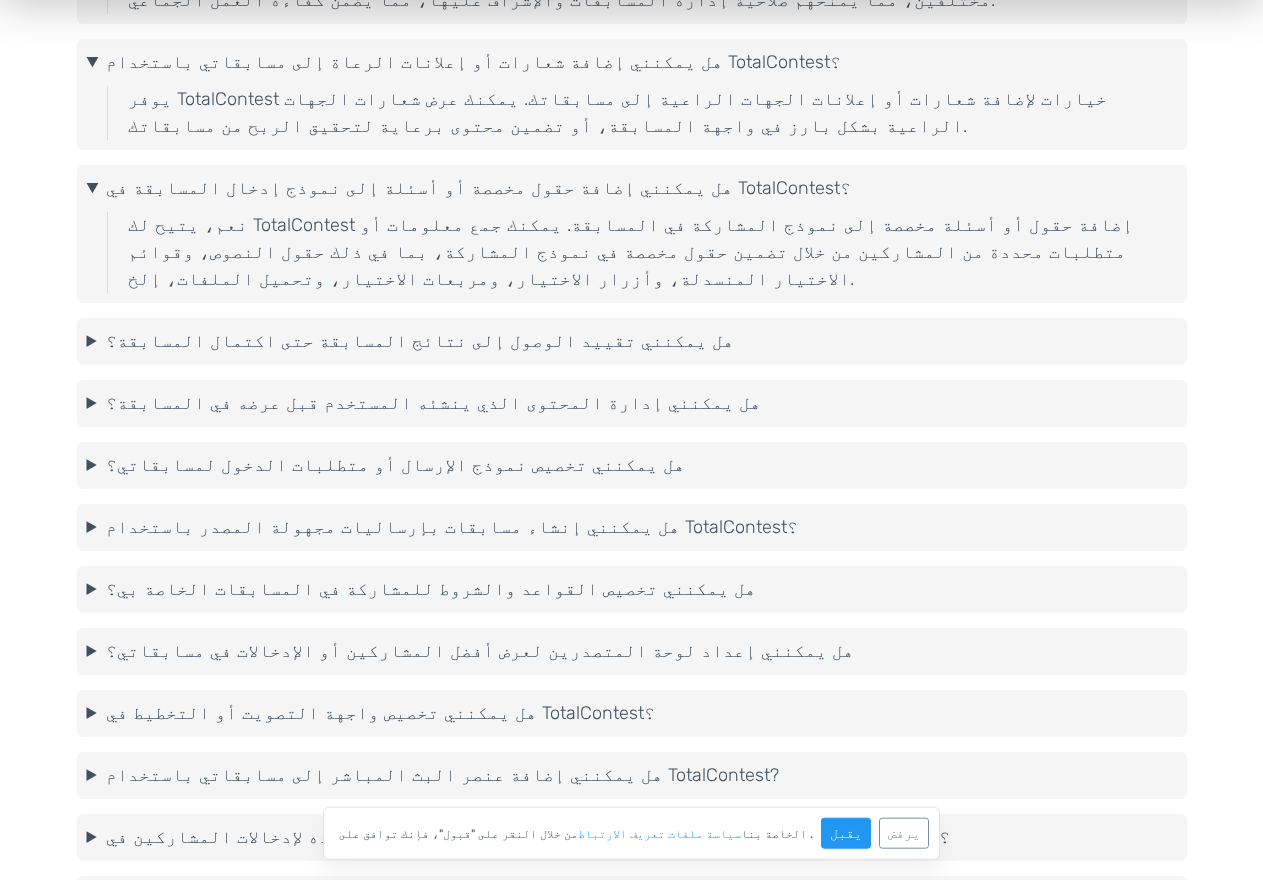 click on "هل يمكنني تقييد الوصول إلى نتائج المسابقة حتى اكتمال المسابقة؟
Yes, TotalContest allows you to restrict access to contest results until the contest is complete. This ensures fairness and avoids bias during the voting process." at bounding box center (632, 341) 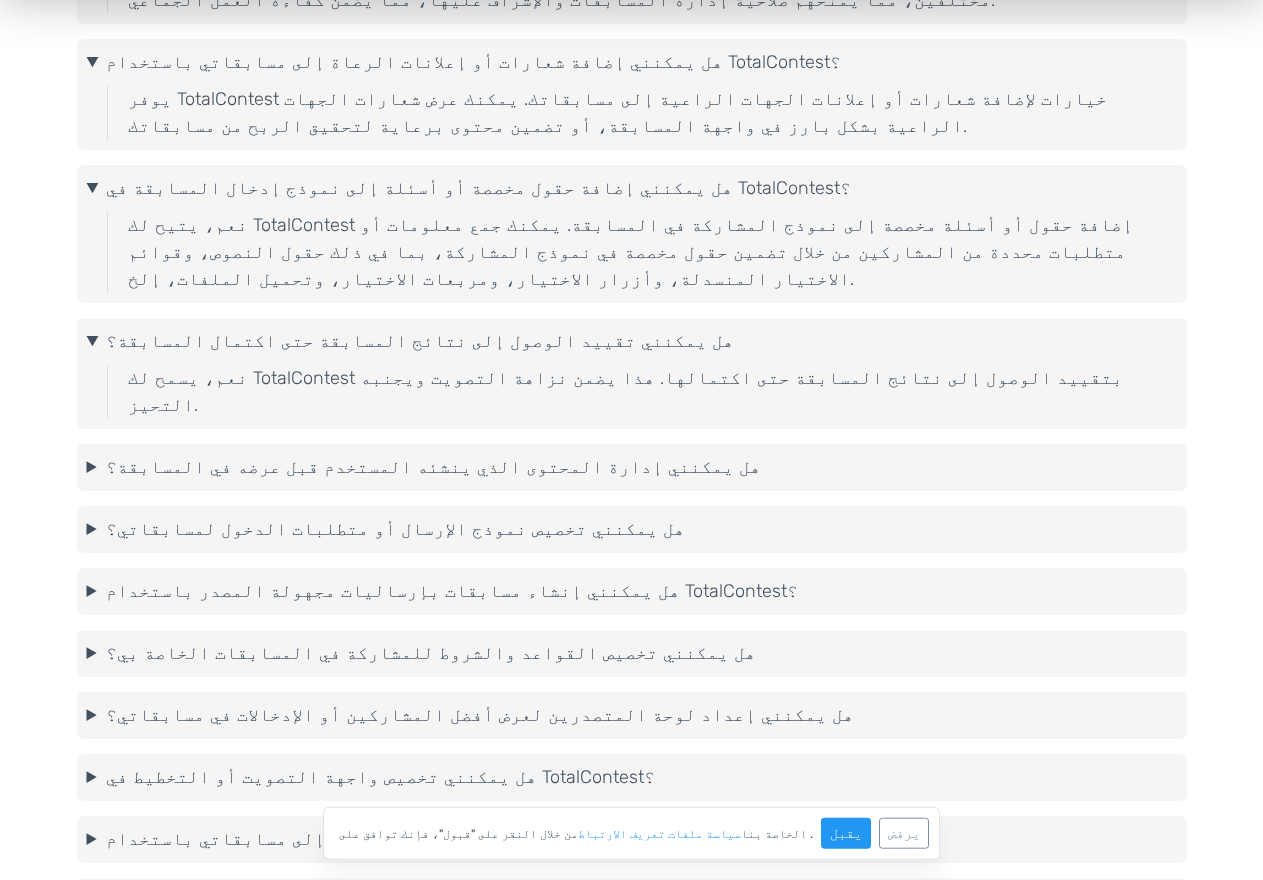 click on "هل يمكنني إدارة المحتوى الذي ينشئه المستخدم قبل عرضه في المسابقة؟" at bounding box center [632, 467] 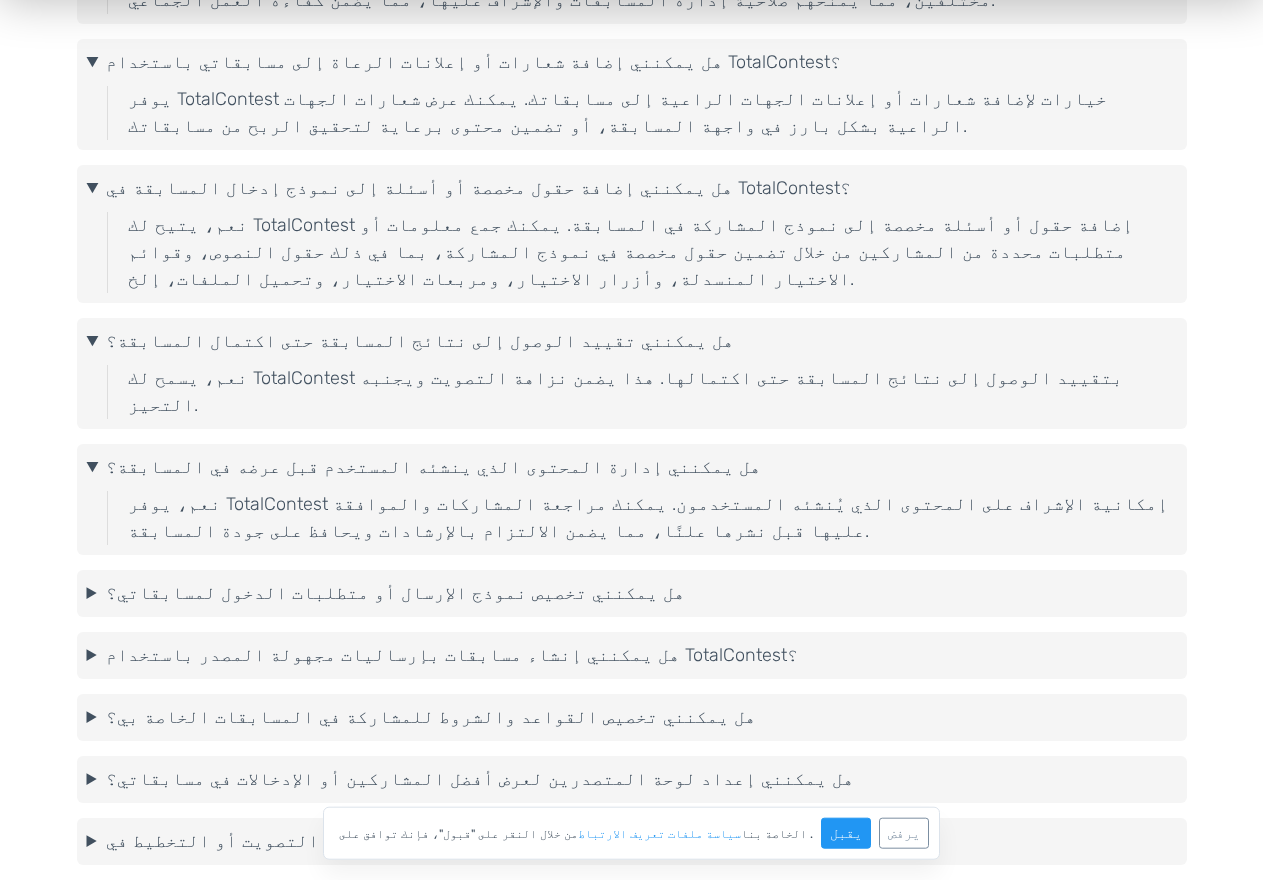 click on "هل يمكنني تخصيص نموذج الإرسال أو متطلبات الدخول لمسابقاتي؟" at bounding box center (632, 593) 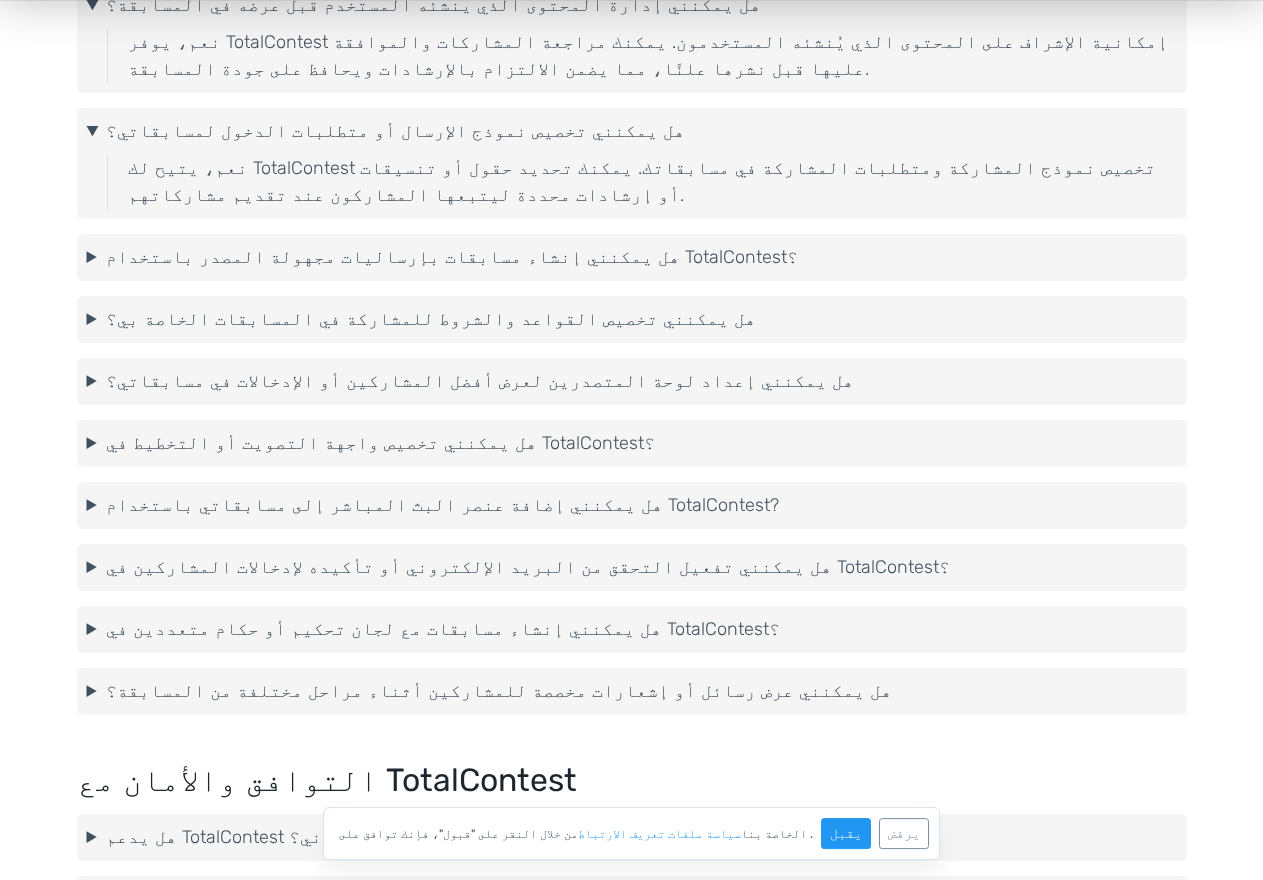 scroll, scrollTop: 2630, scrollLeft: 0, axis: vertical 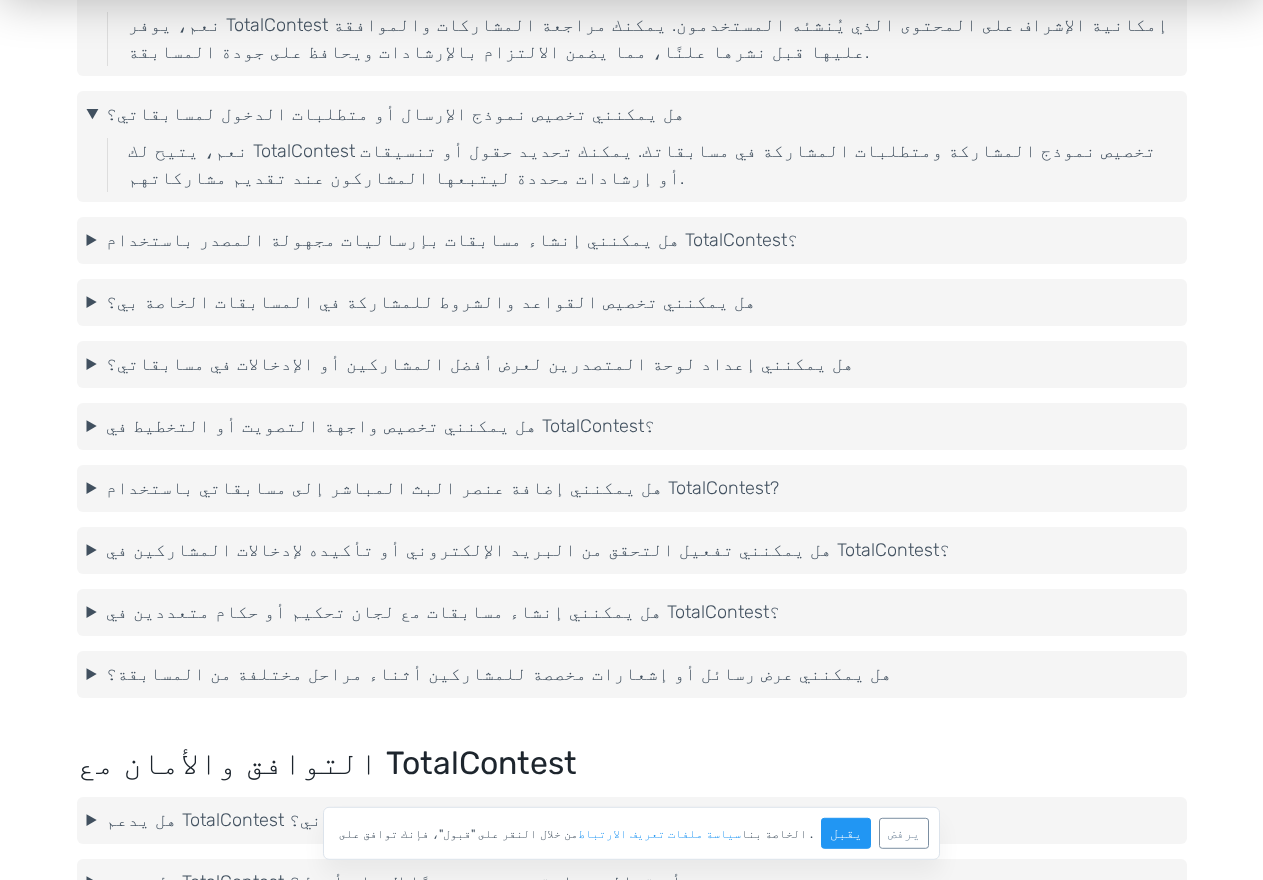 click on "هل يمكنني تخصيص القواعد والشروط للمشاركة في المسابقات الخاصة بي؟" at bounding box center [632, 302] 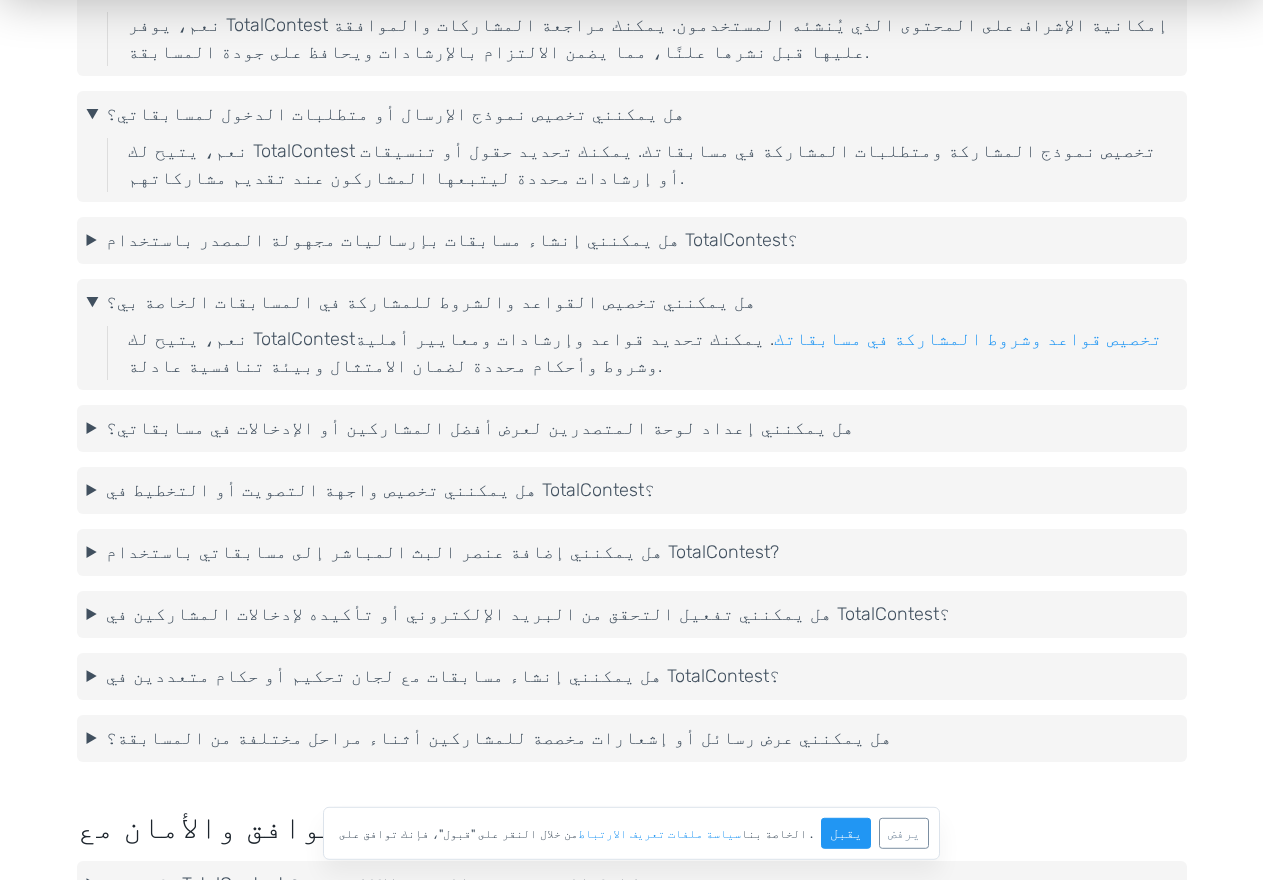 click on "هل يمكنني إعداد لوحة المتصدرين لعرض أفضل المشاركين أو الإدخالات في مسابقاتي؟" at bounding box center (632, 428) 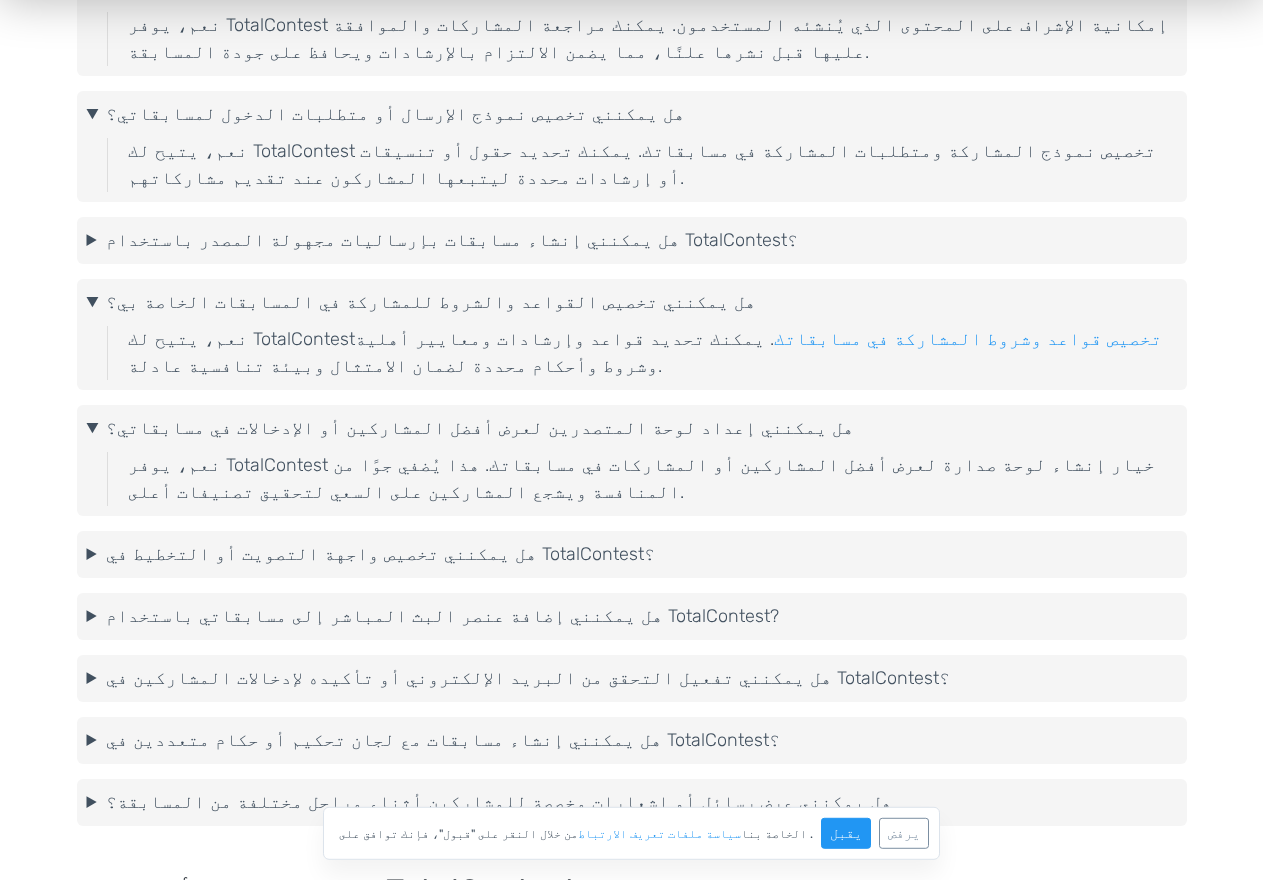 click on "هل يمكنني تخصيص واجهة التصويت أو التخطيط في TotalContest؟" at bounding box center [632, 554] 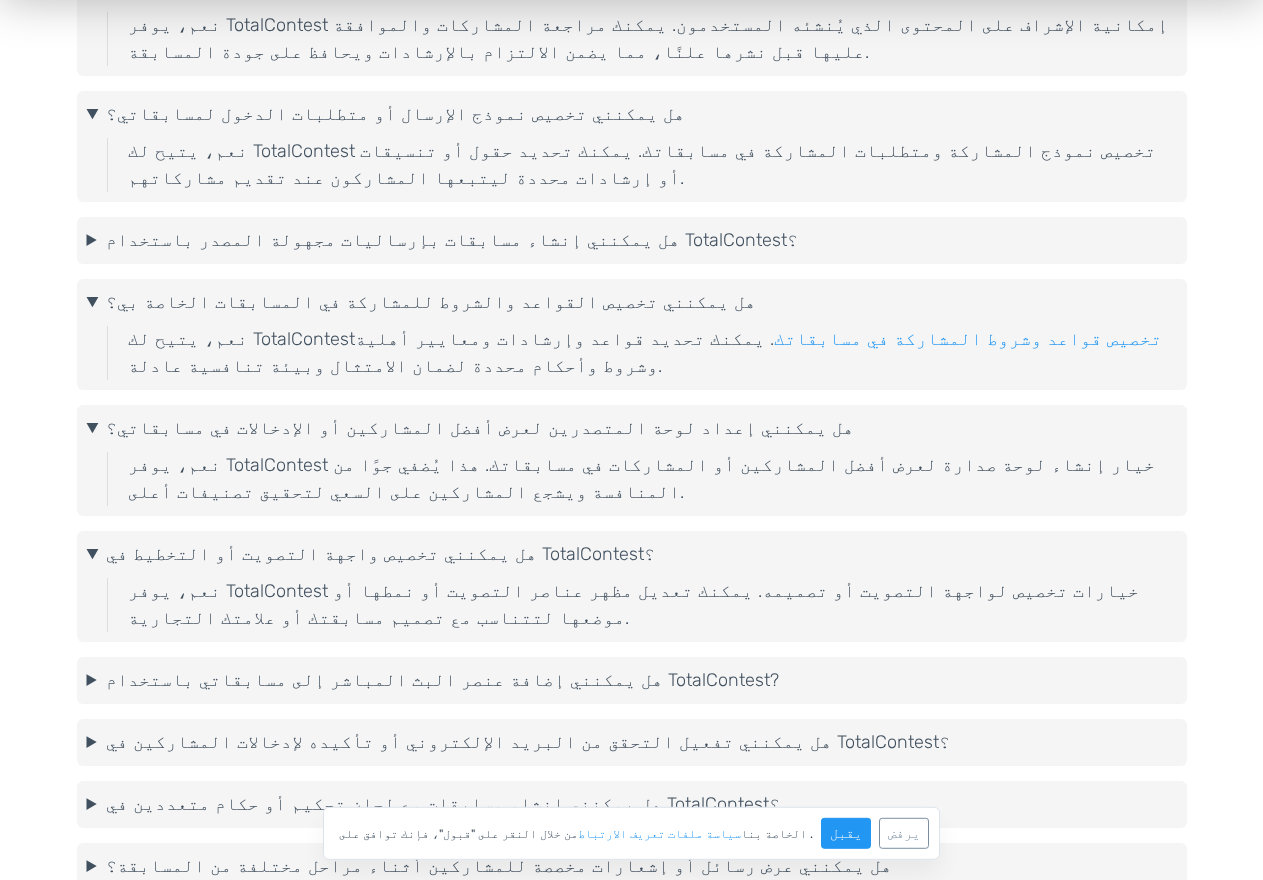 click on "هل يمكنني إضافة عنصر البث المباشر إلى مسابقاتي باستخدام TotalContest?" at bounding box center [632, 680] 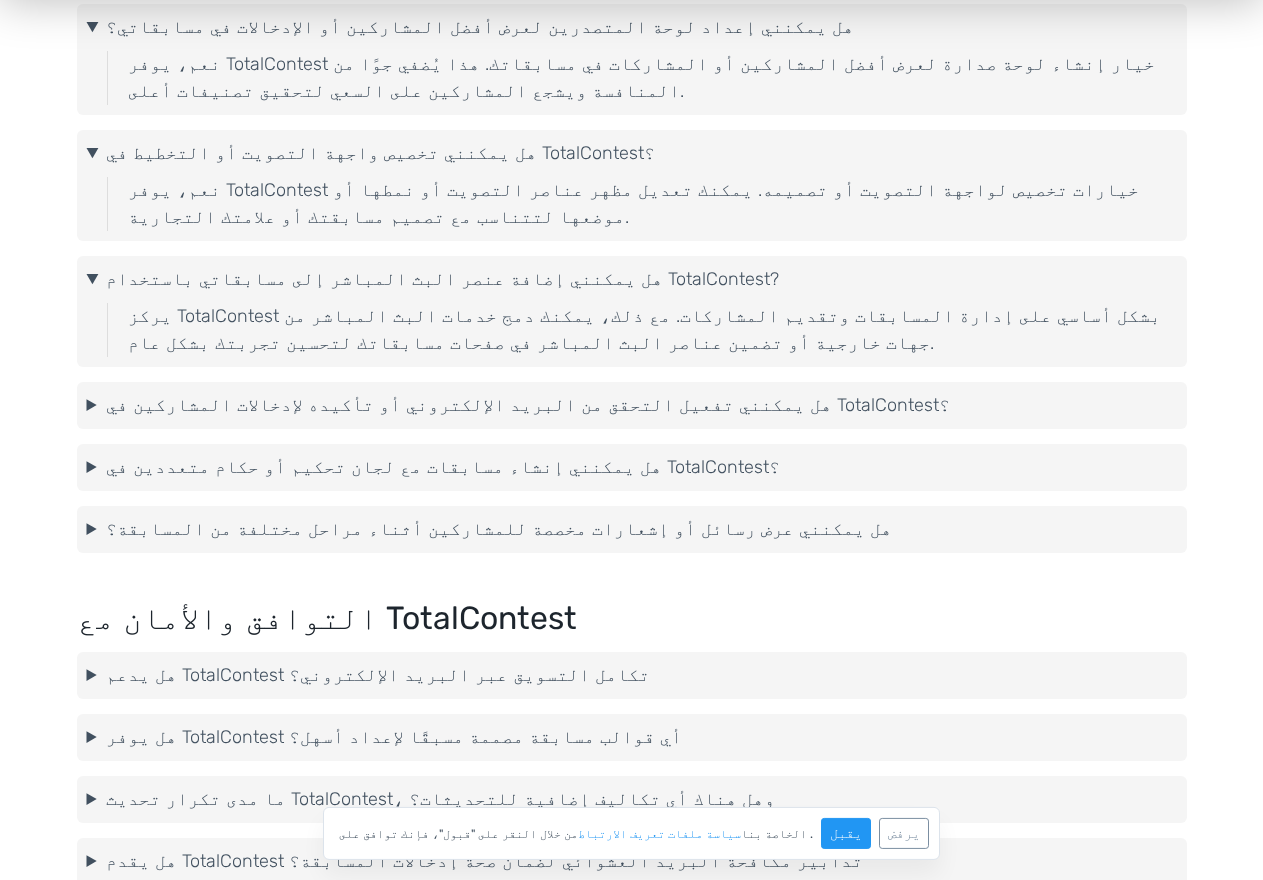 scroll, scrollTop: 3037, scrollLeft: 0, axis: vertical 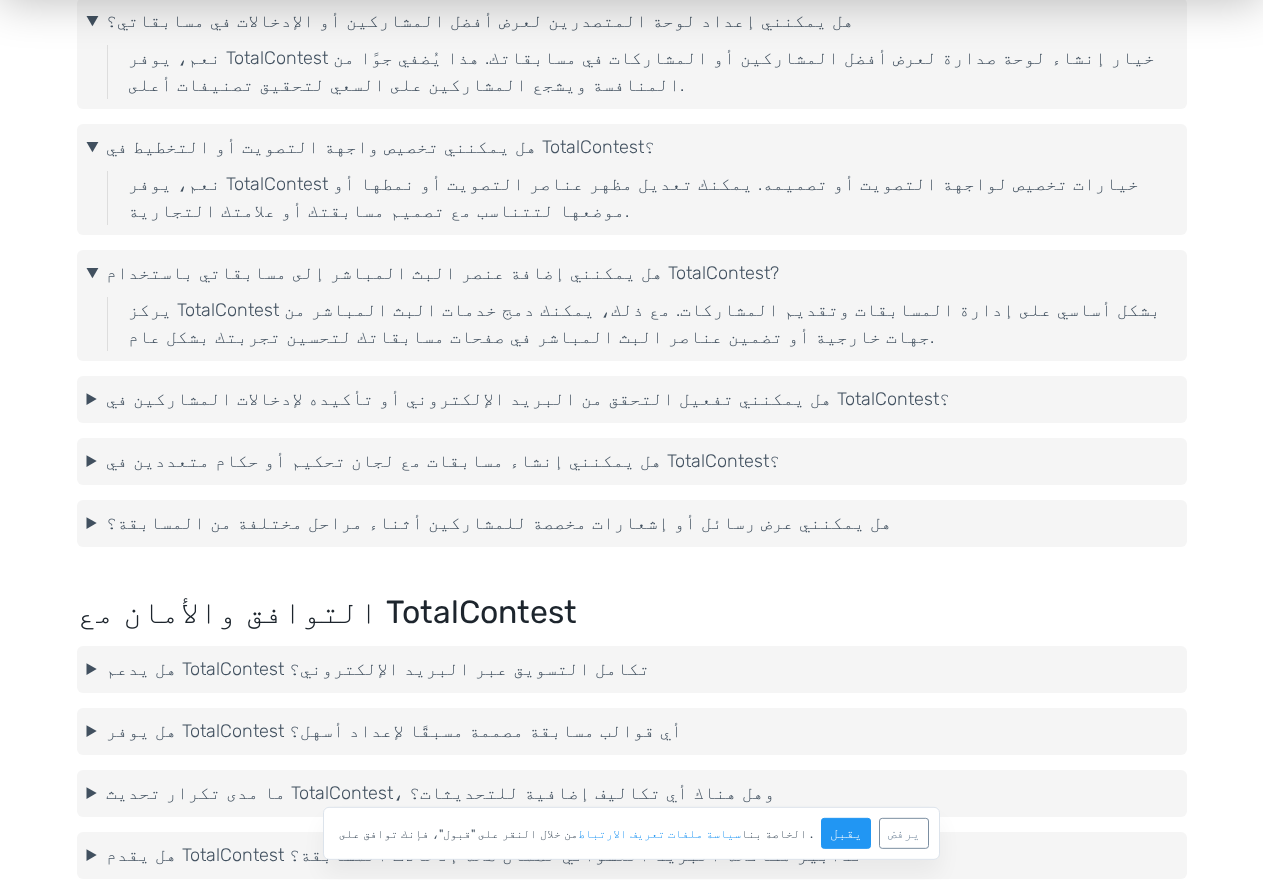 click on "هل يمكنني إنشاء مسابقات مع لجان تحكيم أو حكام متعددين في TotalContest؟" at bounding box center (632, 461) 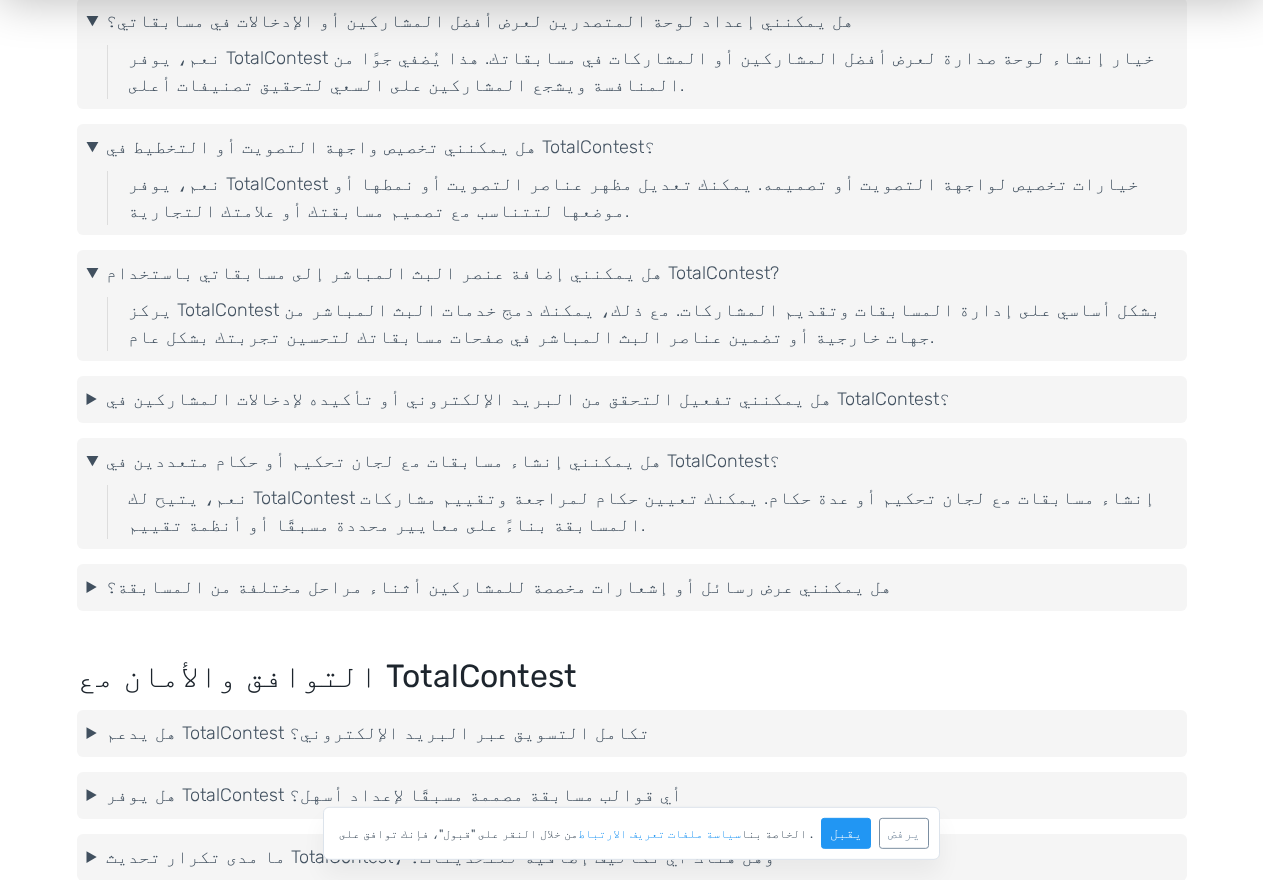 click on "هل يمكنني عرض رسائل أو إشعارات مخصصة للمشاركين أثناء مراحل مختلفة من المسابقة؟" at bounding box center (632, 587) 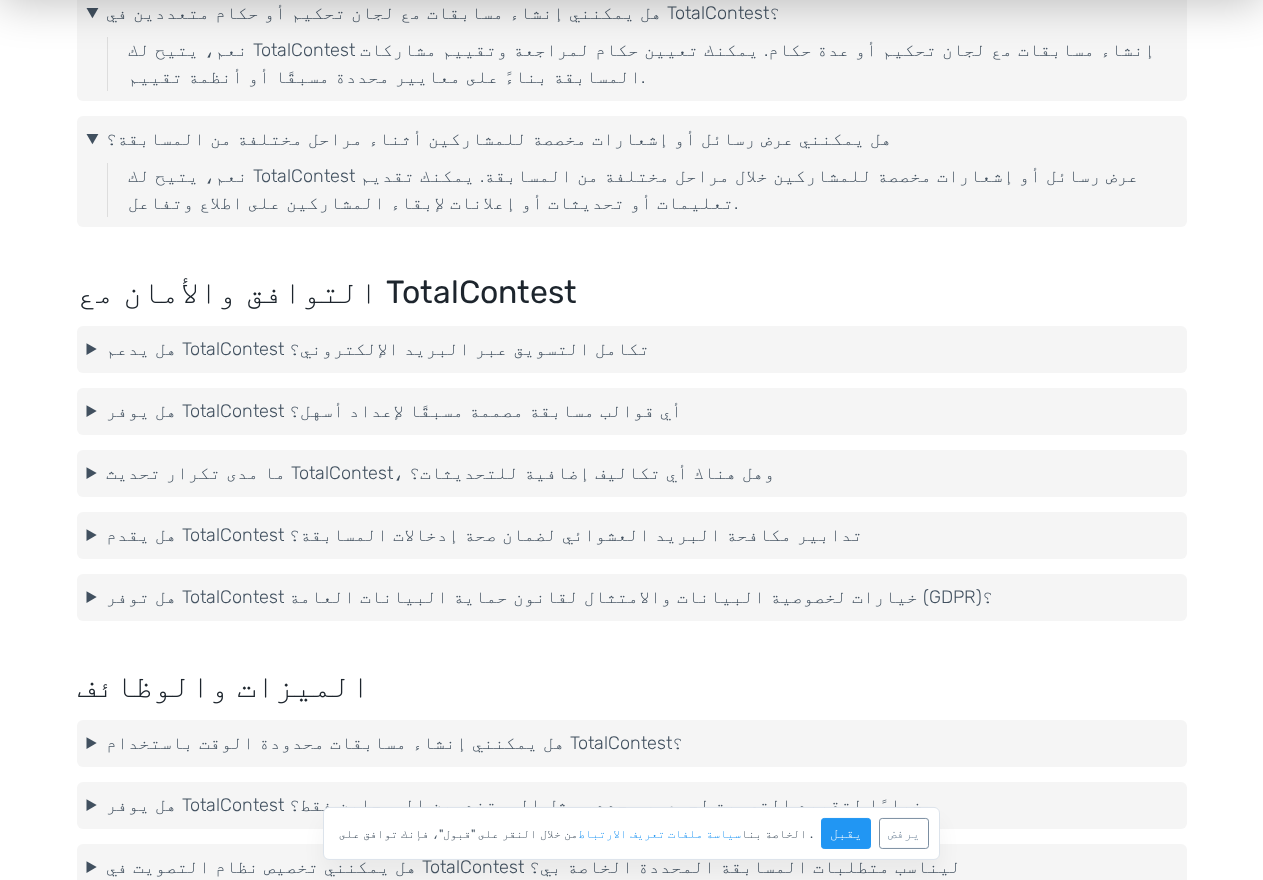 scroll, scrollTop: 3498, scrollLeft: 0, axis: vertical 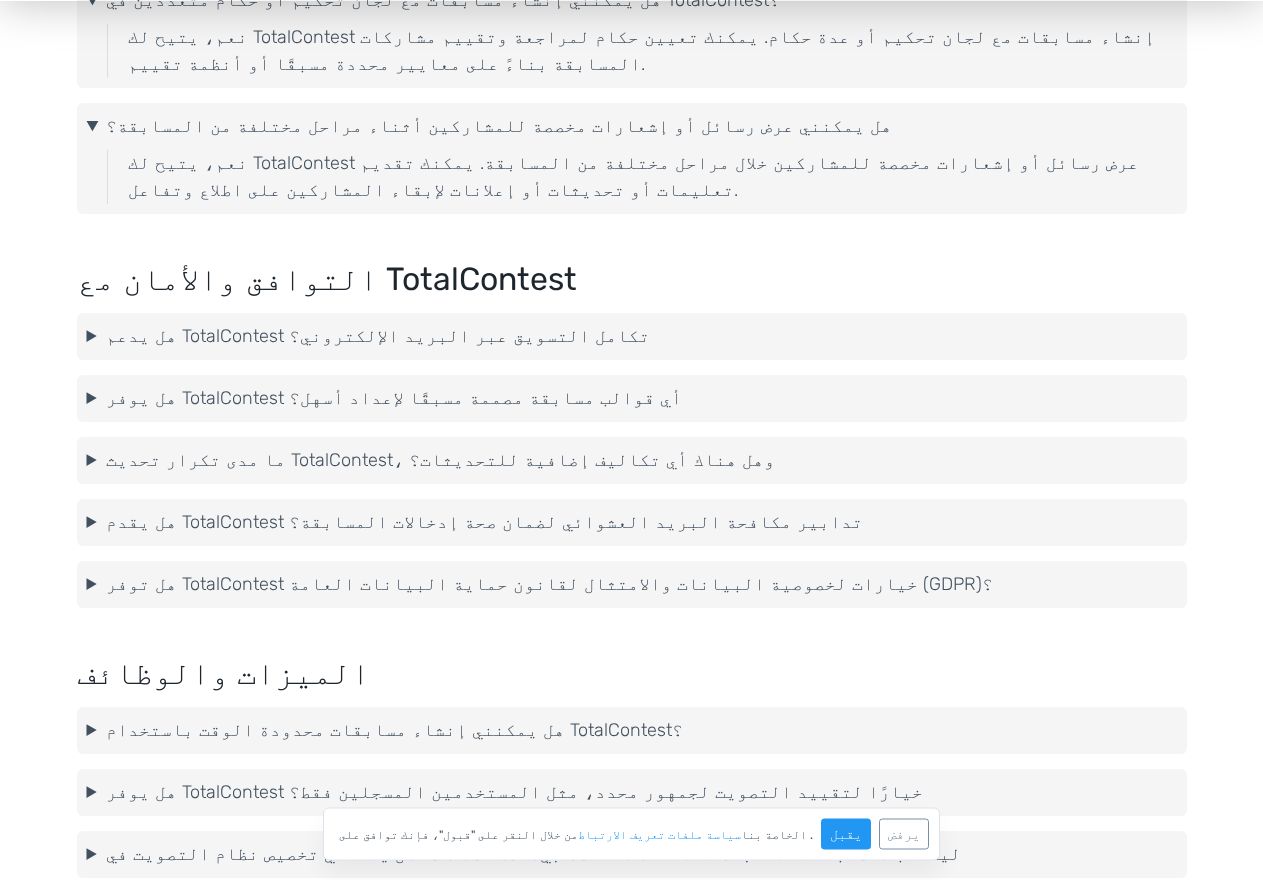 click on "ما مدى تكرار تحديث TotalContest، وهل هناك أي تكاليف إضافية للتحديثات؟" at bounding box center (632, 460) 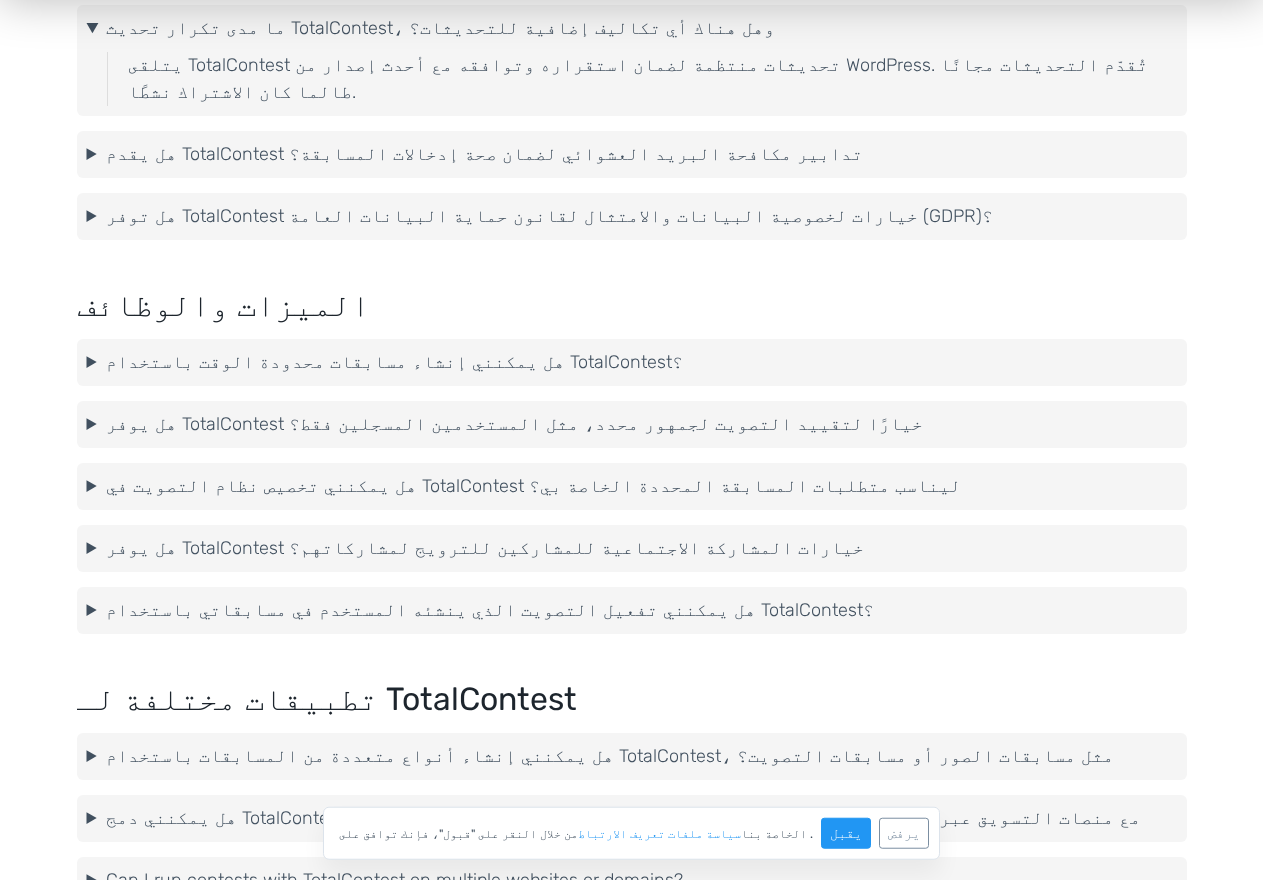 scroll, scrollTop: 3955, scrollLeft: 0, axis: vertical 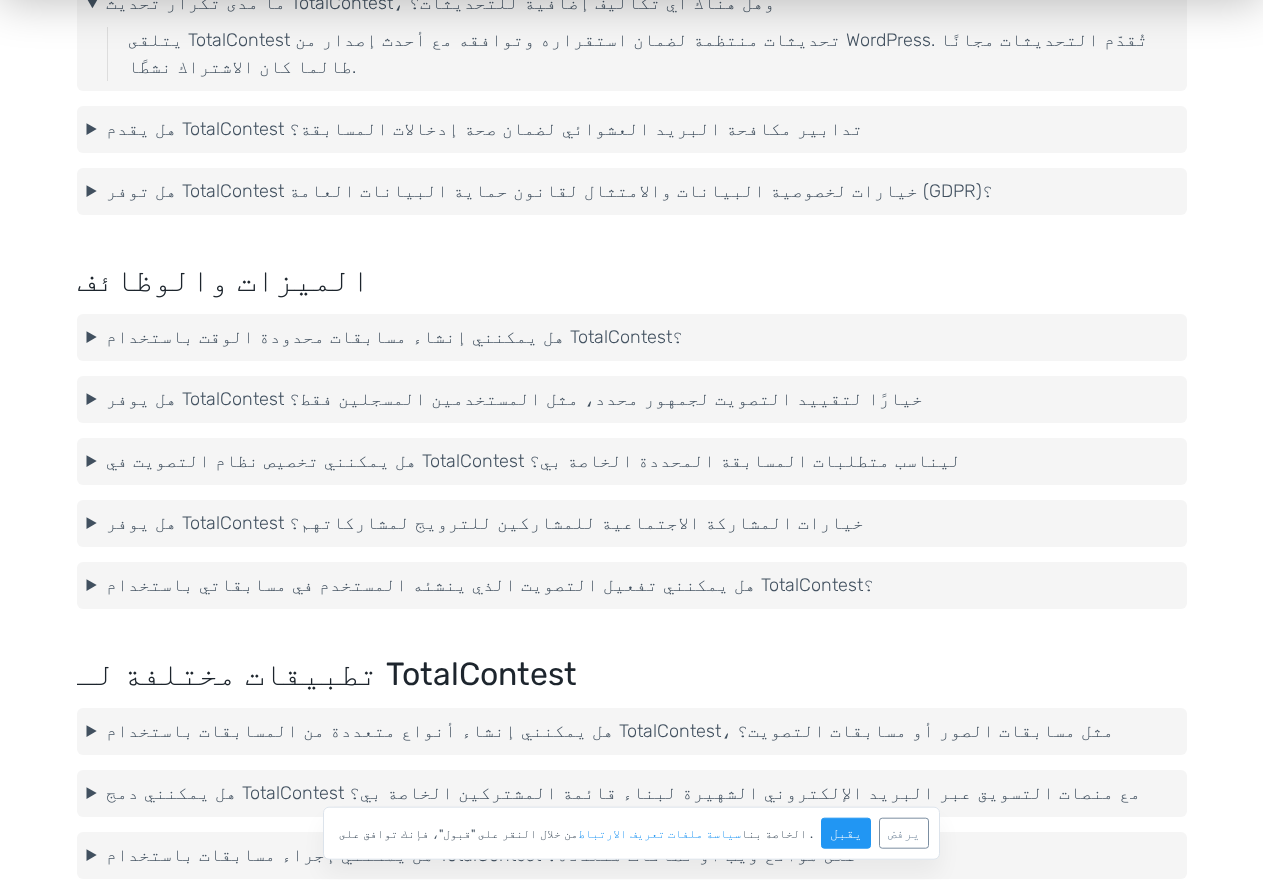 click on "هل يمكنني إنشاء مسابقات محدودة الوقت باستخدام TotalContest؟" at bounding box center (632, 337) 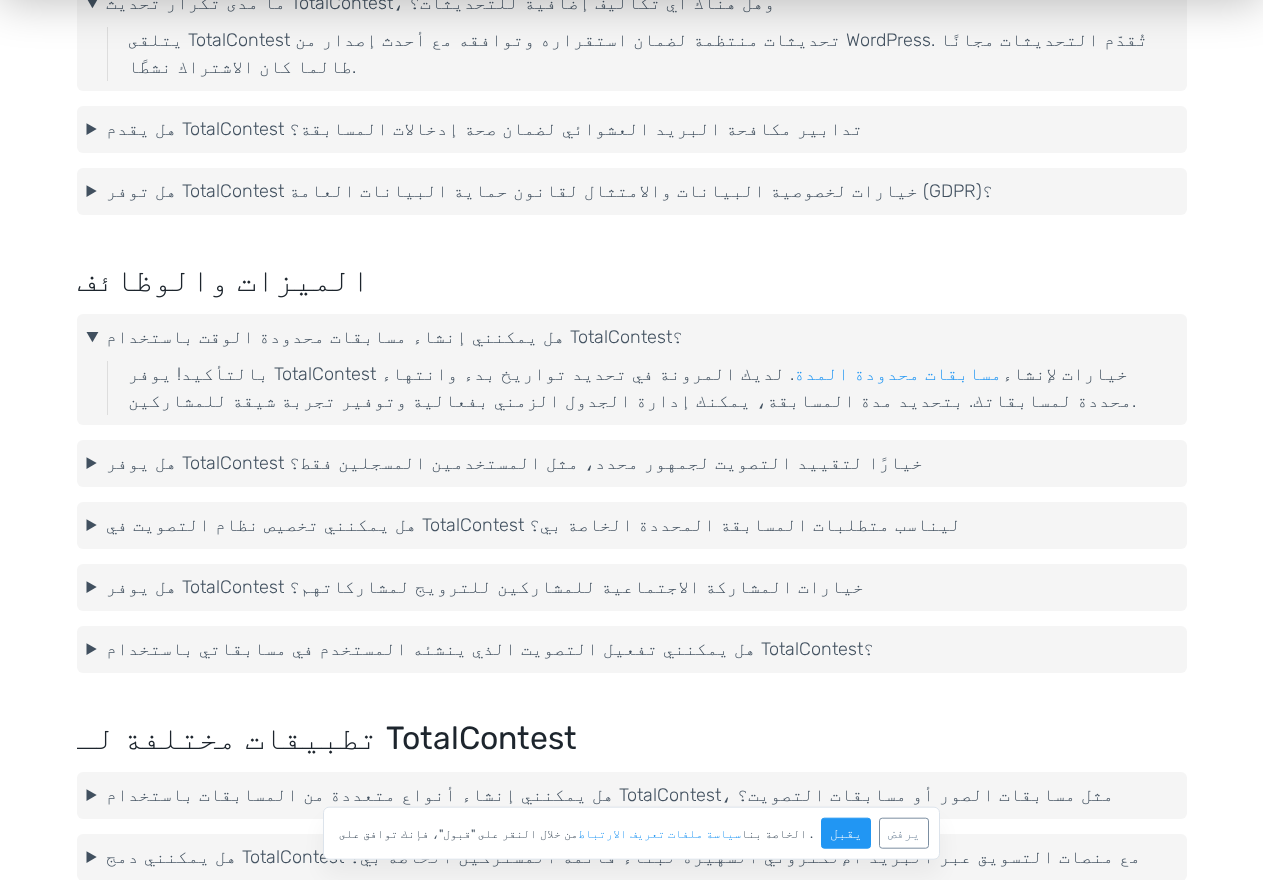 click on "هل يوفر TotalContest خيارًا لتقييد التصويت لجمهور محدد، مثل المستخدمين المسجلين فقط؟" at bounding box center [632, 463] 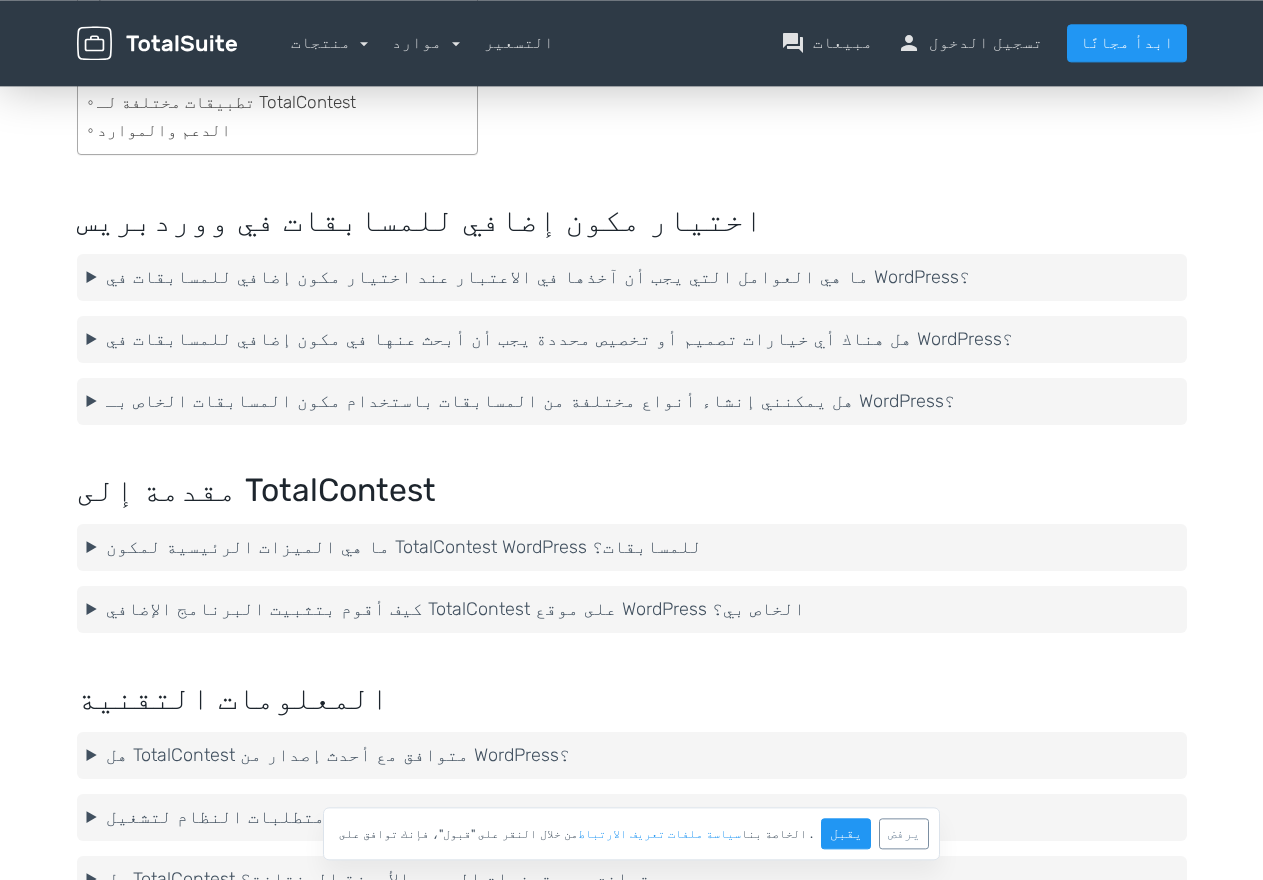 scroll, scrollTop: 406, scrollLeft: 0, axis: vertical 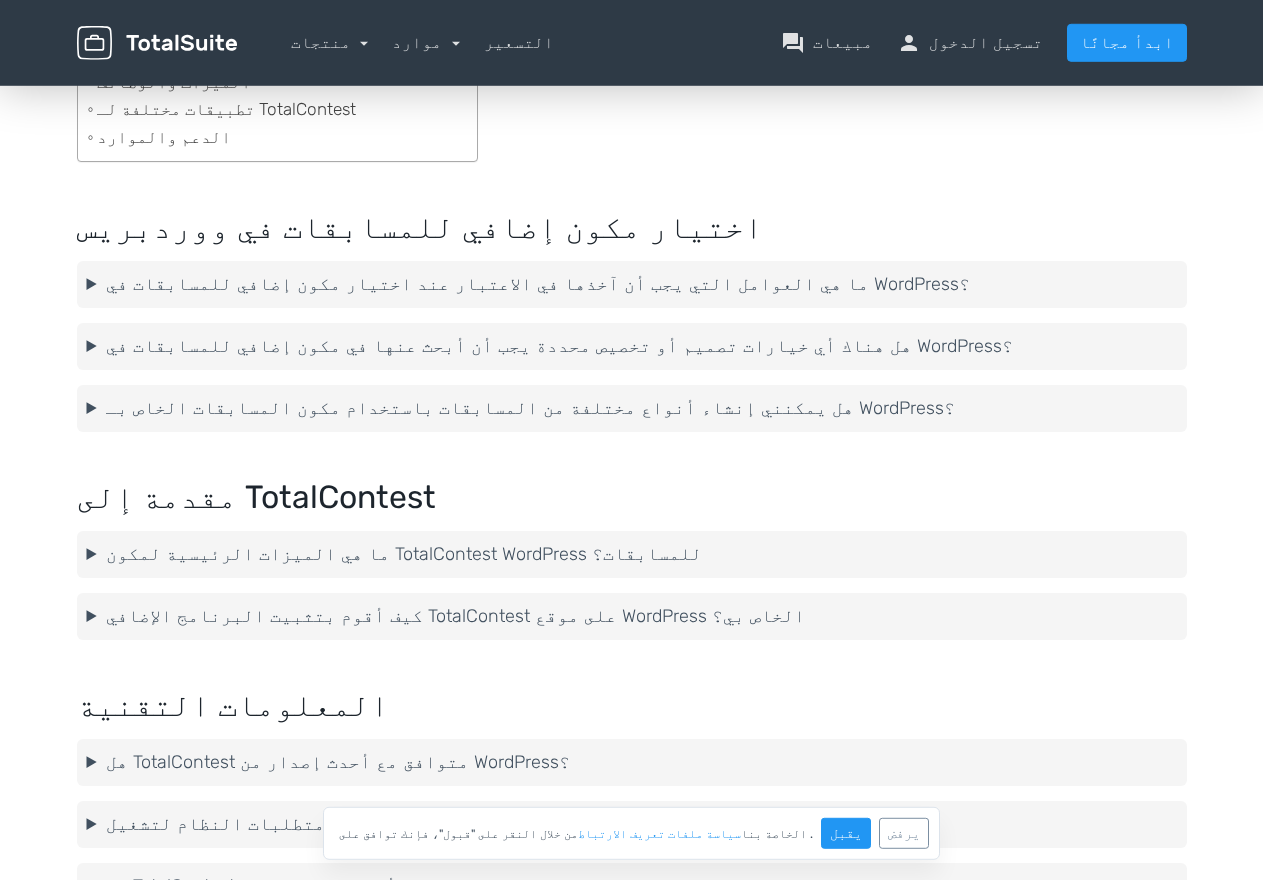 click on "ما هي العوامل التي يجب أن آخذها في الاعتبار عند اختيار مكون إضافي للمسابقات في WordPress؟" at bounding box center [632, 284] 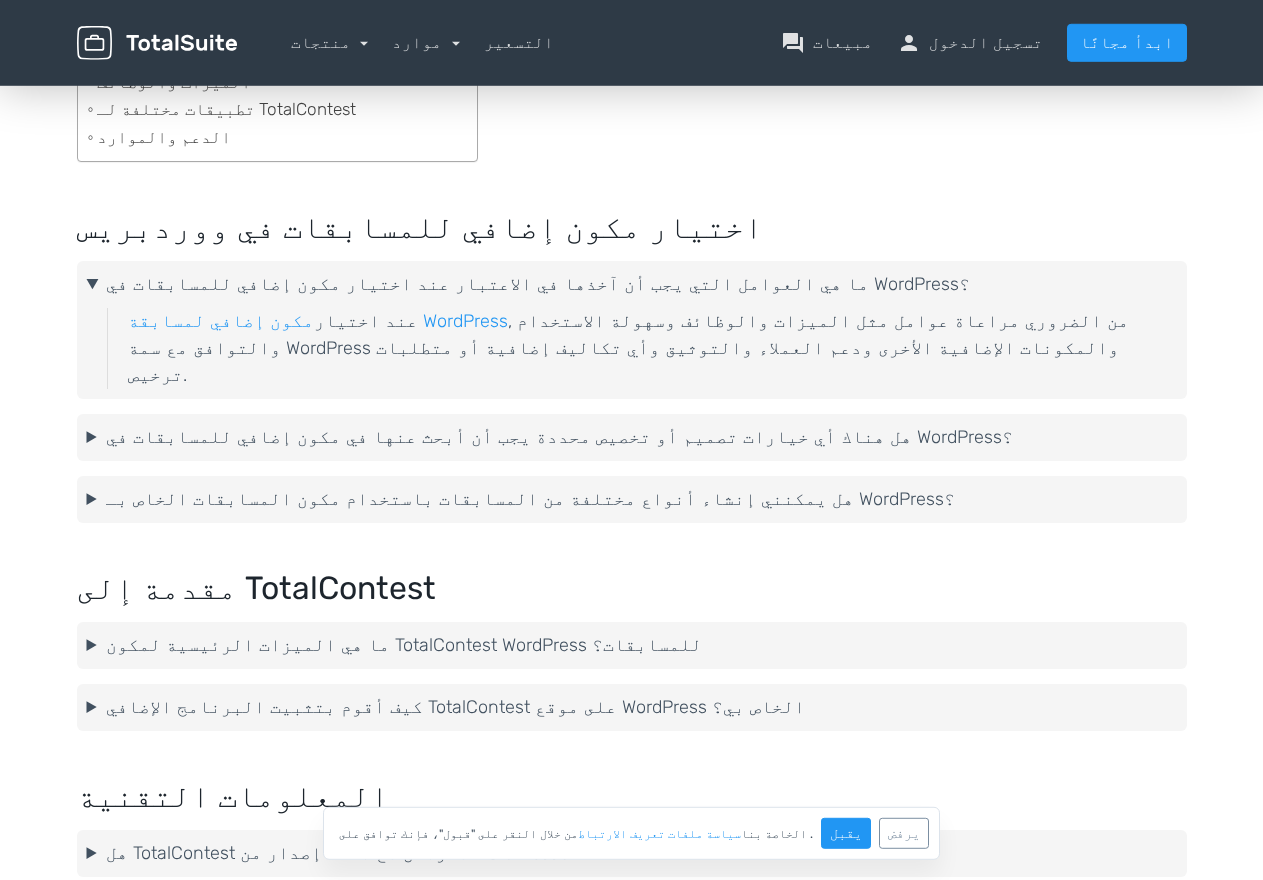 click on "هل هناك أي خيارات تصميم أو تخصيص محددة يجب أن أبحث عنها في مكون إضافي للمسابقات في WordPress؟" at bounding box center (632, 437) 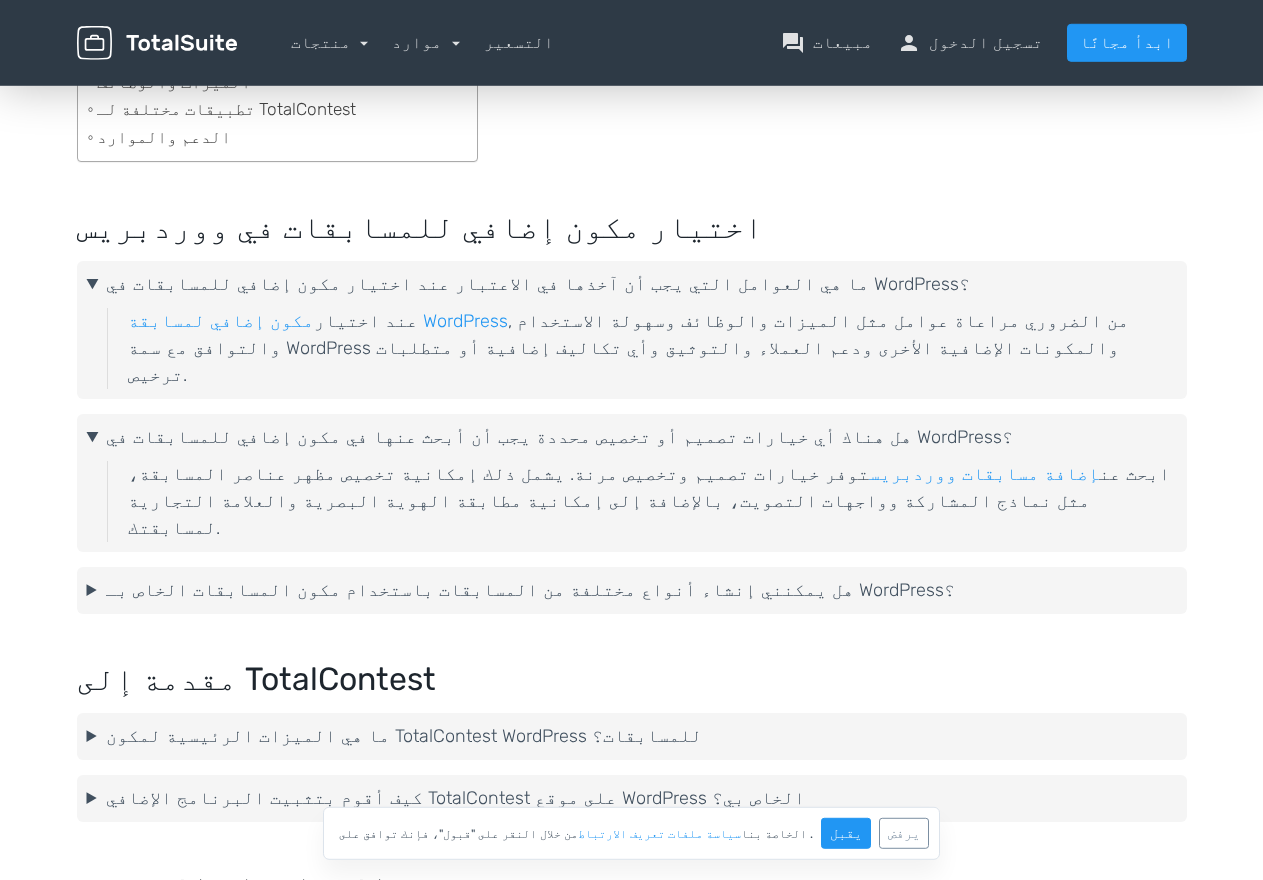 click on "هل يمكنني إنشاء أنواع مختلفة من المسابقات باستخدام مكون المسابقات الخاص بـ WordPress؟" at bounding box center [632, 590] 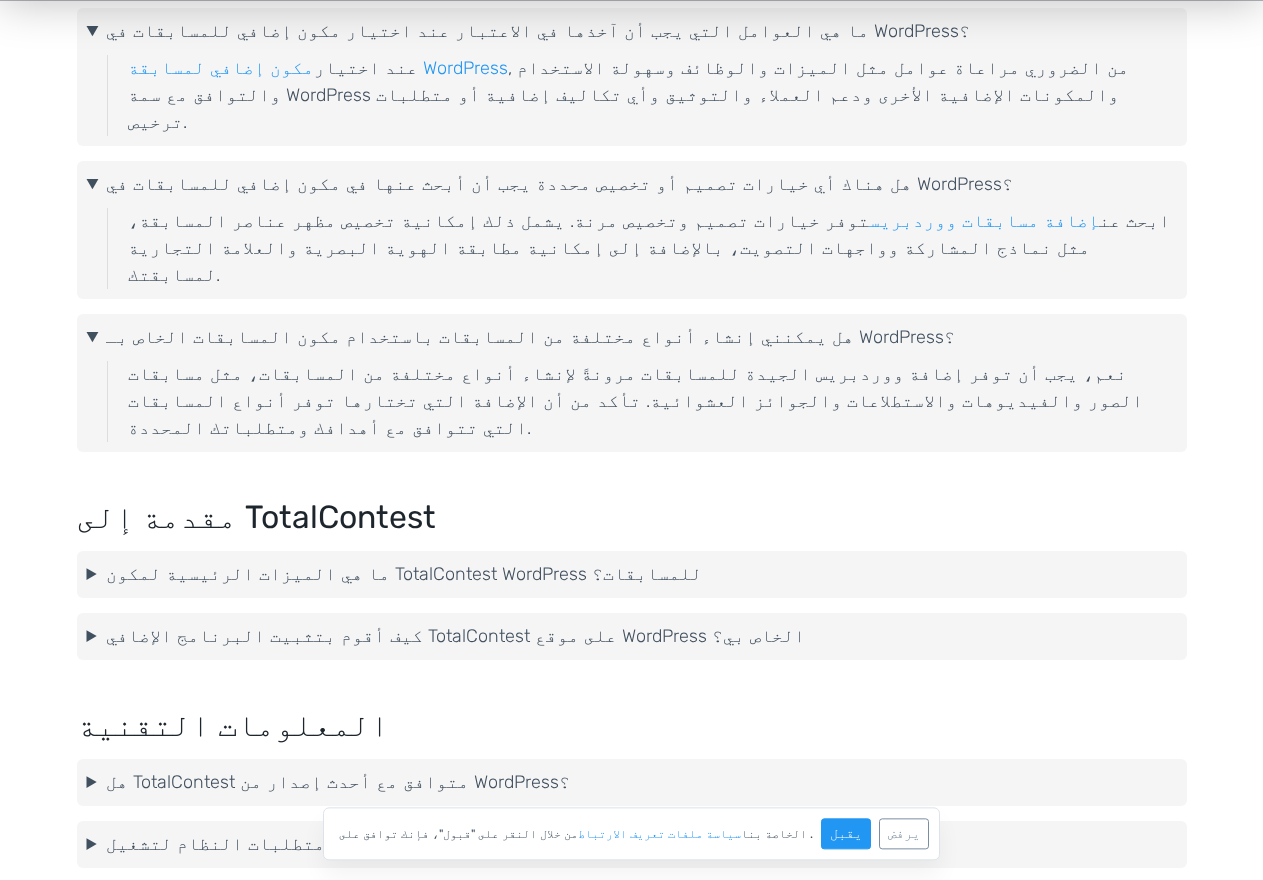 scroll, scrollTop: 878, scrollLeft: 0, axis: vertical 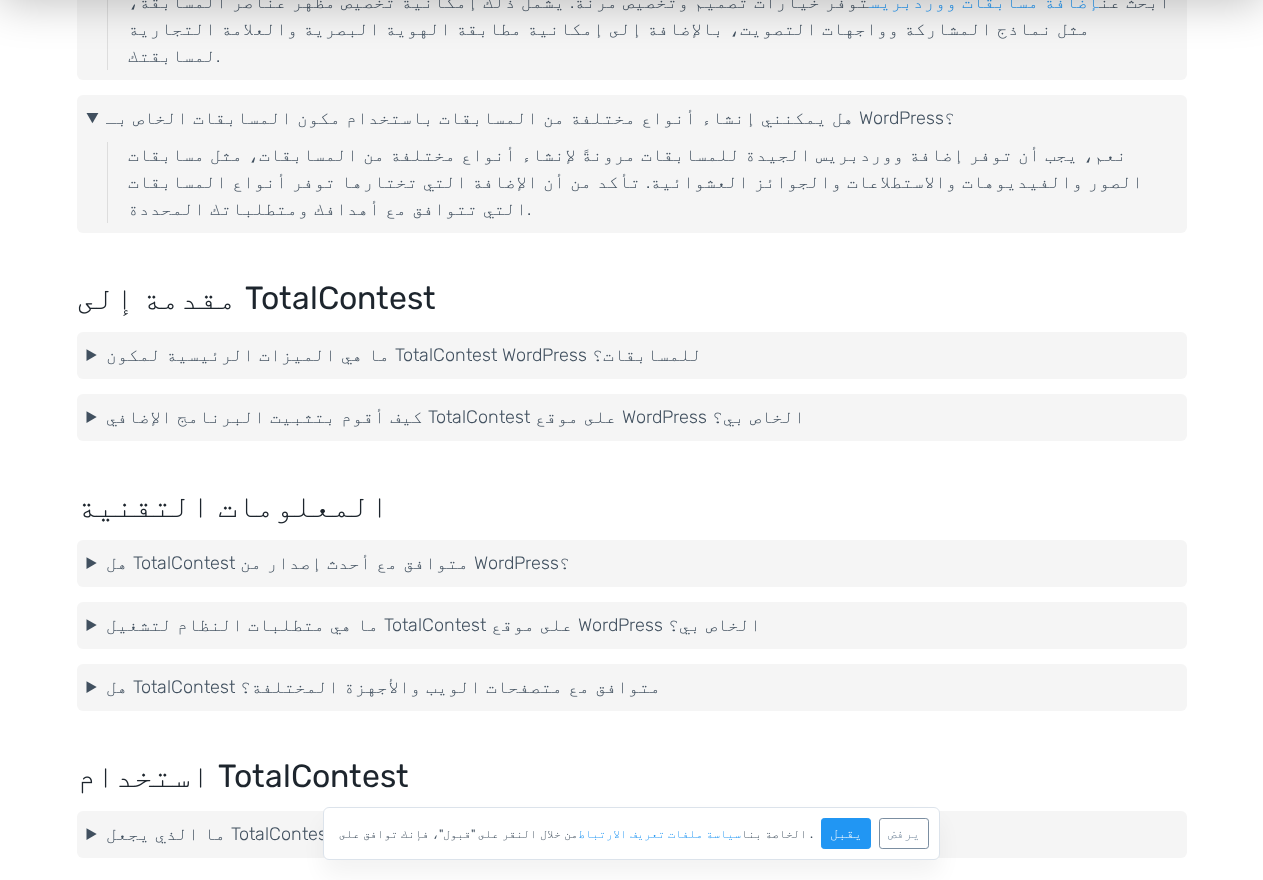 click on "ما هي الميزات الرئيسية لمكون TotalContest WordPress للمسابقات؟" at bounding box center [632, 355] 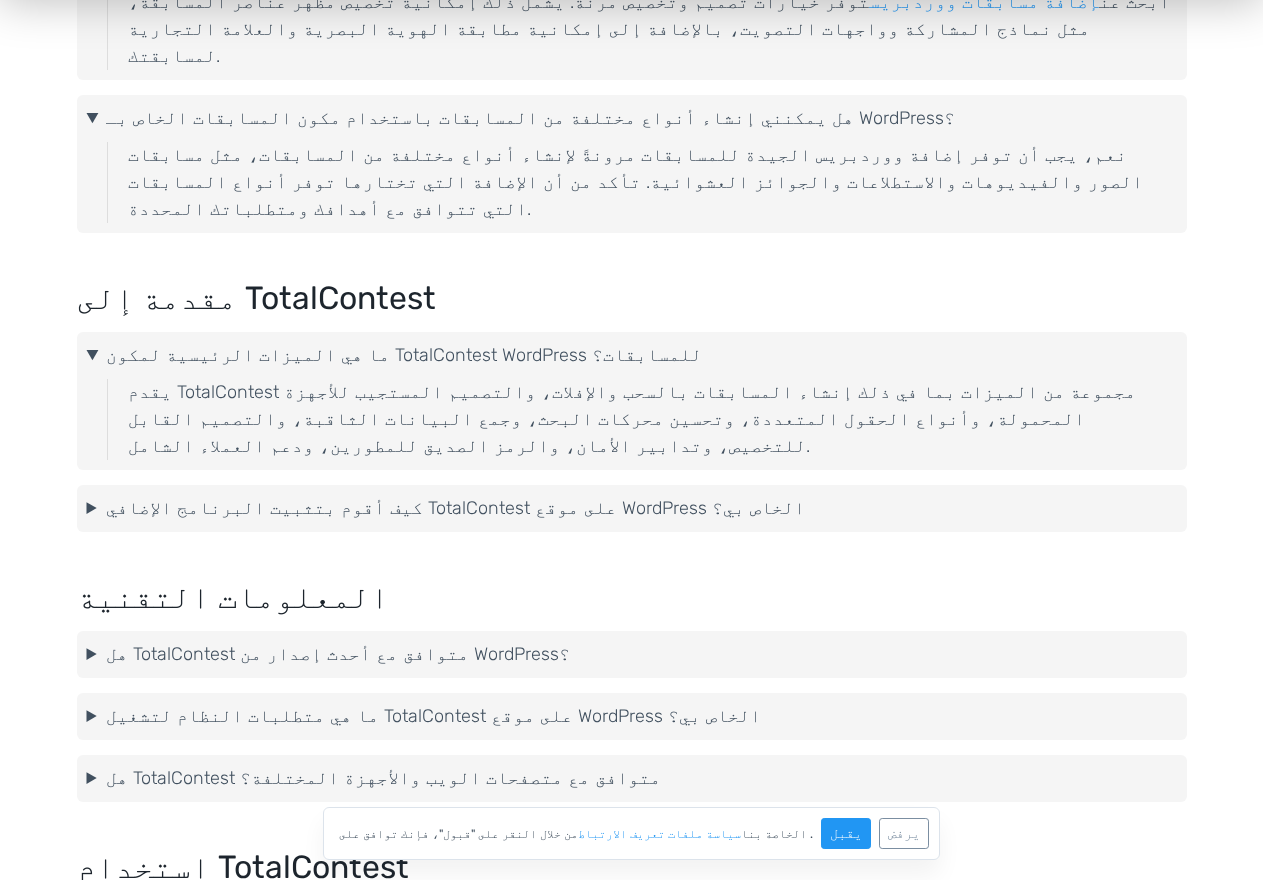 click on "كيف أقوم بتثبيت البرنامج الإضافي TotalContest على موقع WordPress الخاص بي؟" at bounding box center [632, 508] 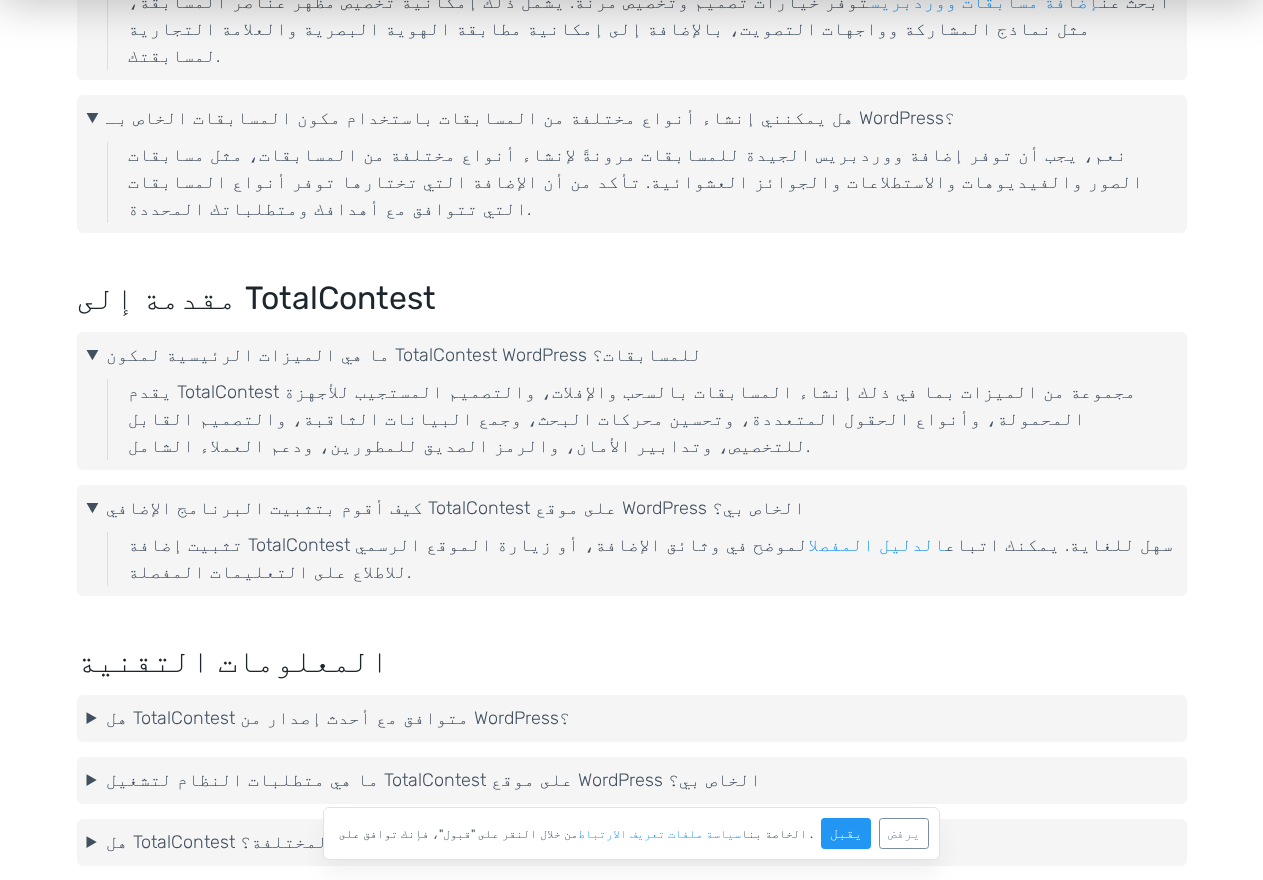 click on "هل TotalContest متوافق مع أحدث إصدار من WordPress؟" at bounding box center [632, 718] 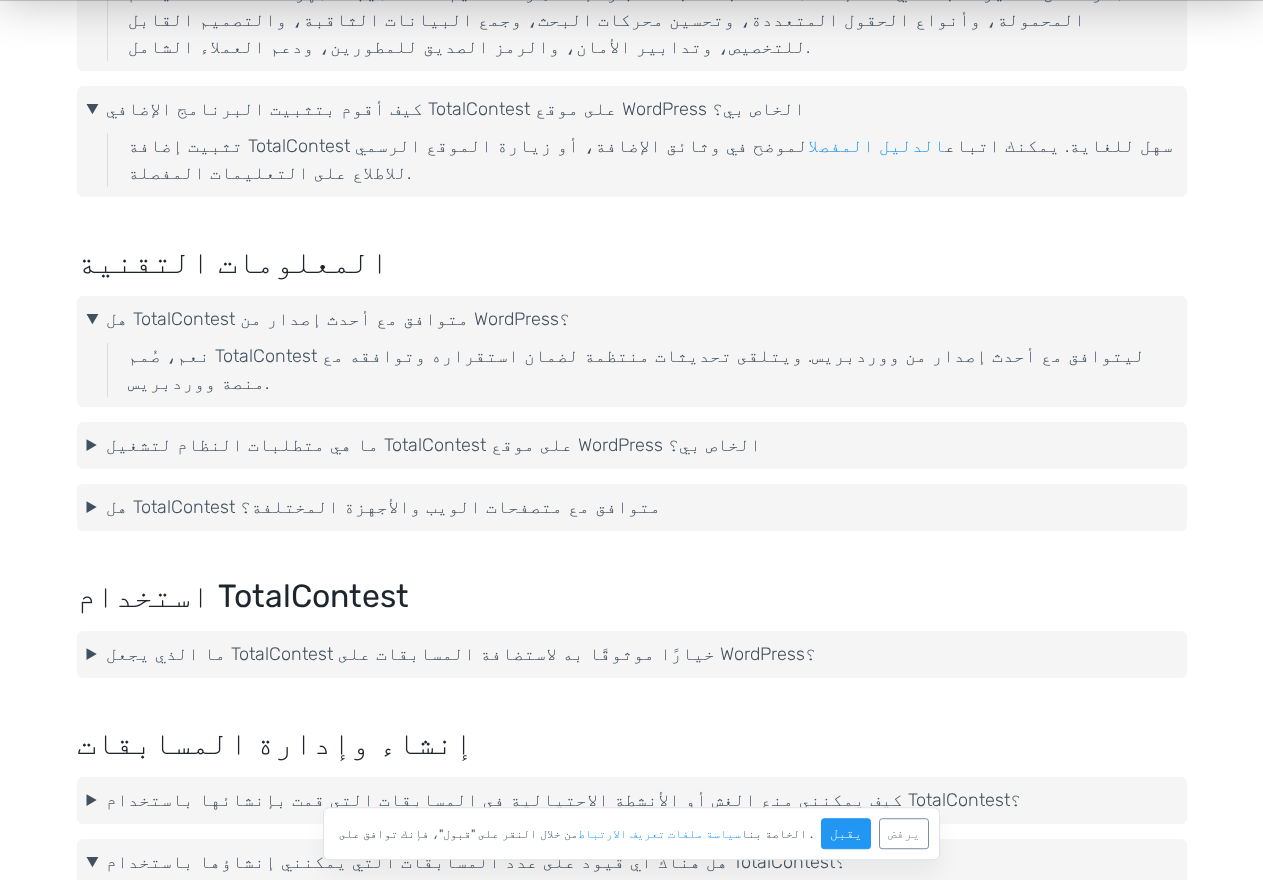 scroll, scrollTop: 1291, scrollLeft: 0, axis: vertical 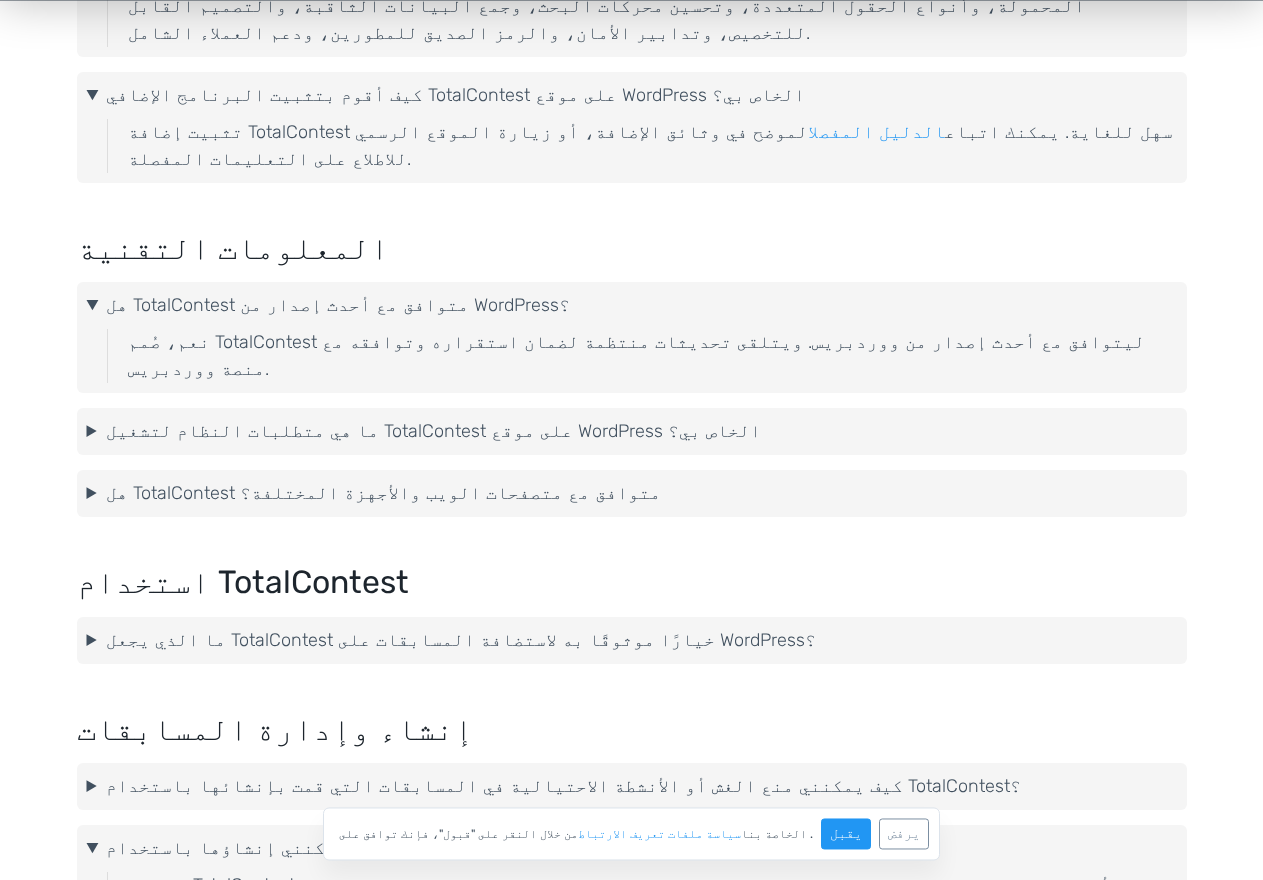 click on "ما الذي يجعل TotalContest خيارًا موثوقًا به لاستضافة المسابقات على WordPress؟" at bounding box center (632, 640) 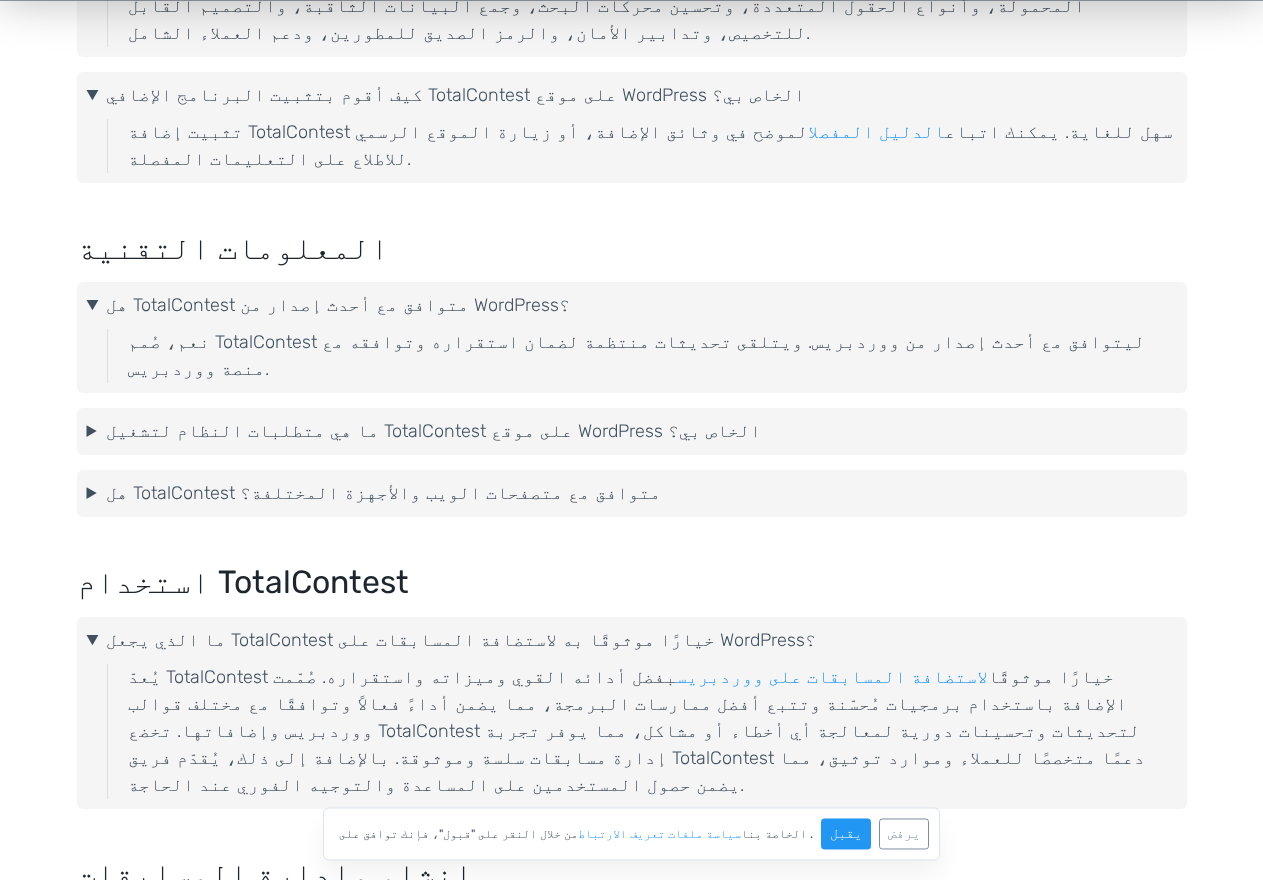 scroll, scrollTop: 1544, scrollLeft: 0, axis: vertical 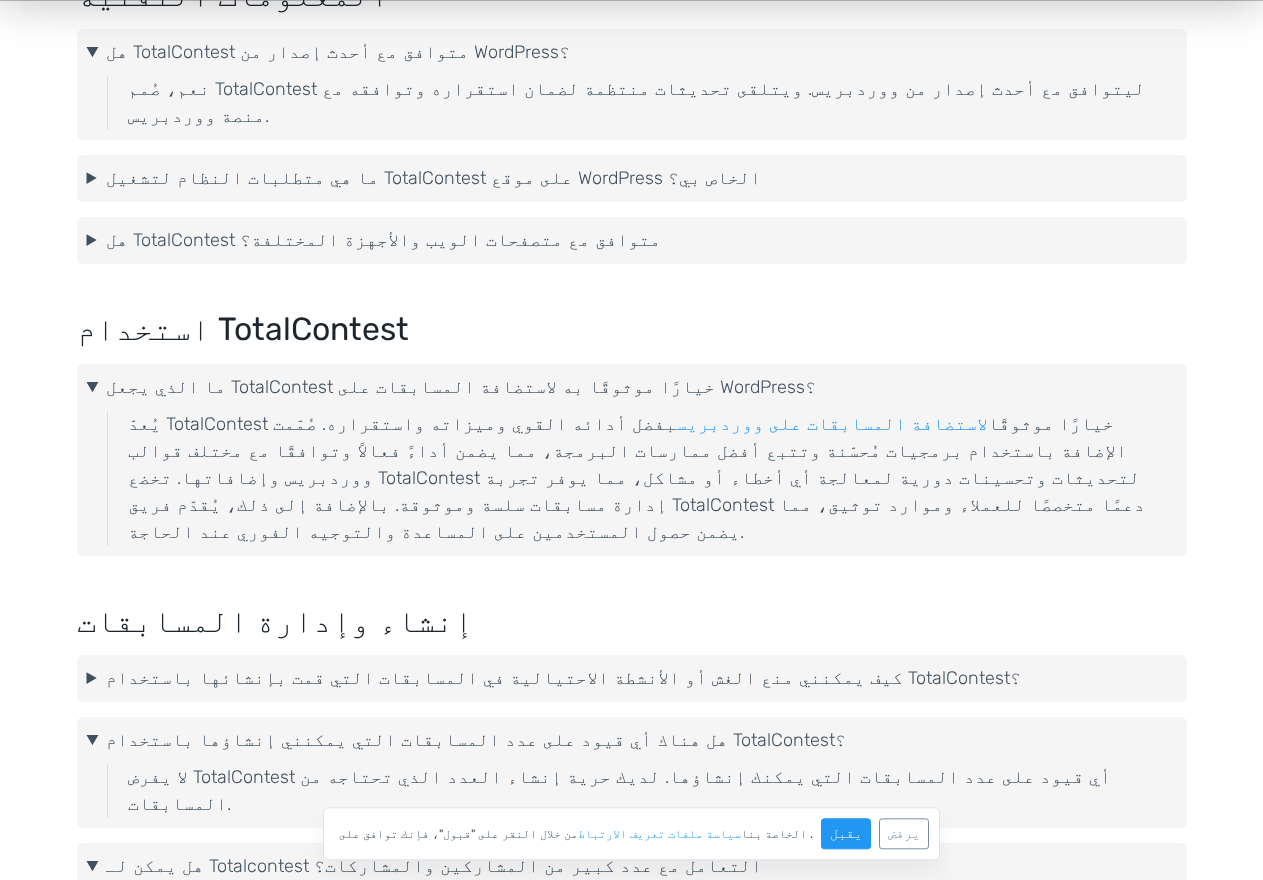 click on "كيف يمكنني منع الغش أو الأنشطة الاحتيالية في المسابقات التي قمت بإنشائها باستخدام TotalContest؟" at bounding box center [632, 678] 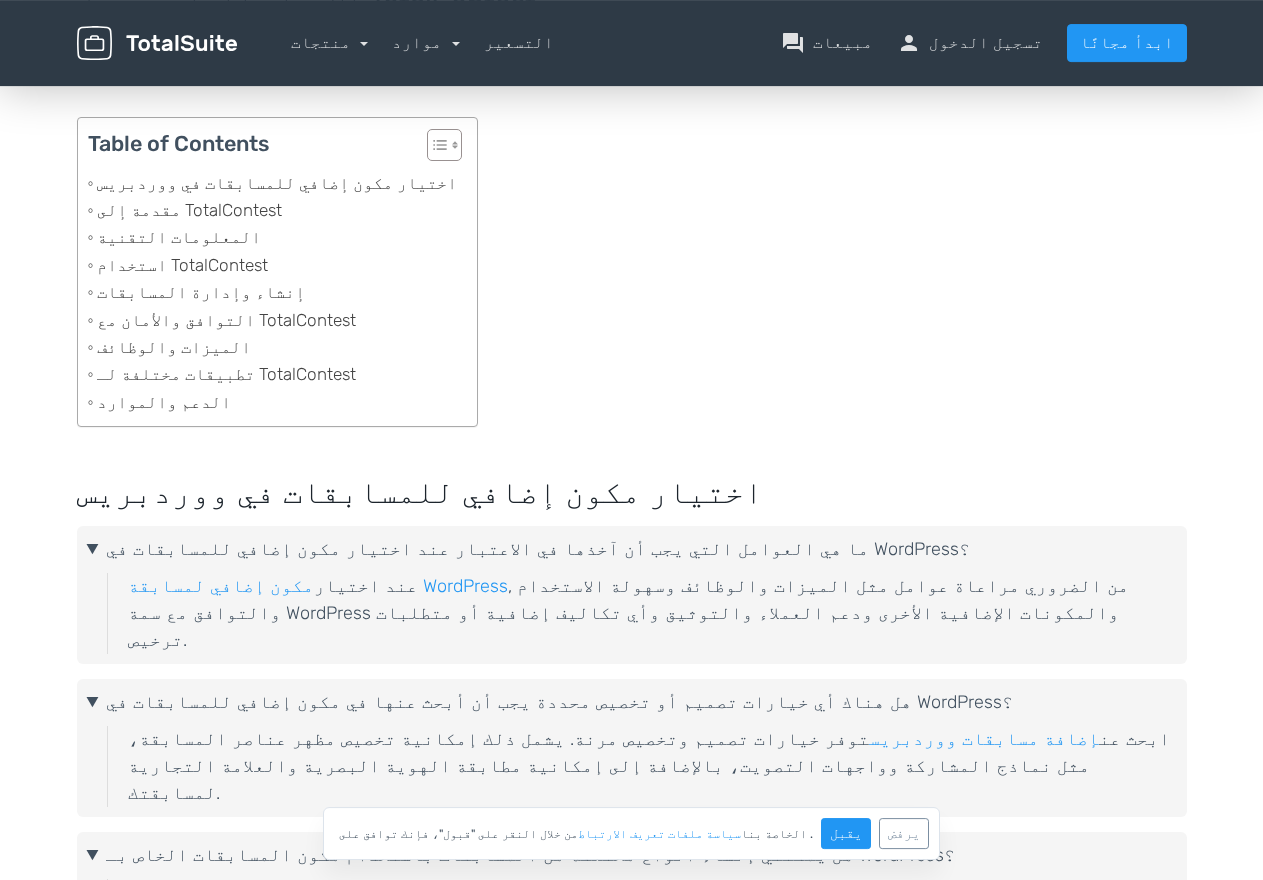 scroll, scrollTop: 127, scrollLeft: 0, axis: vertical 